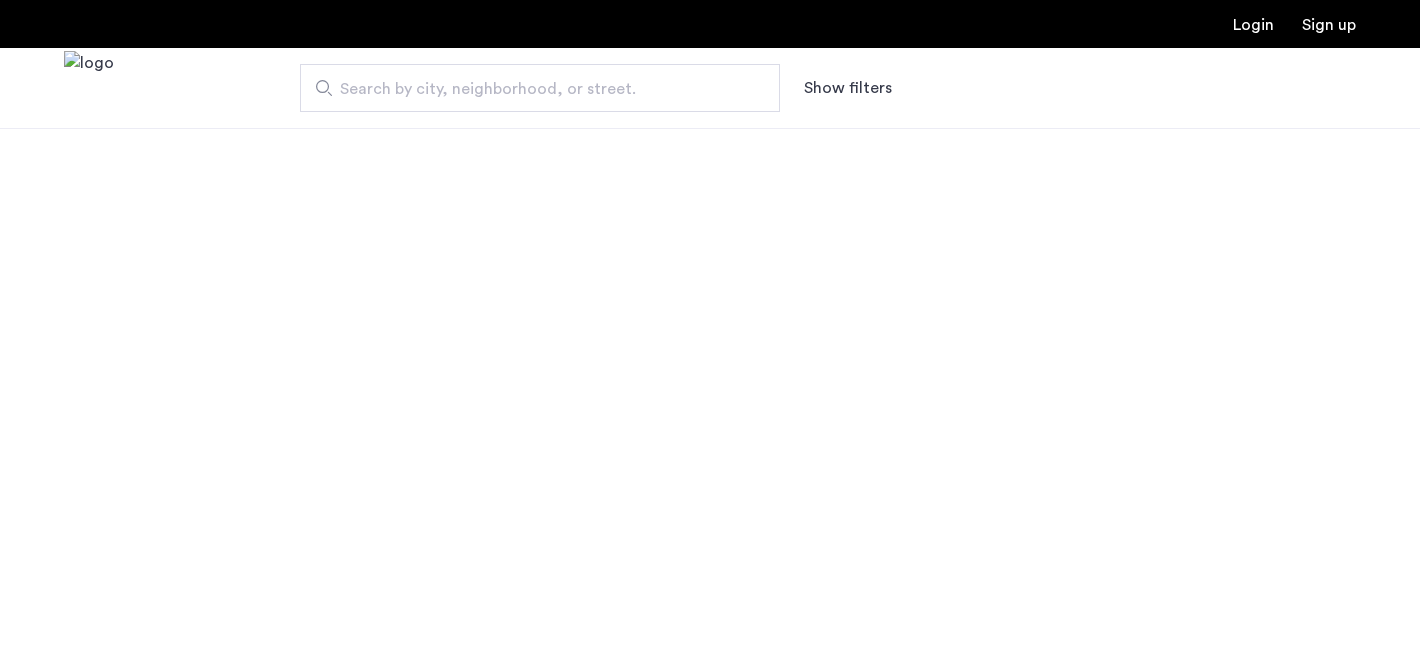 scroll, scrollTop: 0, scrollLeft: 0, axis: both 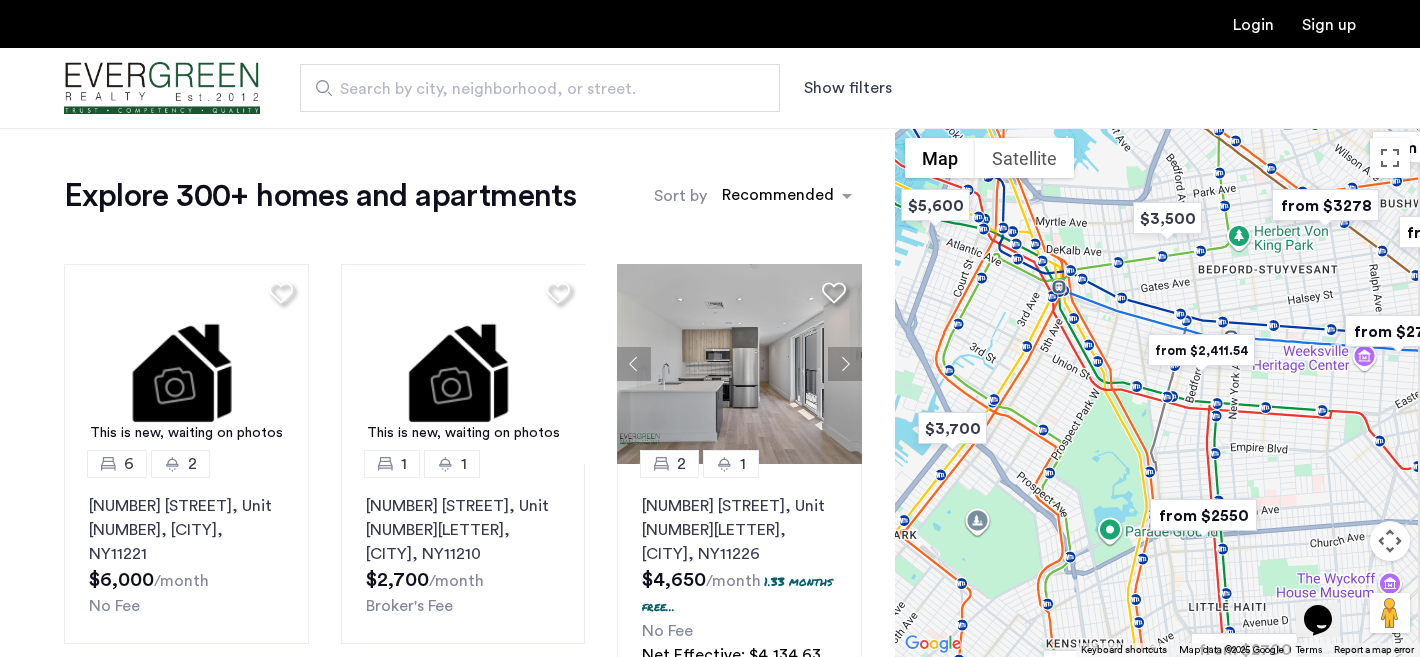 drag, startPoint x: 1140, startPoint y: 450, endPoint x: 1026, endPoint y: 442, distance: 114.28036 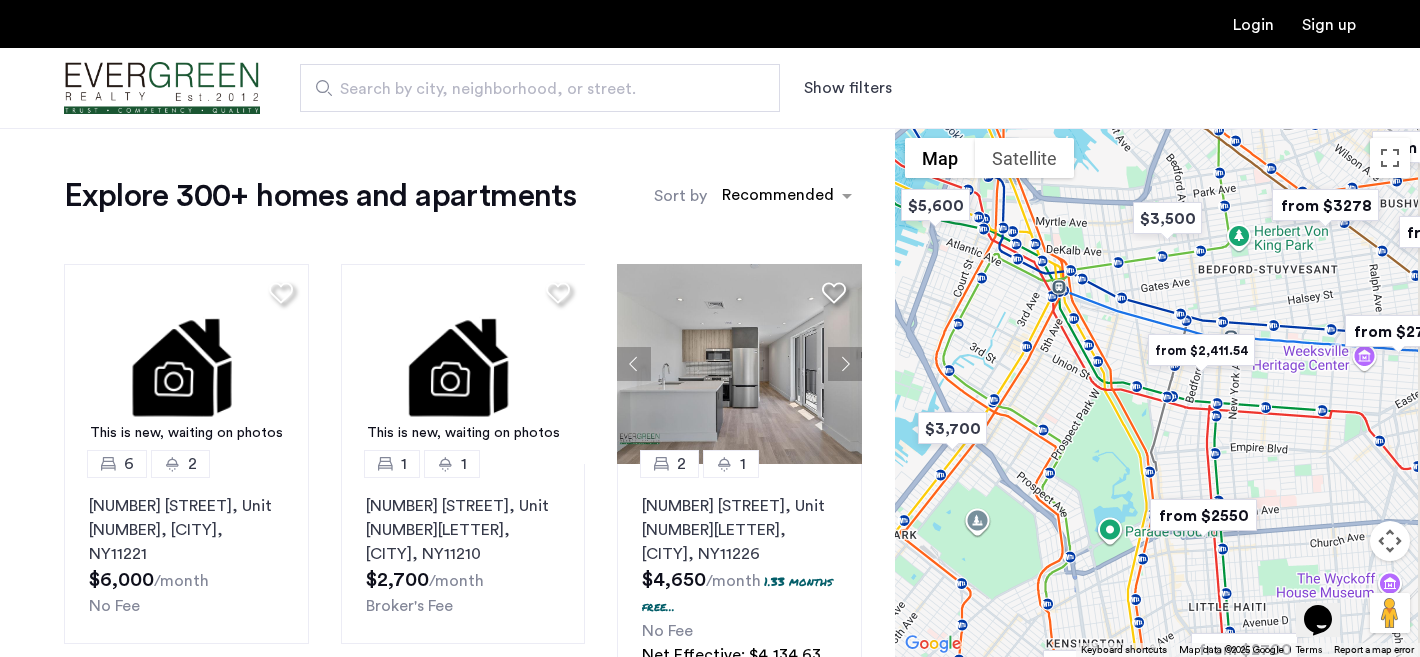 click at bounding box center (1157, 392) 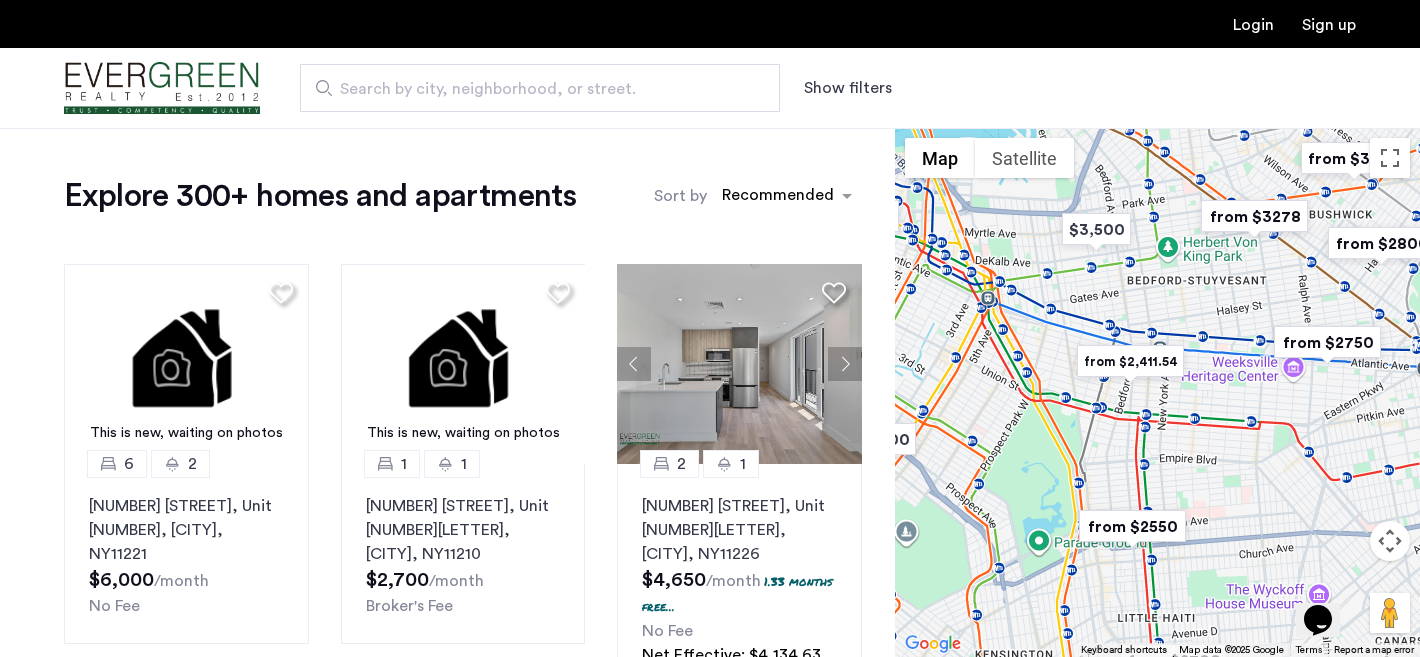 drag, startPoint x: 1213, startPoint y: 380, endPoint x: 1137, endPoint y: 396, distance: 77.665955 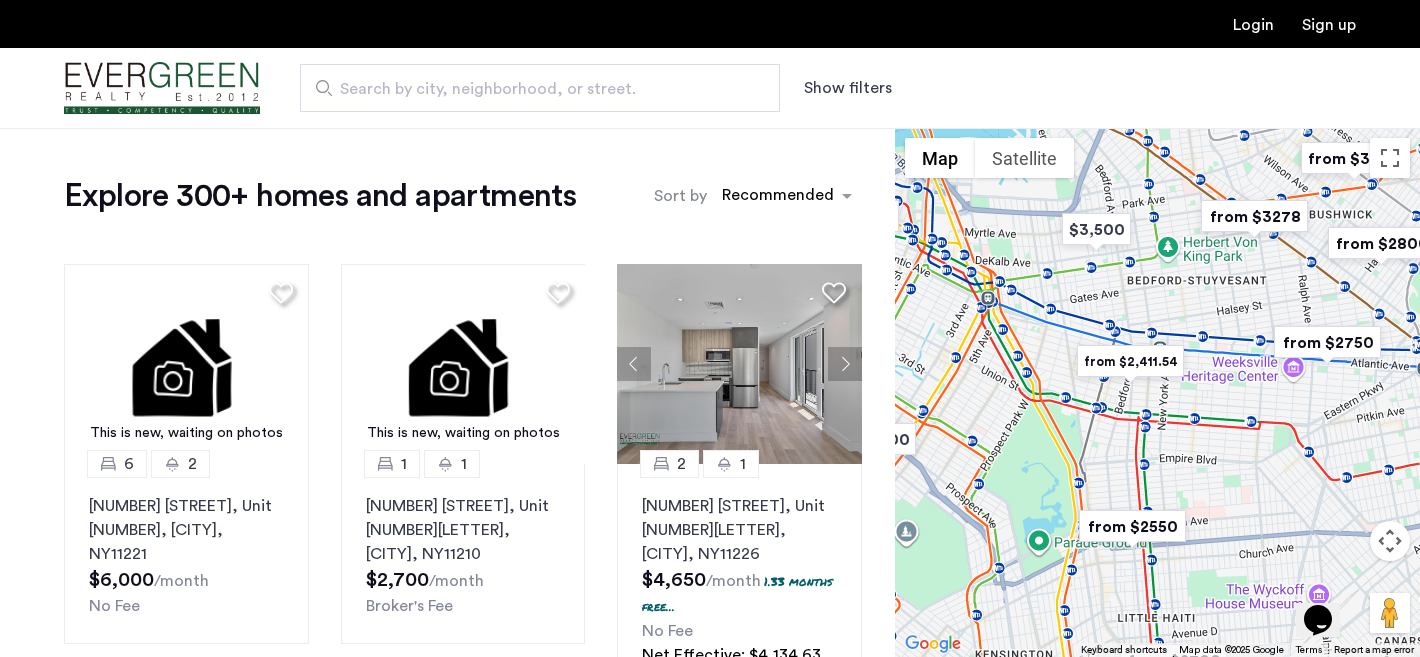 click at bounding box center [1157, 392] 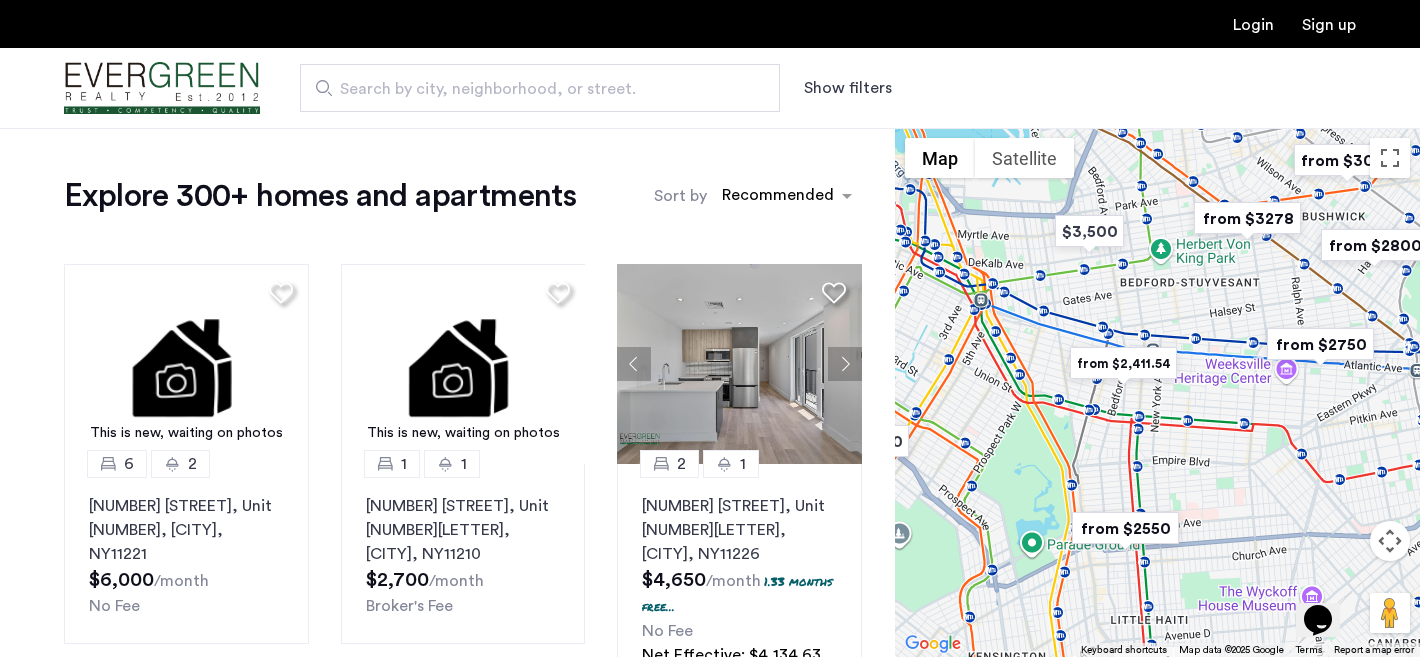 click at bounding box center (1123, 363) 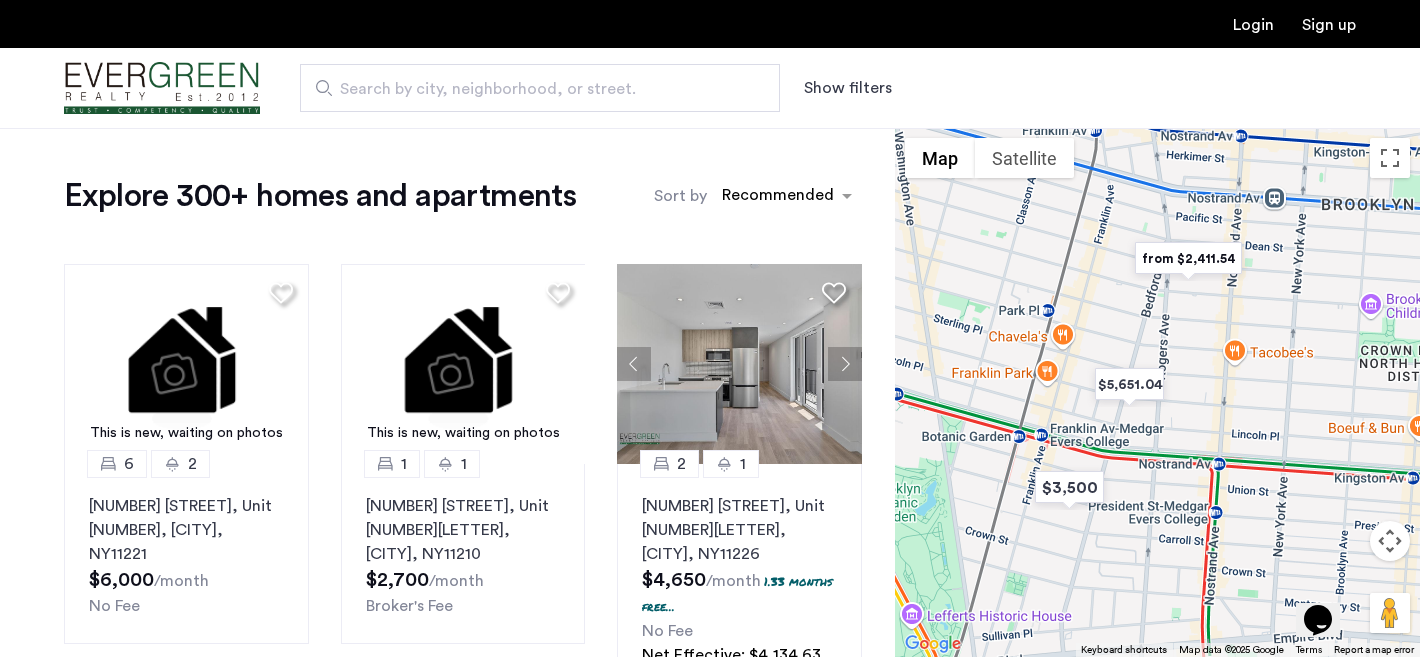 click at bounding box center (1188, 258) 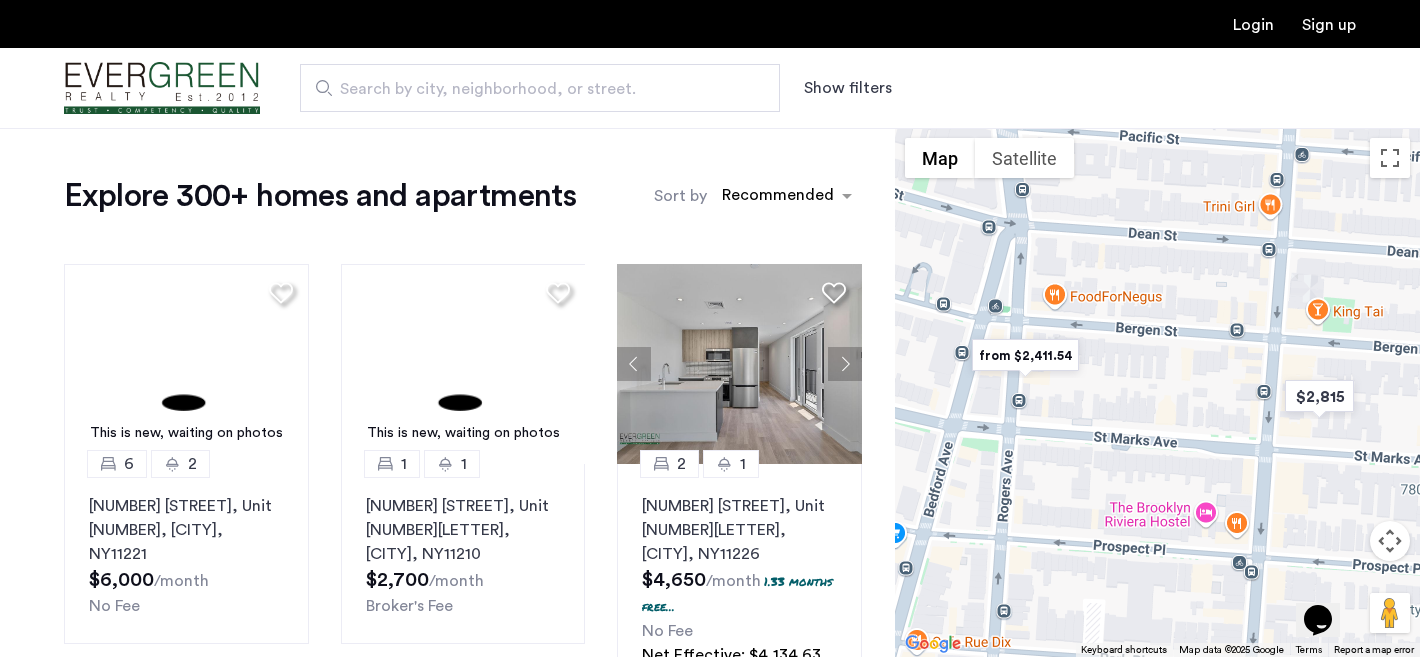 click at bounding box center [1025, 355] 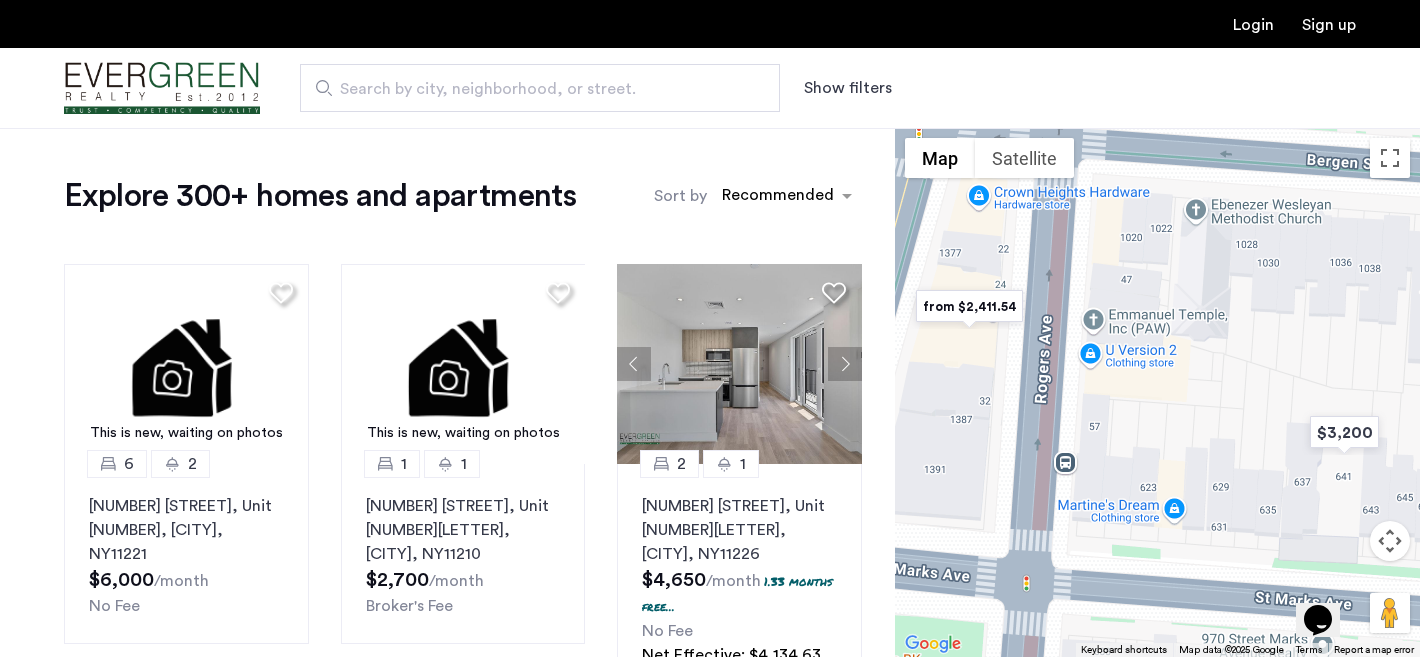 click at bounding box center [969, 306] 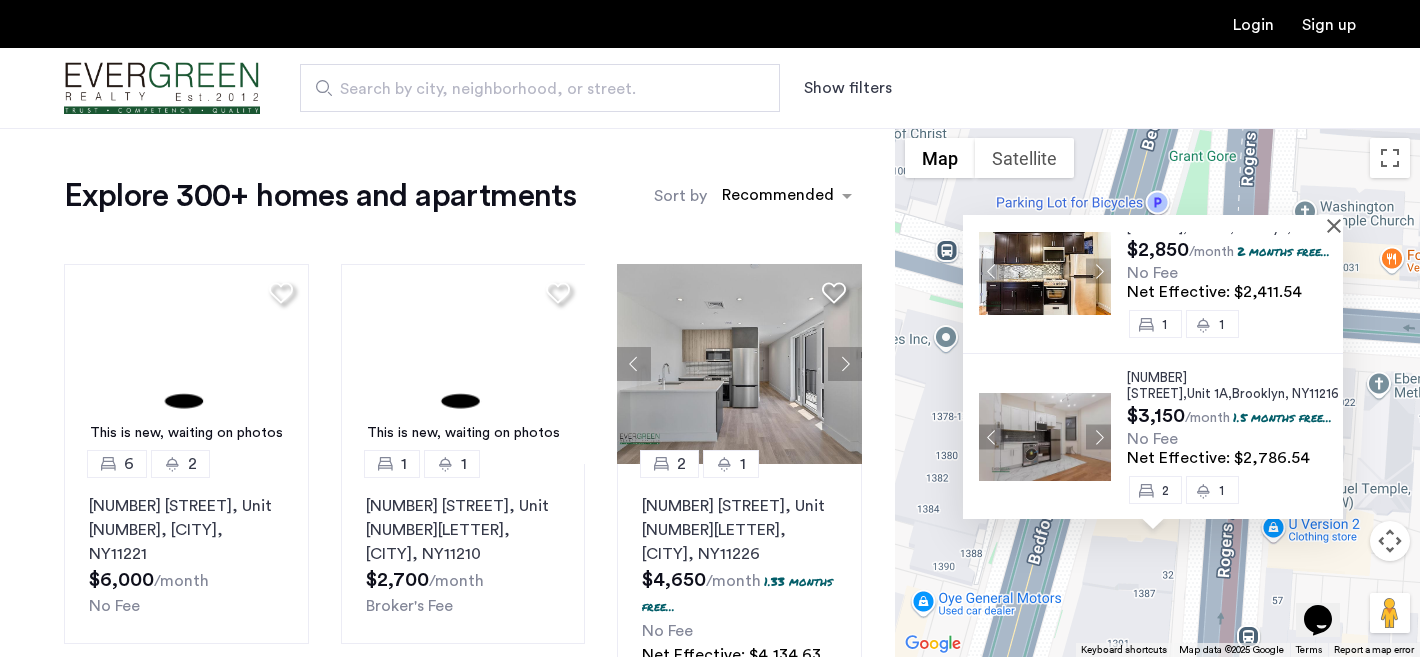 scroll, scrollTop: 0, scrollLeft: 0, axis: both 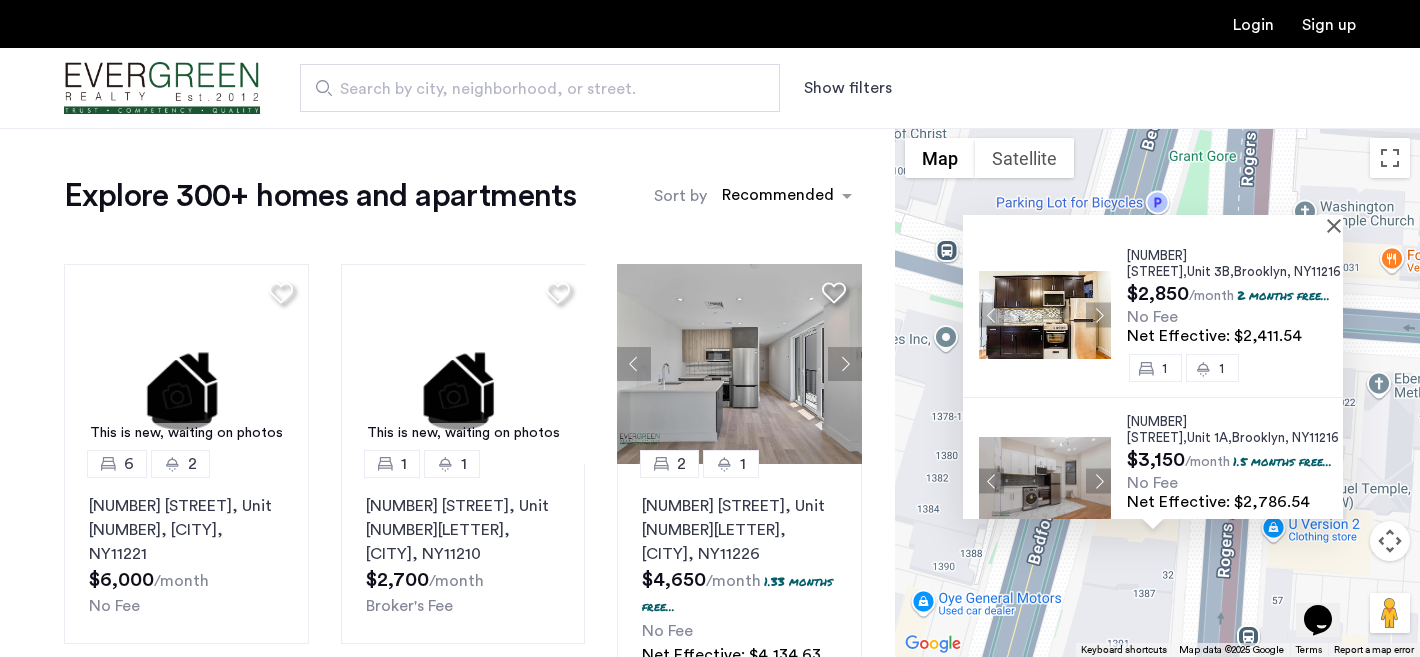 click on "11216" at bounding box center [1326, 271] 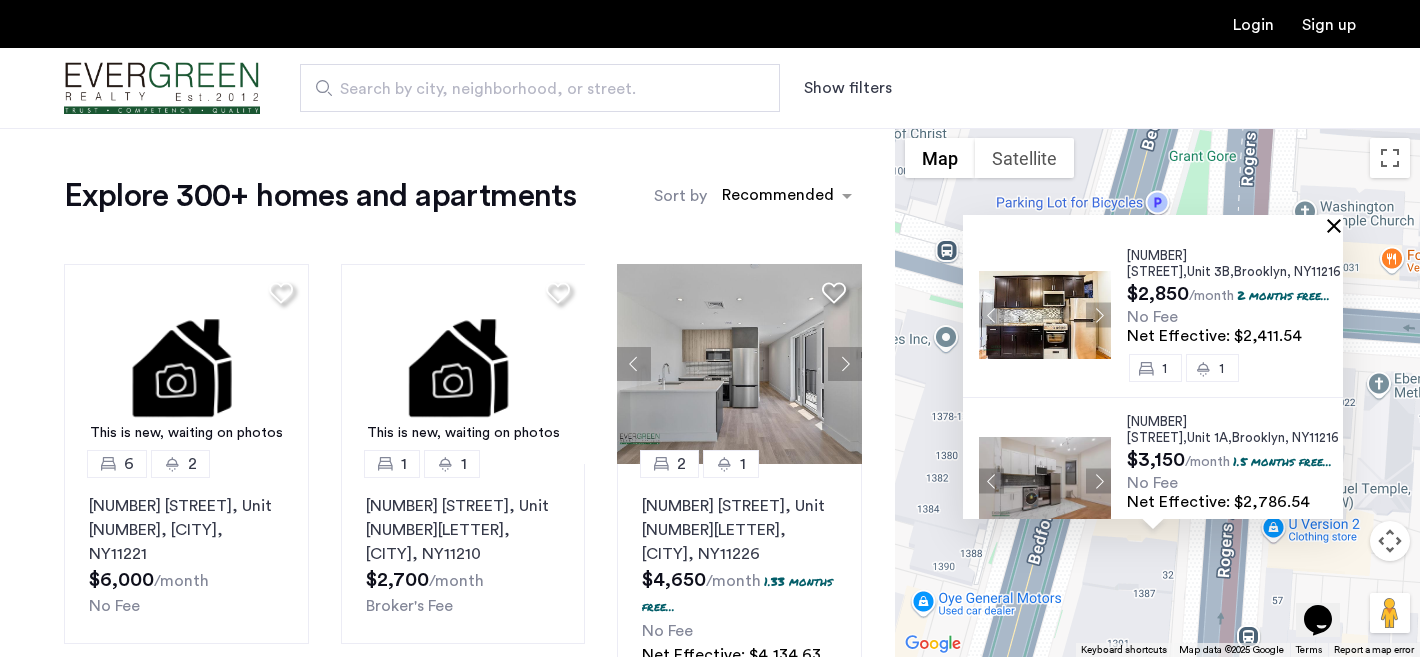 click at bounding box center [1338, 225] 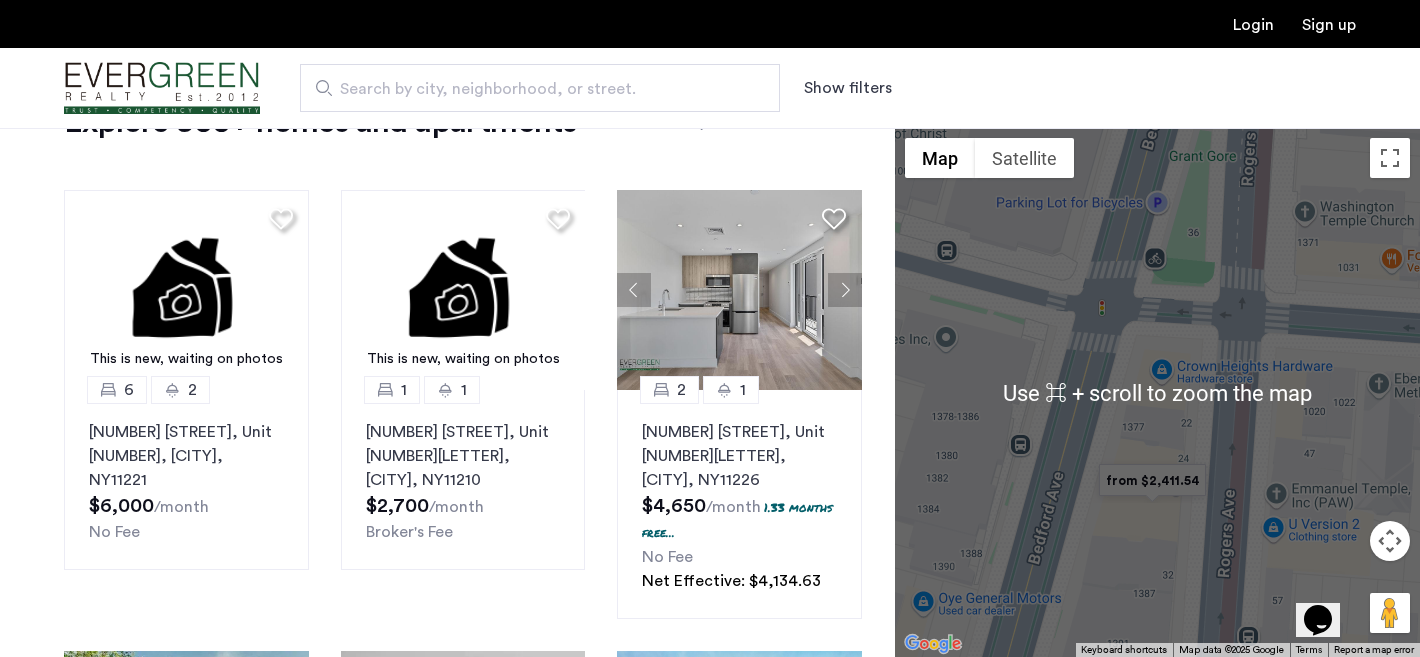 scroll, scrollTop: 59, scrollLeft: 0, axis: vertical 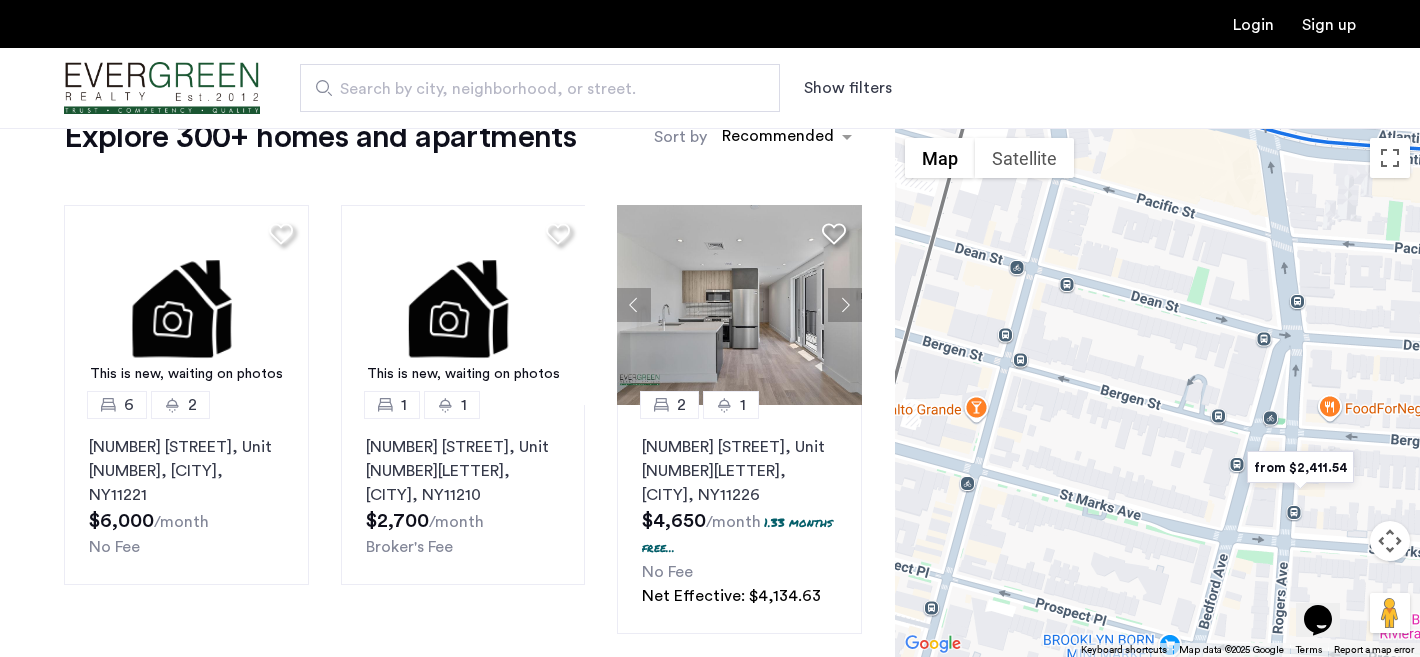 drag, startPoint x: 1309, startPoint y: 471, endPoint x: 1163, endPoint y: 445, distance: 148.297 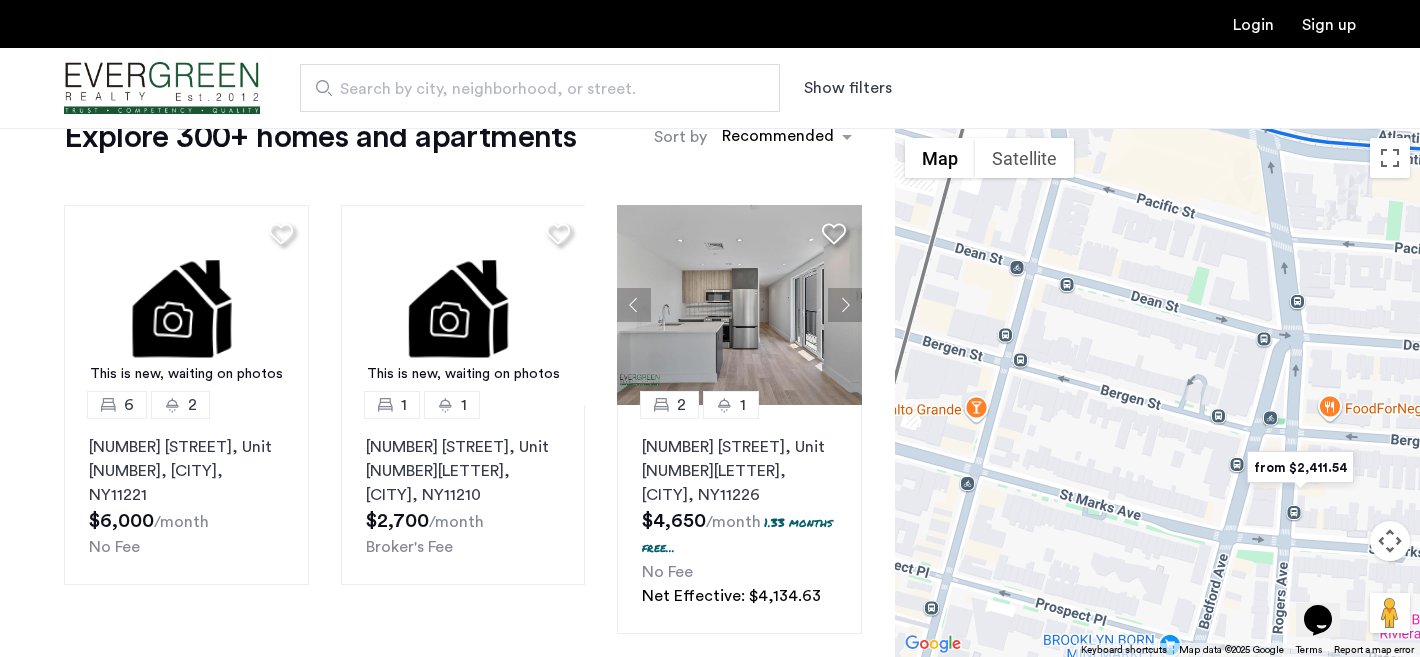 click at bounding box center (1300, 467) 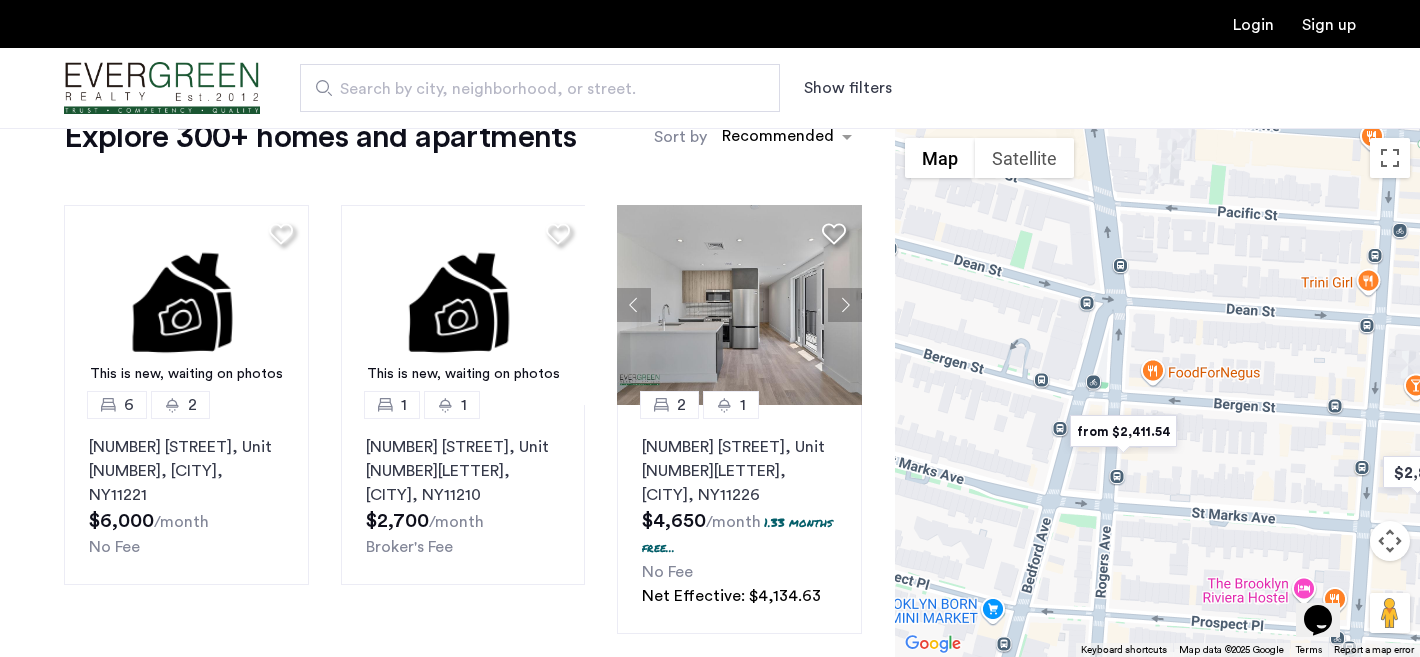 drag, startPoint x: 1220, startPoint y: 484, endPoint x: 1055, endPoint y: 434, distance: 172.4094 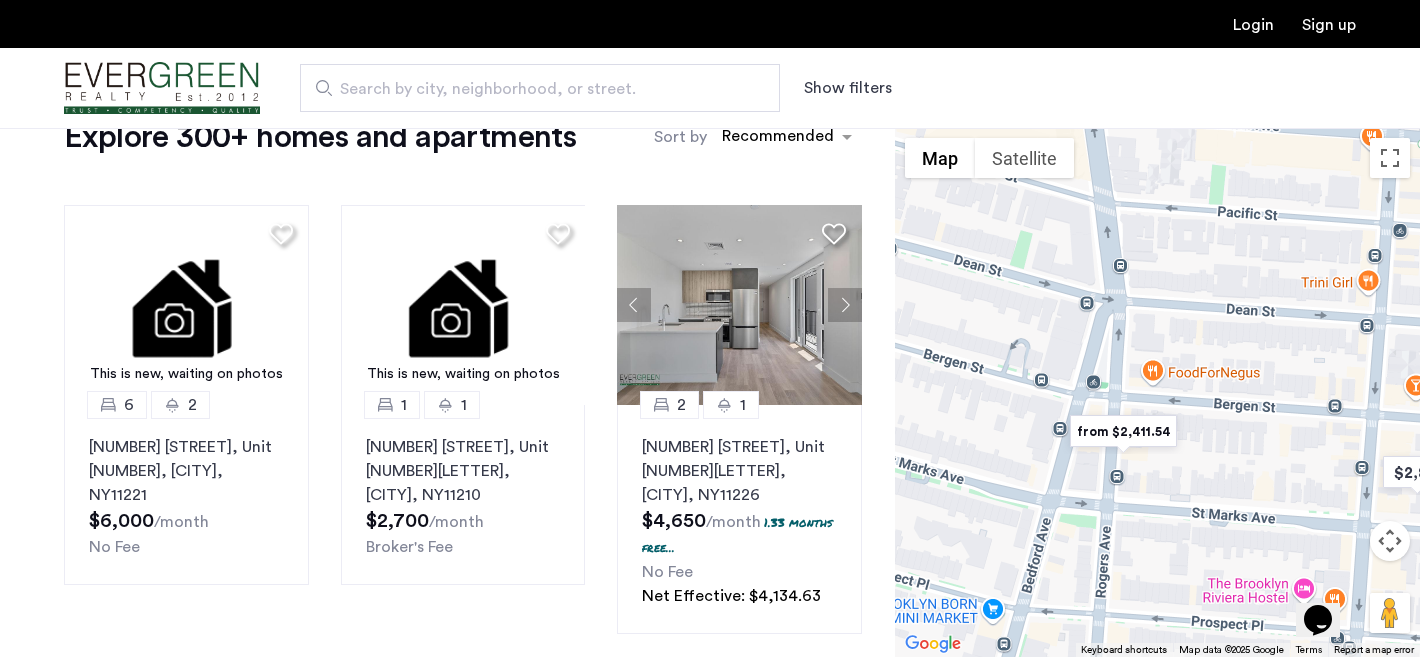 click on "To navigate, press the arrow keys." at bounding box center [1157, 392] 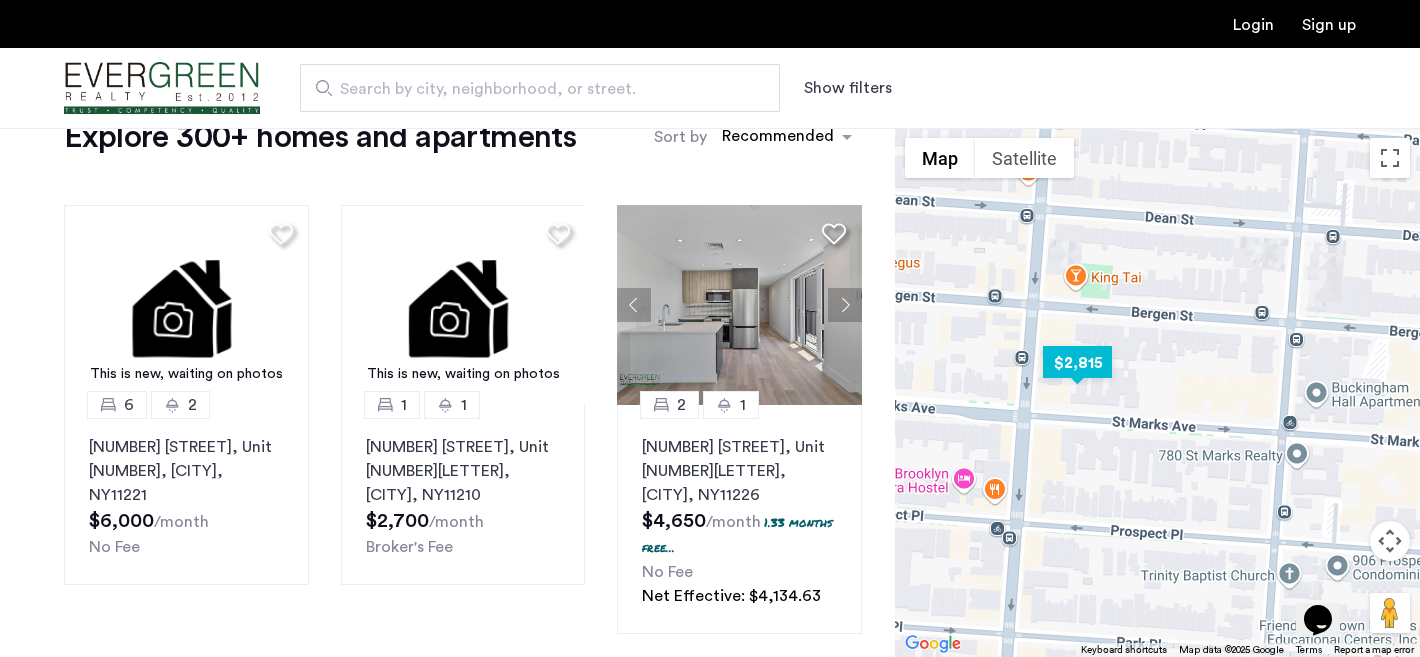 click at bounding box center (1077, 362) 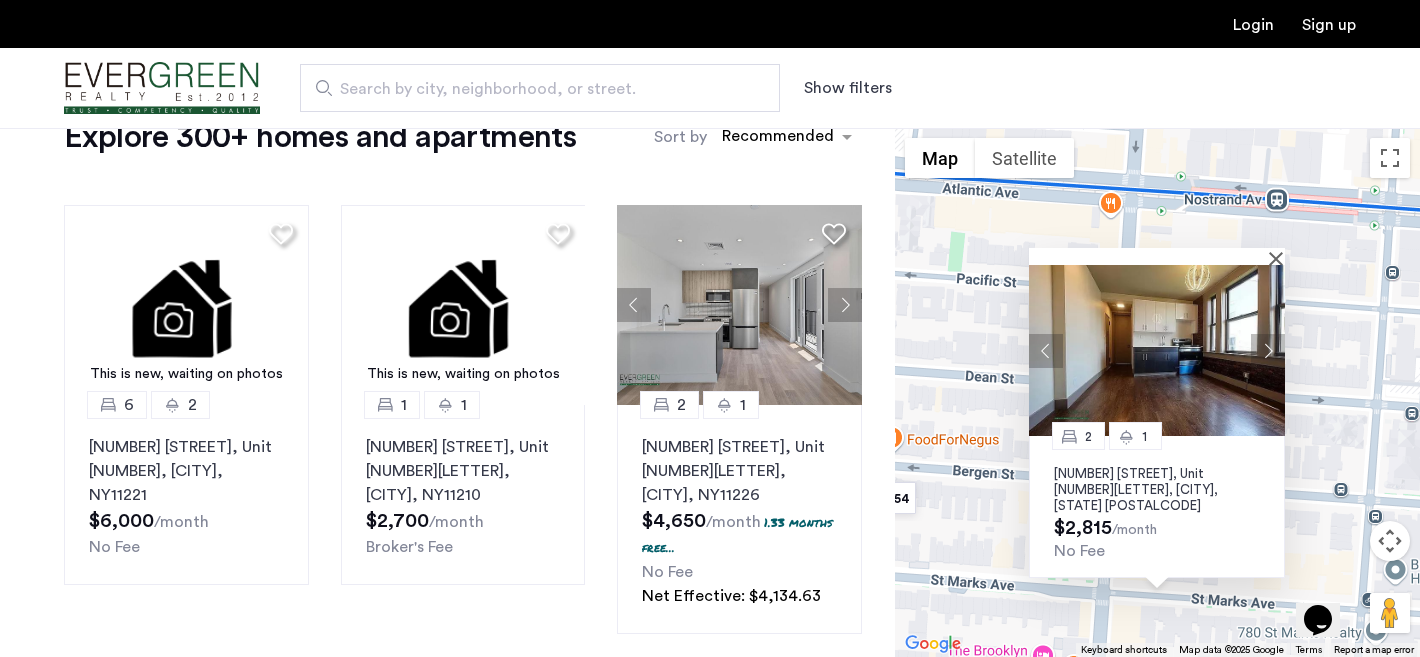 click at bounding box center (1157, 350) 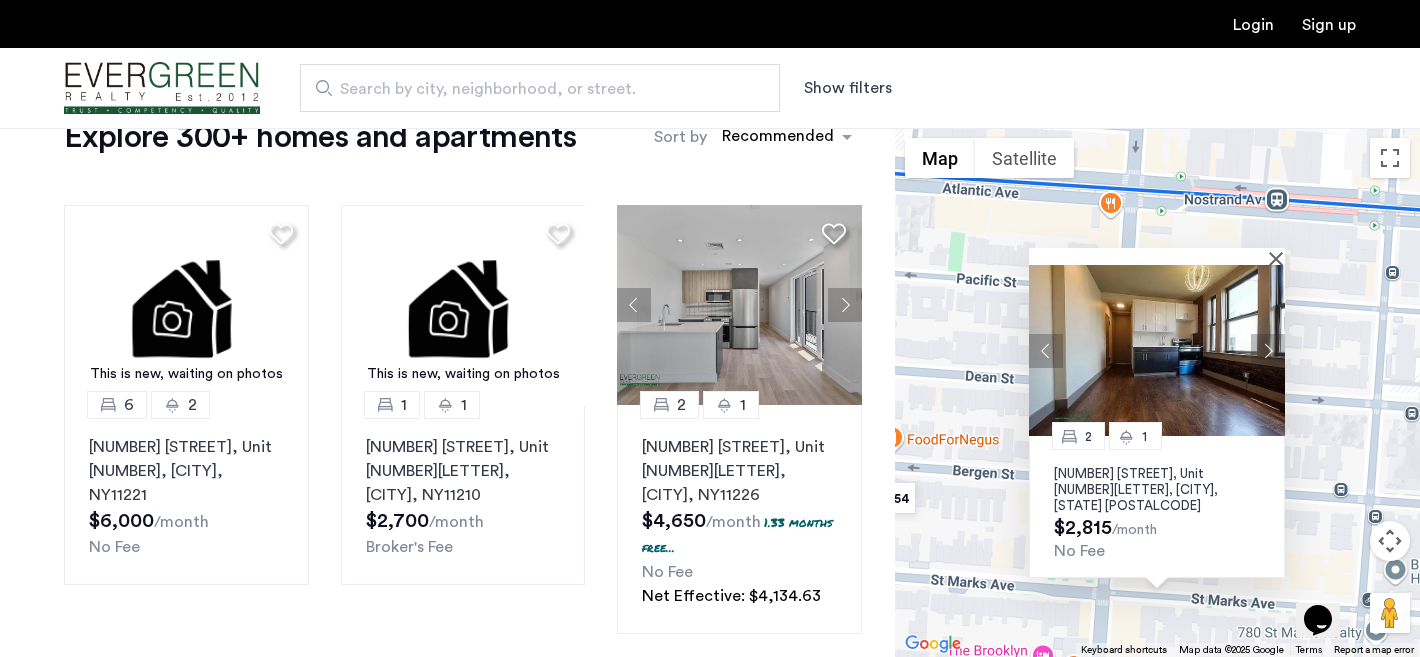 click on "This is new, waiting on photos 6 2 512 Kosciuszko Street, Unit 2, Brooklyn , NY  11221  $6,000  /month No Fee This is new, waiting on photos 1 1 1380 Flatbush Avenue, Unit 2F, Brooklyn , NY  11210  $2,700  /month Broker's Fee 2 1 2605 Snyder Avenue, Unit 6A, Brooklyn , NY  11226  $4,650  /month  1.33 months free...  No Fee Net Effective: $4,134.63 2 1 242 Newkirk Avenue, Unit 4E, Brooklyn , NY  11230  $2,911  /month No Fee 0 1 290 Linden Boulevard, Unit 4E, Brooklyn , NY  11226  $2,650  /month No Fee 2 1 1499 Bedford Avenue, Unit 7J, Brooklyn , NY  11216  $6,250  /month  1.15 months free...  No Fee Net Effective: $5,651.04 This is new, waiting on photos 2 1 40 Malcolm X Boulevard, Unit 3B, Brooklyn , NY  11221  $3,278  /month Broker's Fee 1 1 785 East 34th Street, Unit 2B, Brooklyn , NY  11210  $2,800  /month No Fee 1 1.5 1778 Bergen Street, Unit 1A, Brooklyn , NY  11233  $2,750  /month No Fee This is new, waiting on photos 3 1 364 Bainbridge Street, Unit 4, Brooklyn , NY  11233  $3,600  /month 2 1" 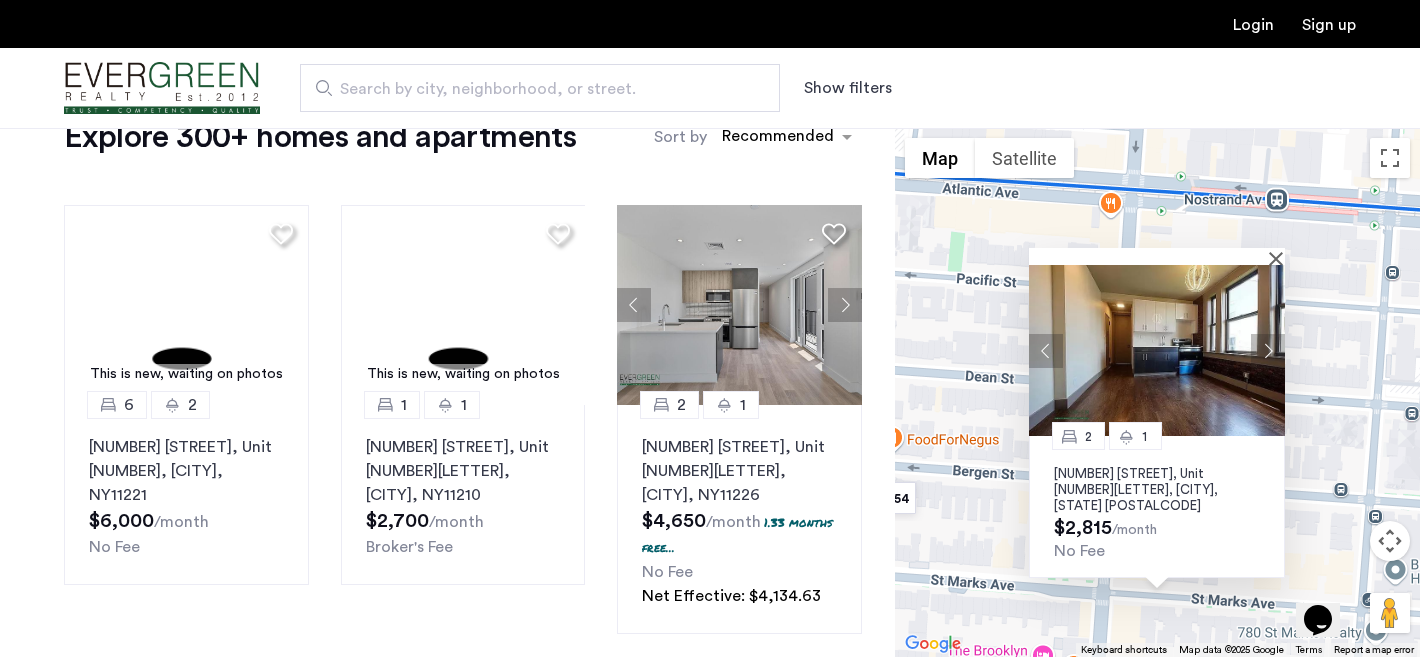 scroll, scrollTop: 0, scrollLeft: 0, axis: both 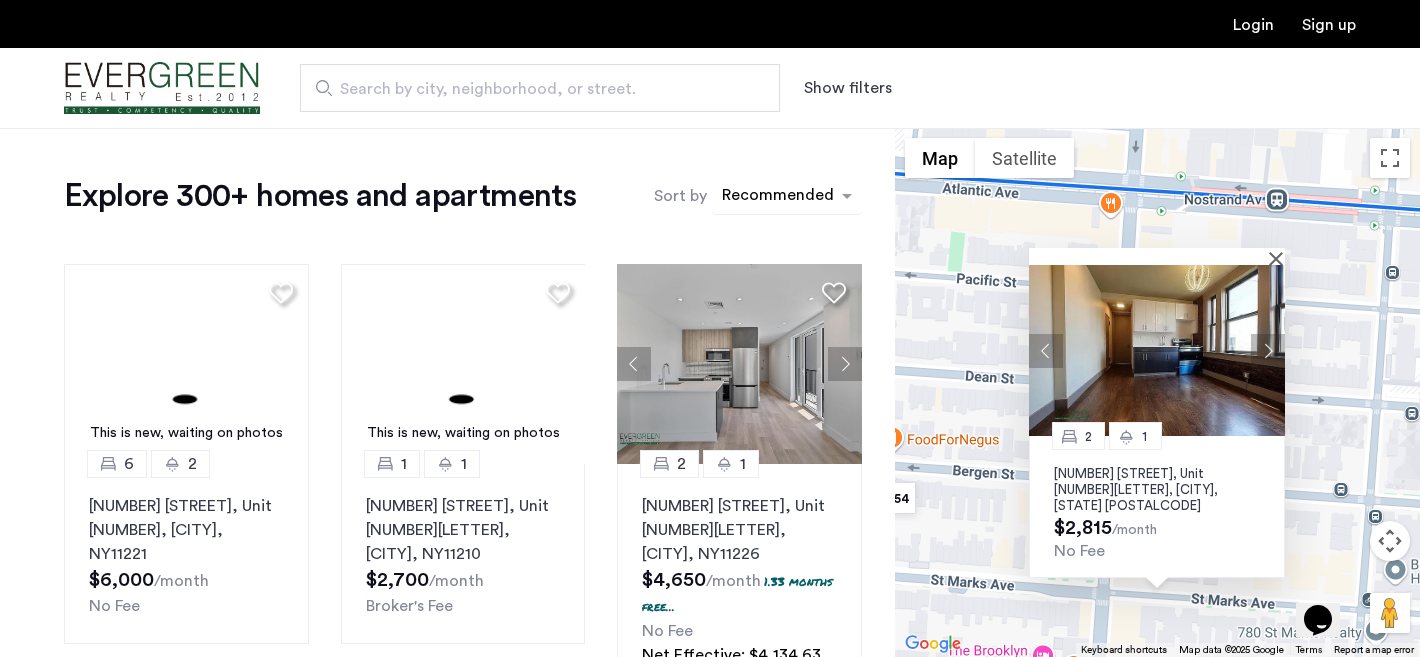 click 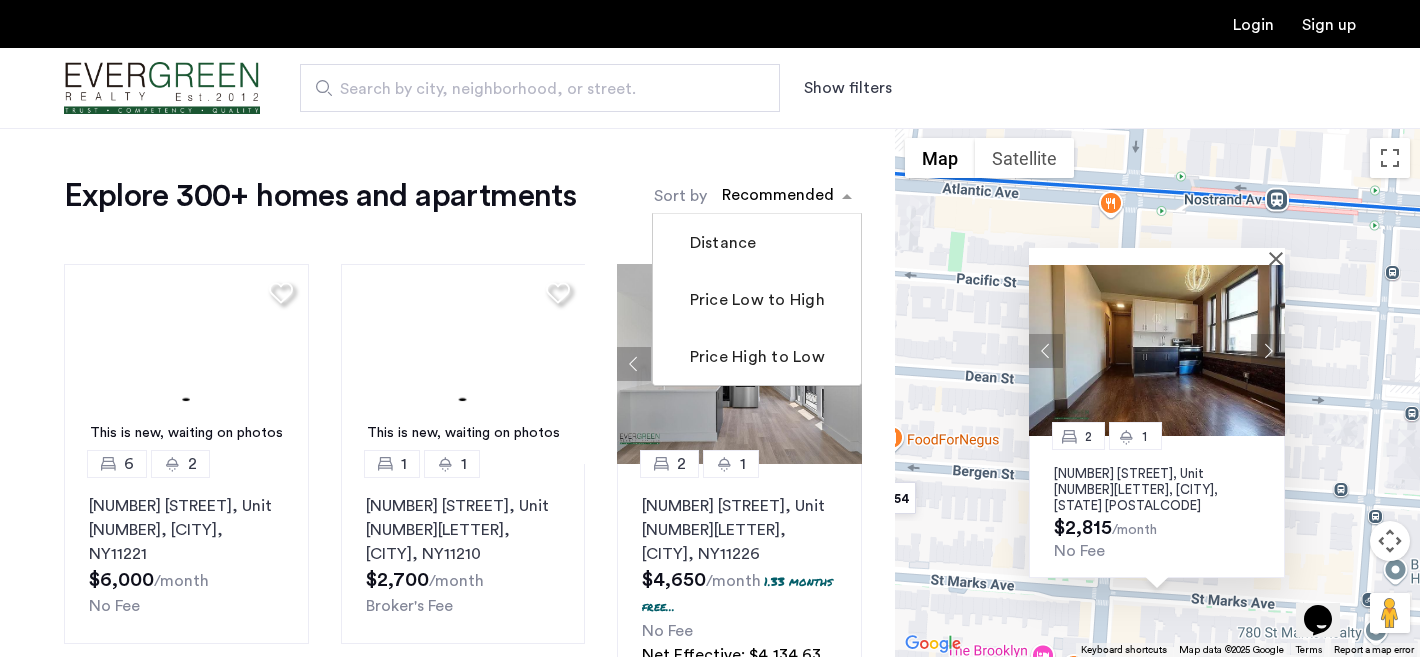 click on "Show filters" at bounding box center (848, 88) 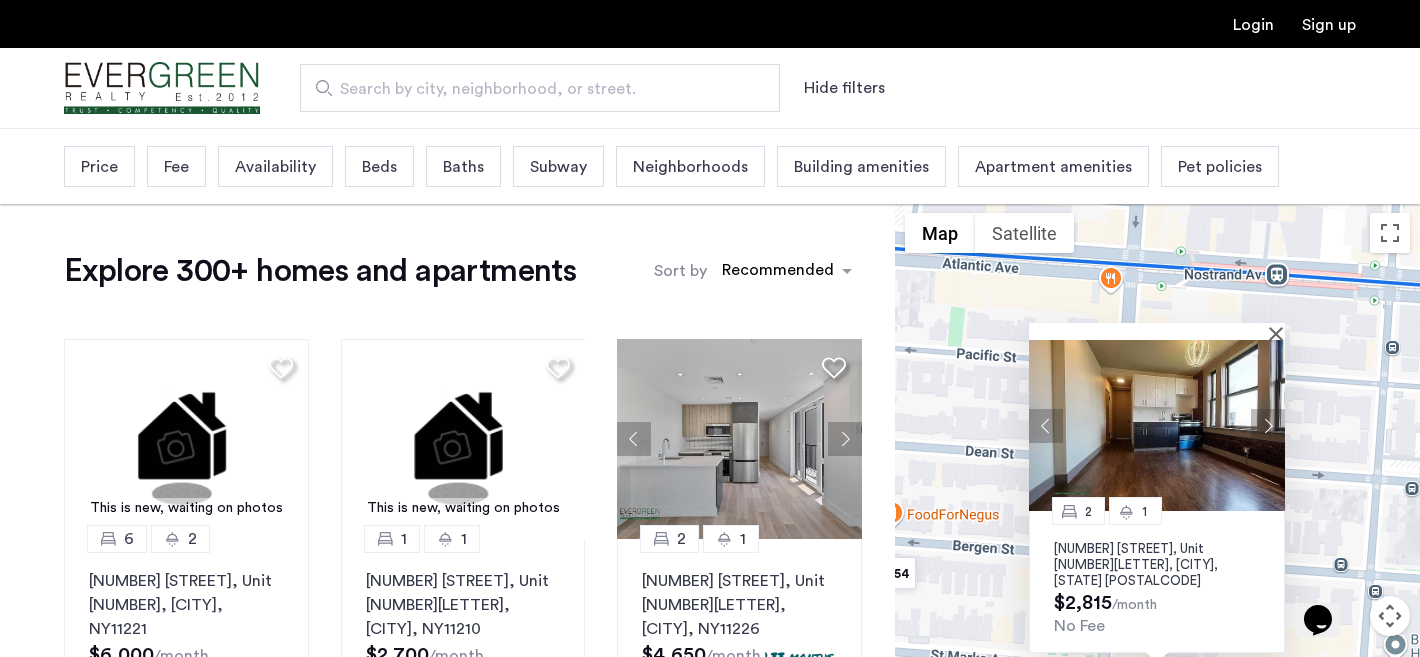 click on "Explore 300+ homes and apartments  Sort by Recommended This is new, waiting on photos 6 2 512 Kosciuszko Street, Unit 2, Brooklyn , NY  11221  $6,000  /month No Fee This is new, waiting on photos 1 1 1380 Flatbush Avenue, Unit 2F, Brooklyn , NY  11210  $2,700  /month Broker's Fee 2 1 2605 Snyder Avenue, Unit 6A, Brooklyn , NY  11226  $4,650  /month  1.33 months free...  No Fee Net Effective: $4,134.63 2 1 242 Newkirk Avenue, Unit 4E, Brooklyn , NY  11230  $2,911  /month No Fee 0 1 290 Linden Boulevard, Unit 4E, Brooklyn , NY  11226  $2,650  /month No Fee 2 1 1499 Bedford Avenue, Unit 7J, Brooklyn , NY  11216  $6,250  /month  1.15 months free...  No Fee Net Effective: $5,651.04 This is new, waiting on photos 2 1 40 Malcolm X Boulevard, Unit 3B, Brooklyn , NY  11221  $3,278  /month Broker's Fee 1 1 785 East 34th Street, Unit 2B, Brooklyn , NY  11210  $2,800  /month No Fee 1 1.5 1778 Bergen Street, Unit 1A, Brooklyn , NY  11233  $2,750  /month No Fee This is new, waiting on photos 3 1 , NY  11233  2 1" 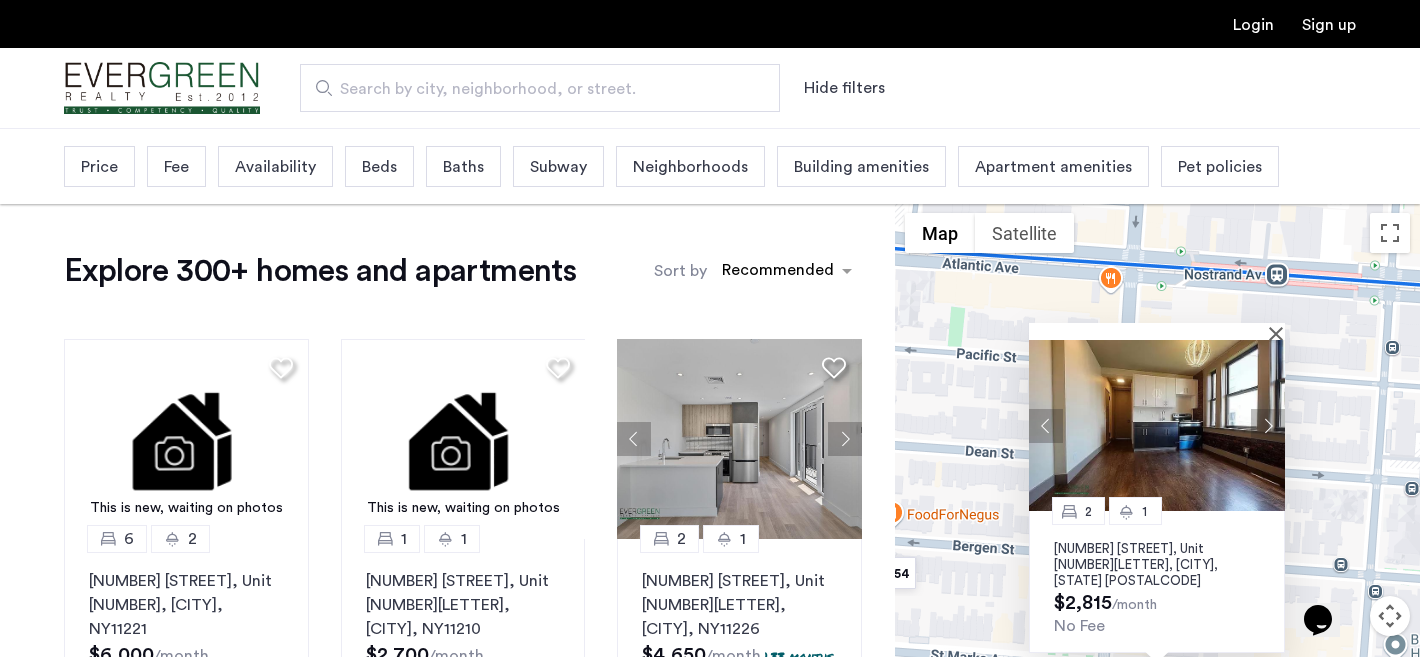 click on "Beds" at bounding box center (379, 167) 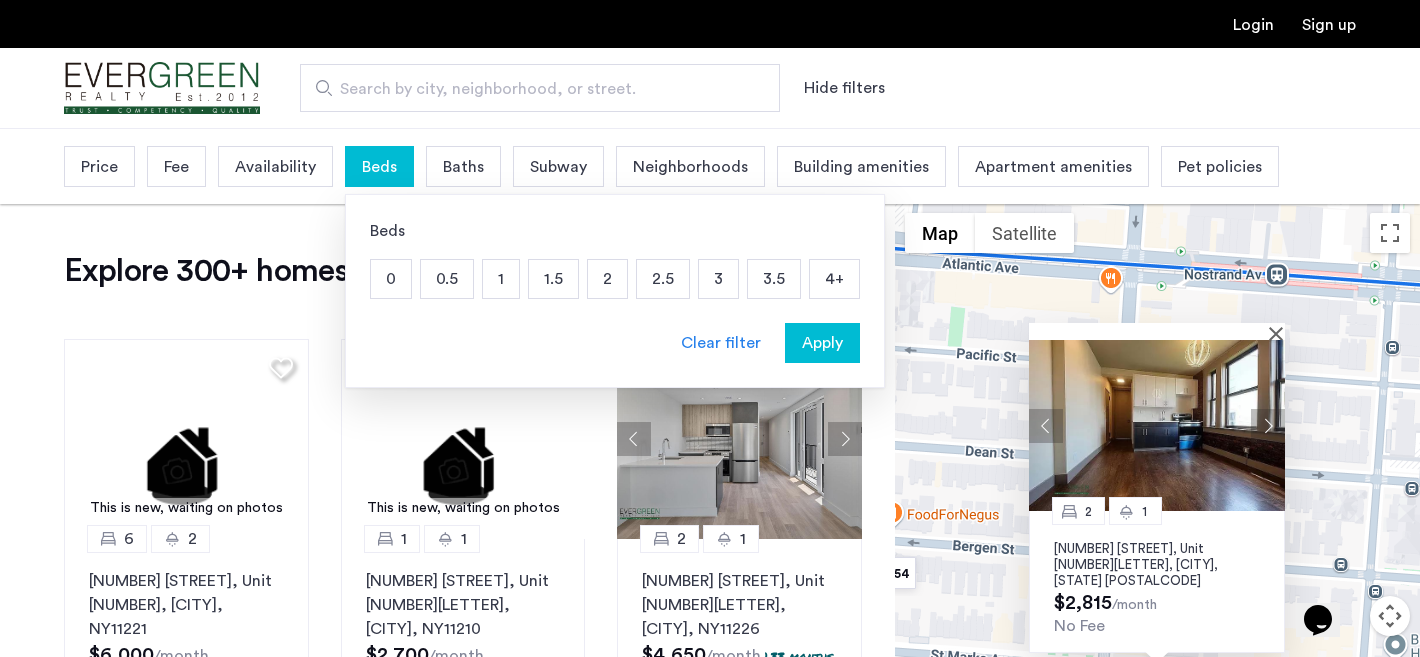 click on "2" at bounding box center (607, 279) 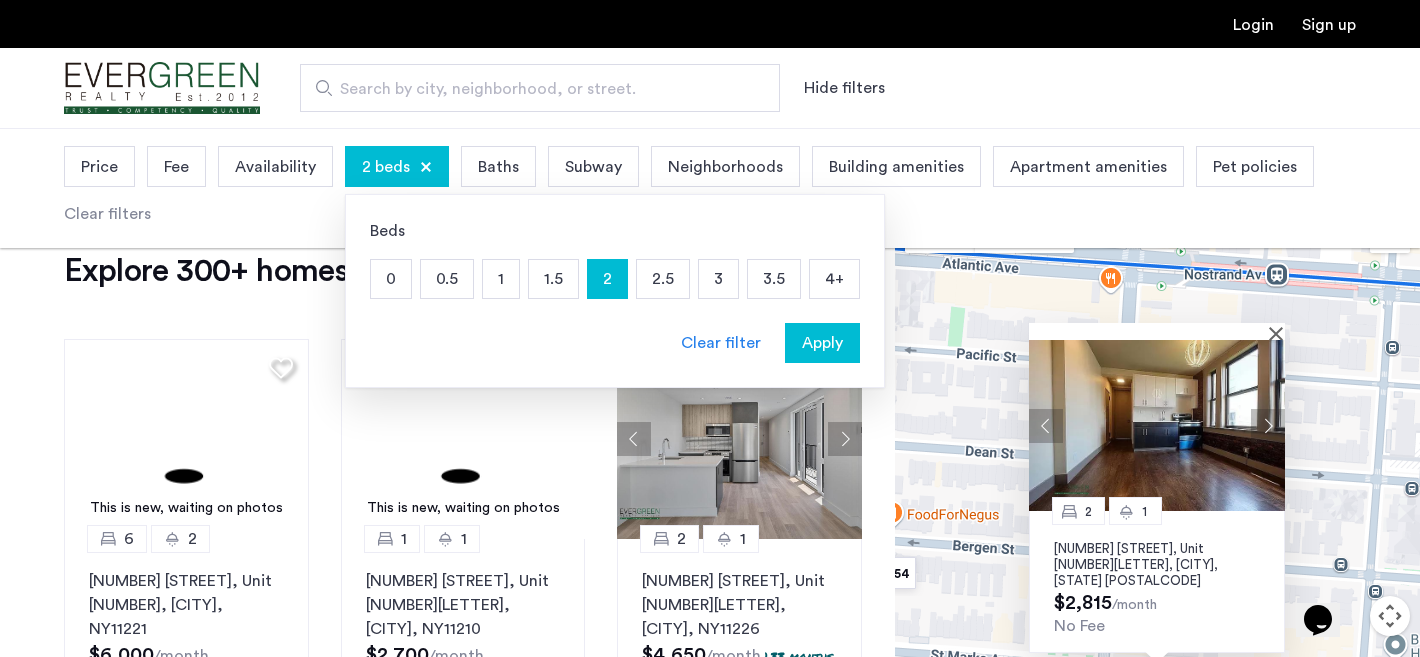 click on "Apply" at bounding box center (822, 343) 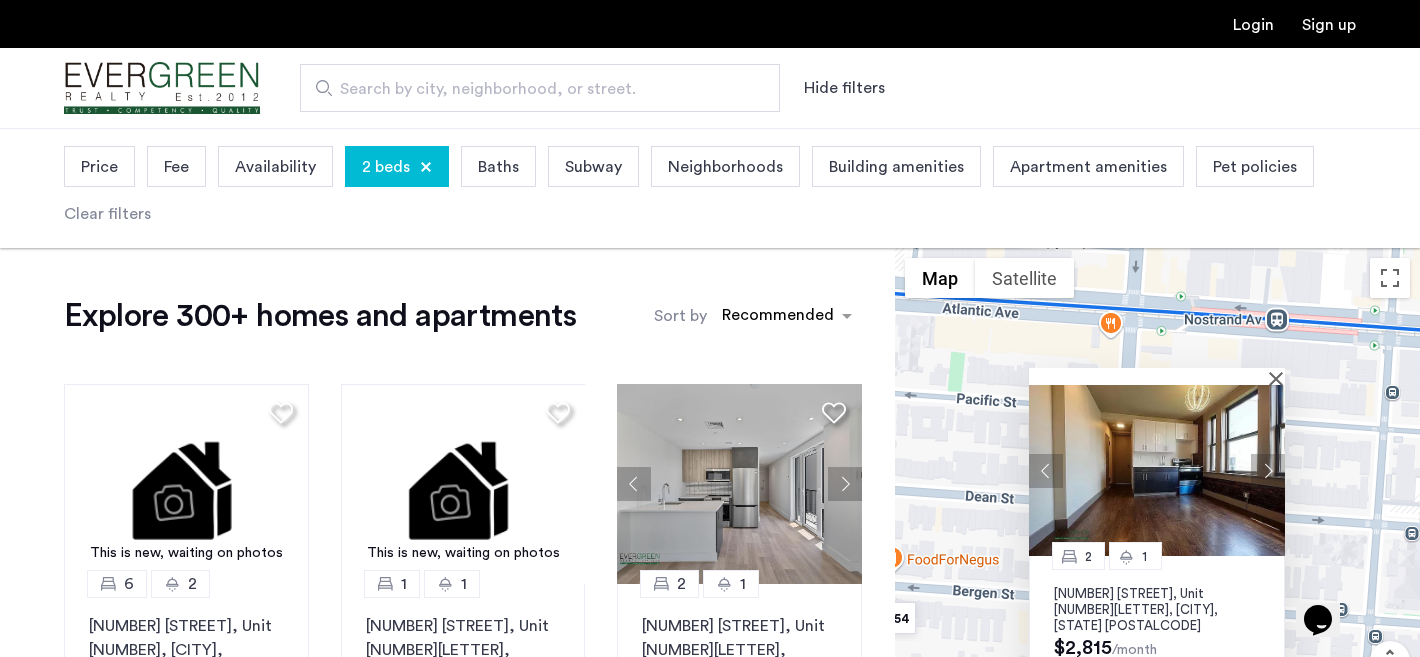 click on "Baths" at bounding box center [498, 166] 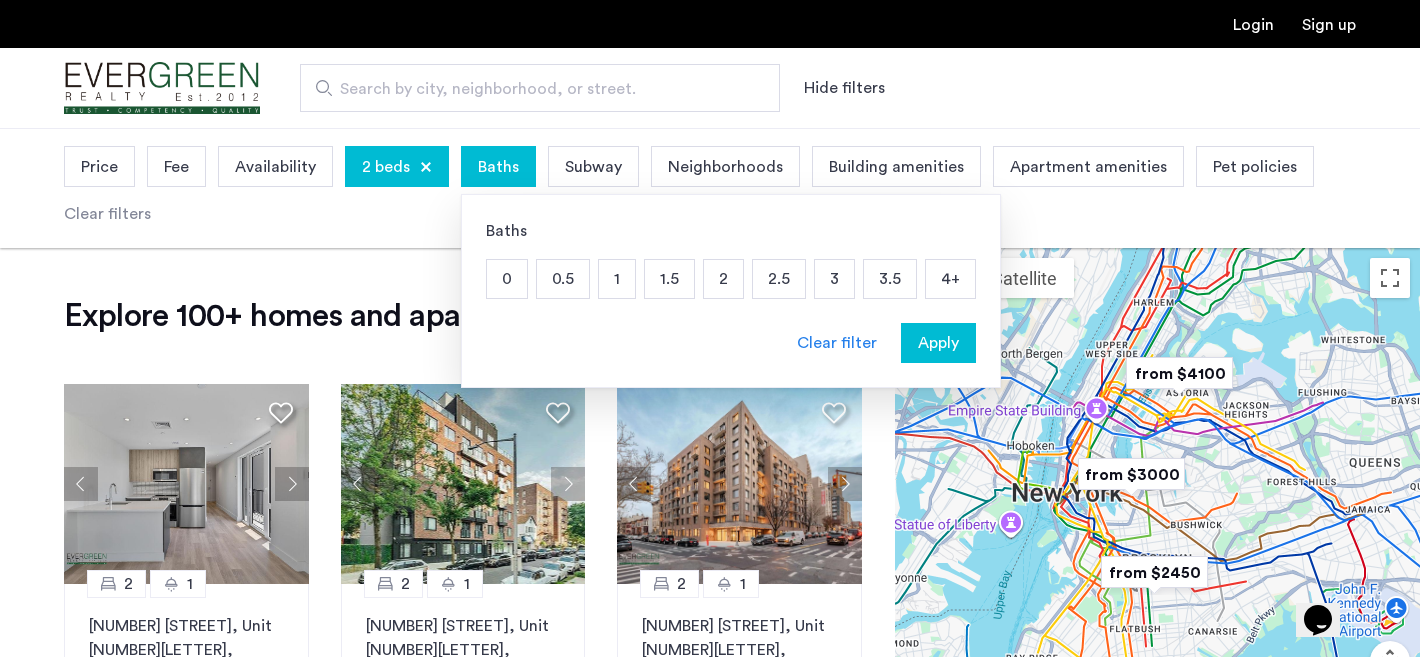click on "1" at bounding box center [617, 279] 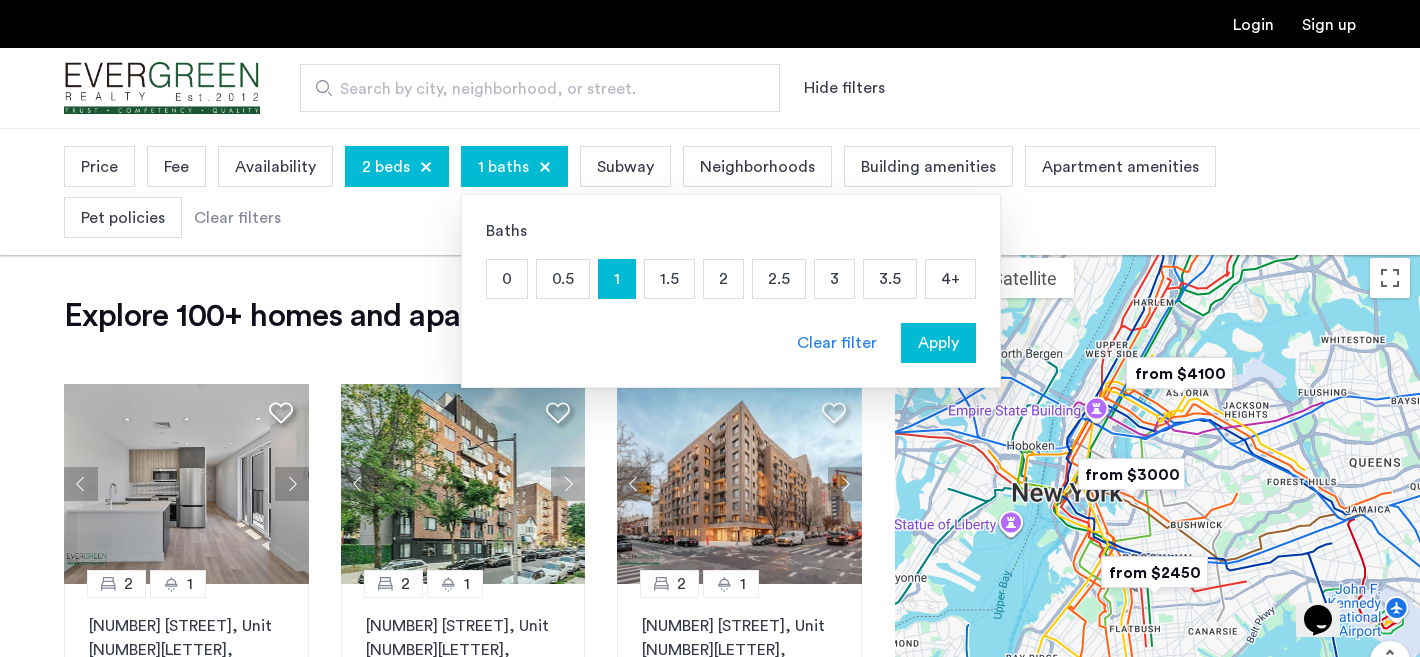 click on "Apply" at bounding box center (938, 343) 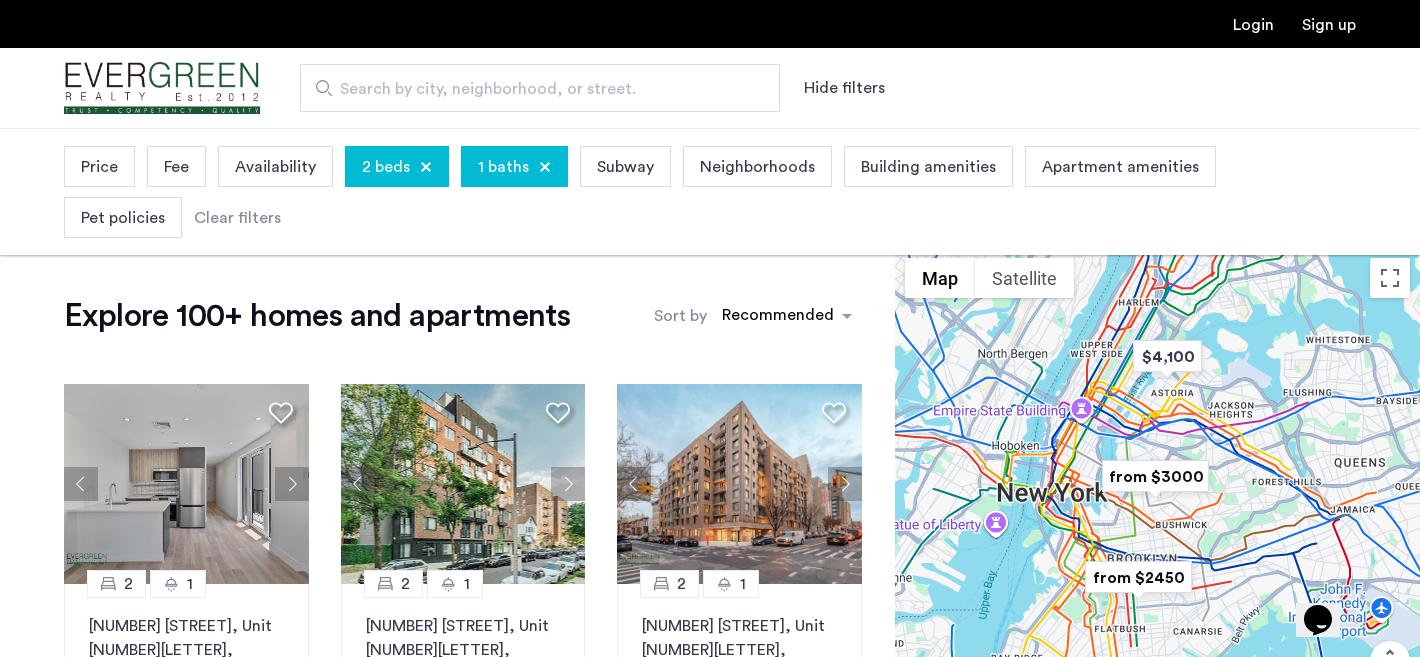 click on "Price" at bounding box center [99, 166] 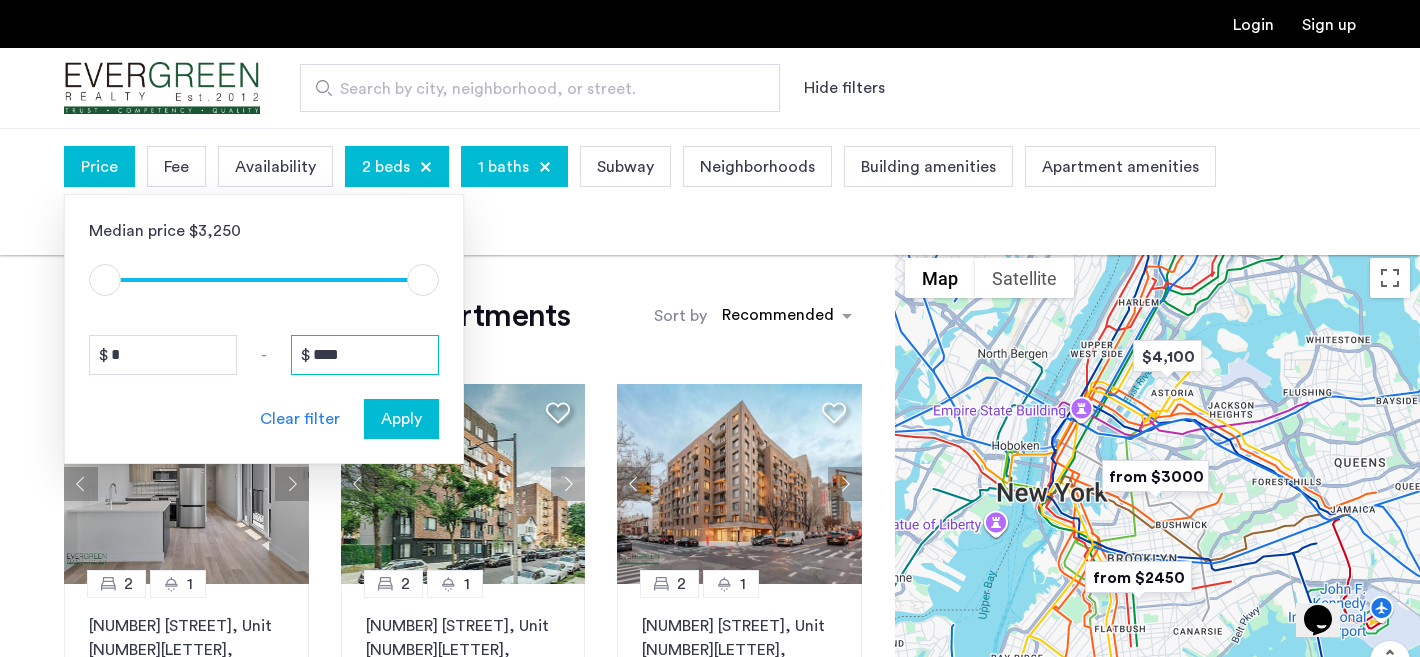 click on "****" at bounding box center (365, 355) 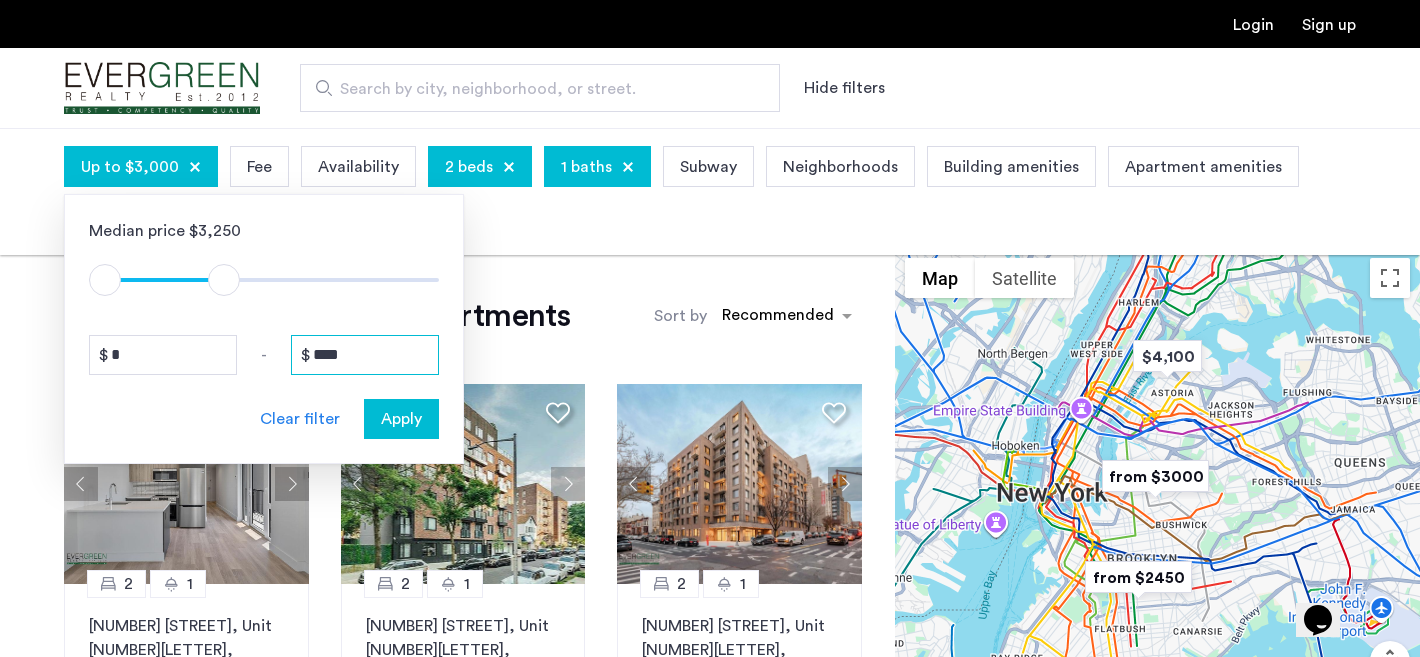 type on "****" 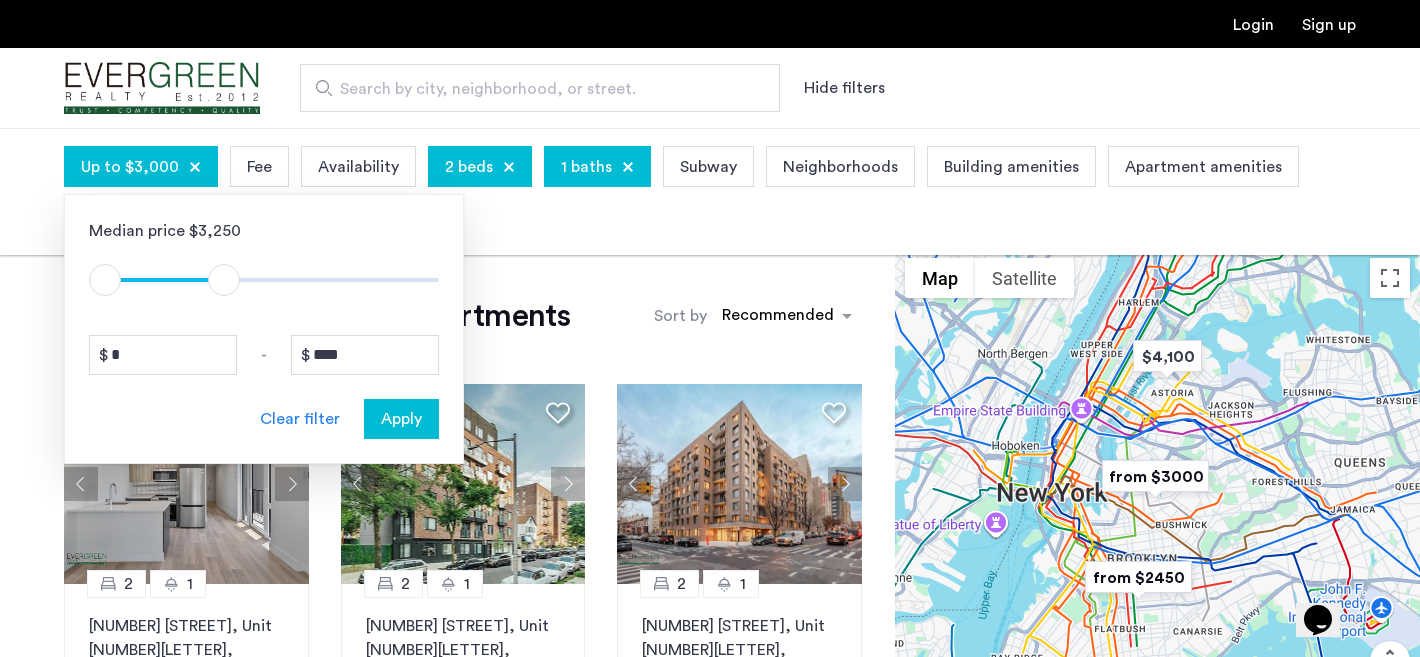 click on "Apply" at bounding box center (401, 419) 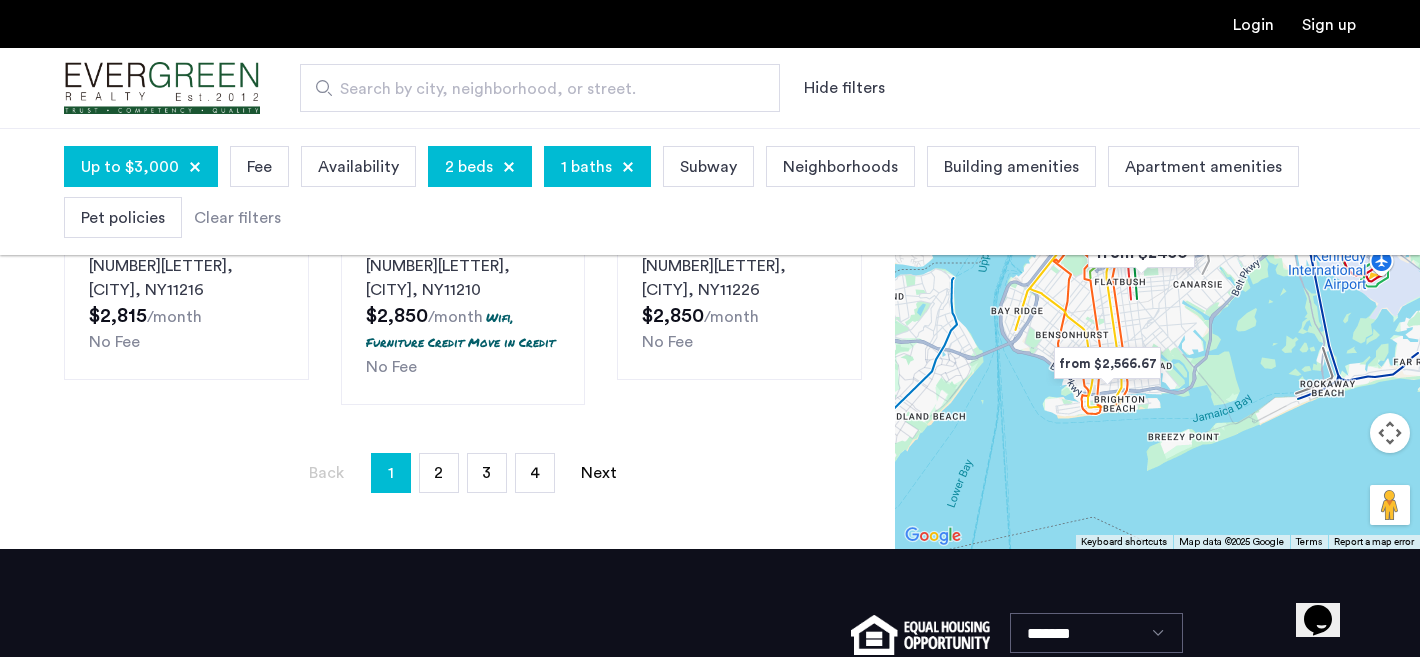 scroll, scrollTop: 0, scrollLeft: 0, axis: both 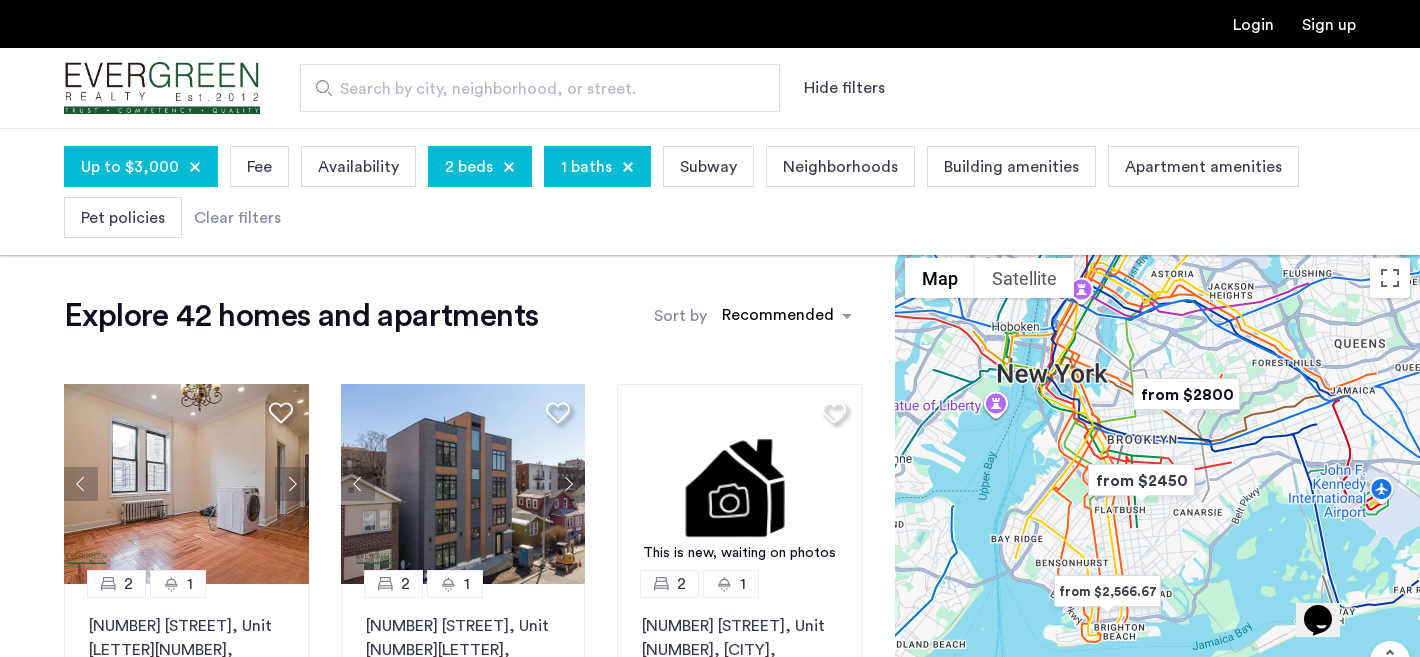 click on "Neighborhoods" at bounding box center [840, 166] 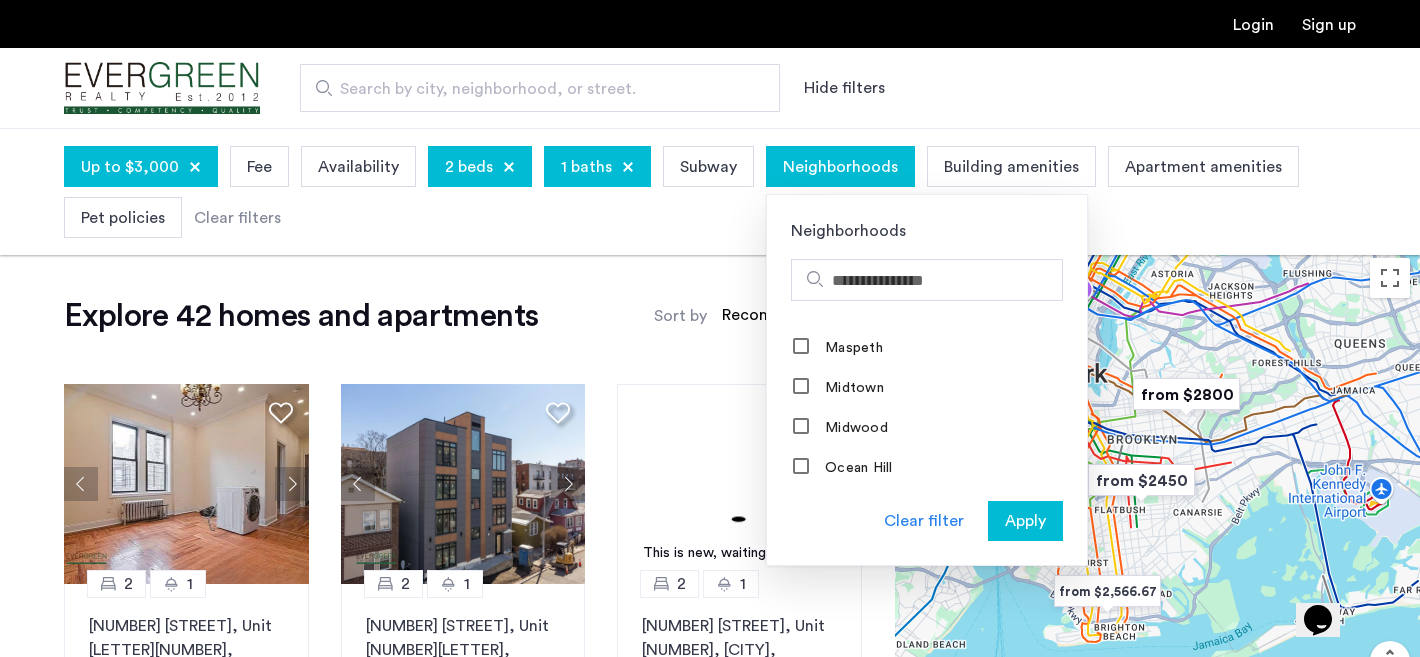 scroll, scrollTop: 1787, scrollLeft: 0, axis: vertical 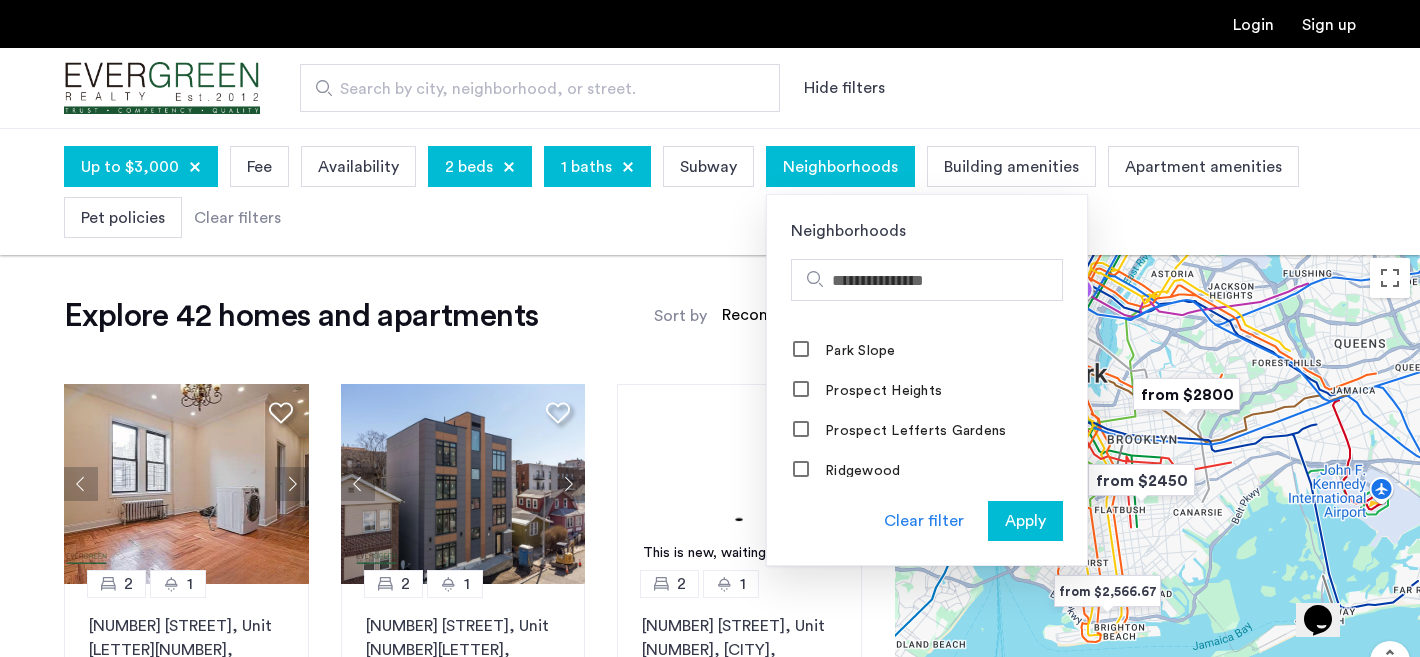 click on "Up to $3,000 Fee  Availability   2 beds   1 baths  Subway Neighborhoods Neighborhoods   Weeksville   Astoria   Bath Beach   Battery Park City   Bedford-Stuyvesant   Boerum Hill   Borough Park   Brighton Beach   Broadway Triangle   Brooklyn Heights   Brownsville   Bushwick   Canarsie   Carroll Gardens   Central Harlem   Chelsea   Chinatown   Clinton Hill   Coney Island   Crown Heights   Cypress Hills   Ditmas Park   Downtown Brooklyn   East Flatbush   East Harlem   East New York   East Williamsburg   Farragut   Flatbush   Flushing   Fort Greene   Gowanus   Gravesend   Greenpoint   Greenwood   Kensington   Little Caribbean   Little Haiti   Little Italy   Long Island City   Marine Park   Maspeth   Midtown   Midwood   Ocean Hill   Park Slope   Prospect Heights   Prospect Lefferts Gardens   Ridgewood   Sheepshead Bay   Southside   Stuyvesant Heights   Sunset Park   Vinegar Hill   Weeksville   Williamsburg   Wingate    Yorkville  Clear filter  Apply Building amenities Apartment amenities Pet policies Clear filters" at bounding box center (710, 192) 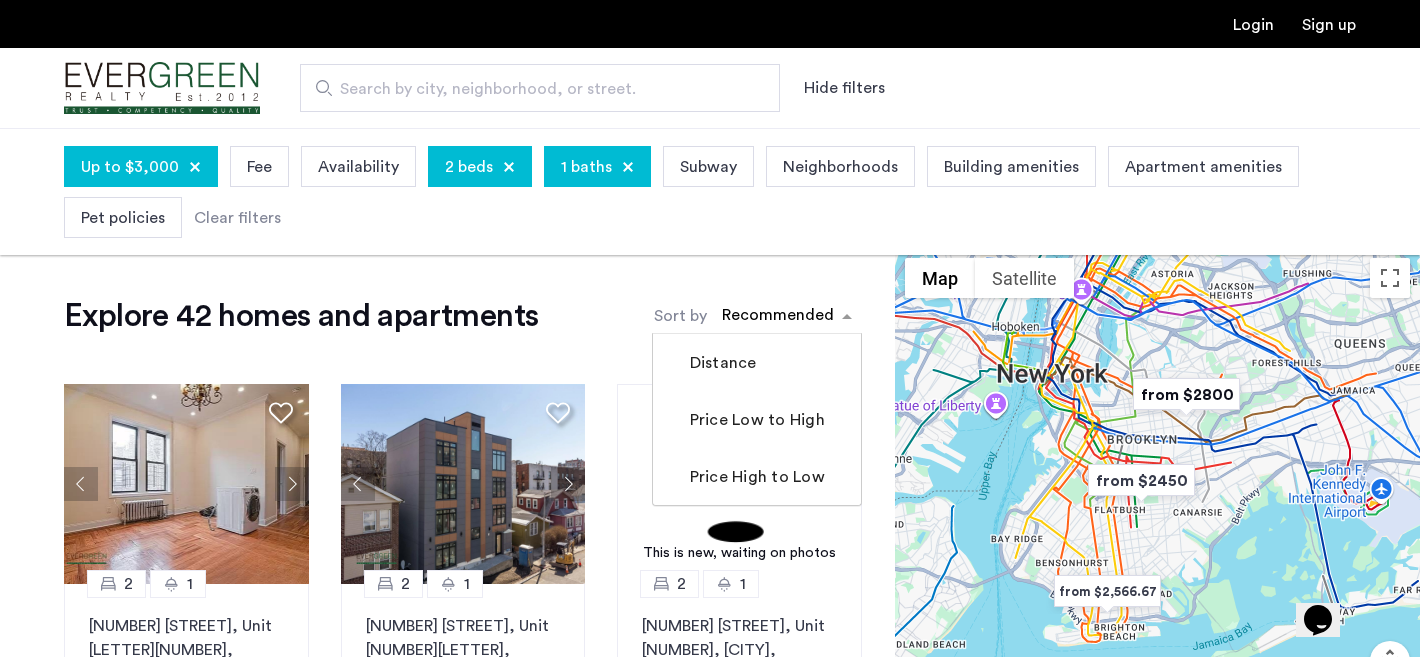 click 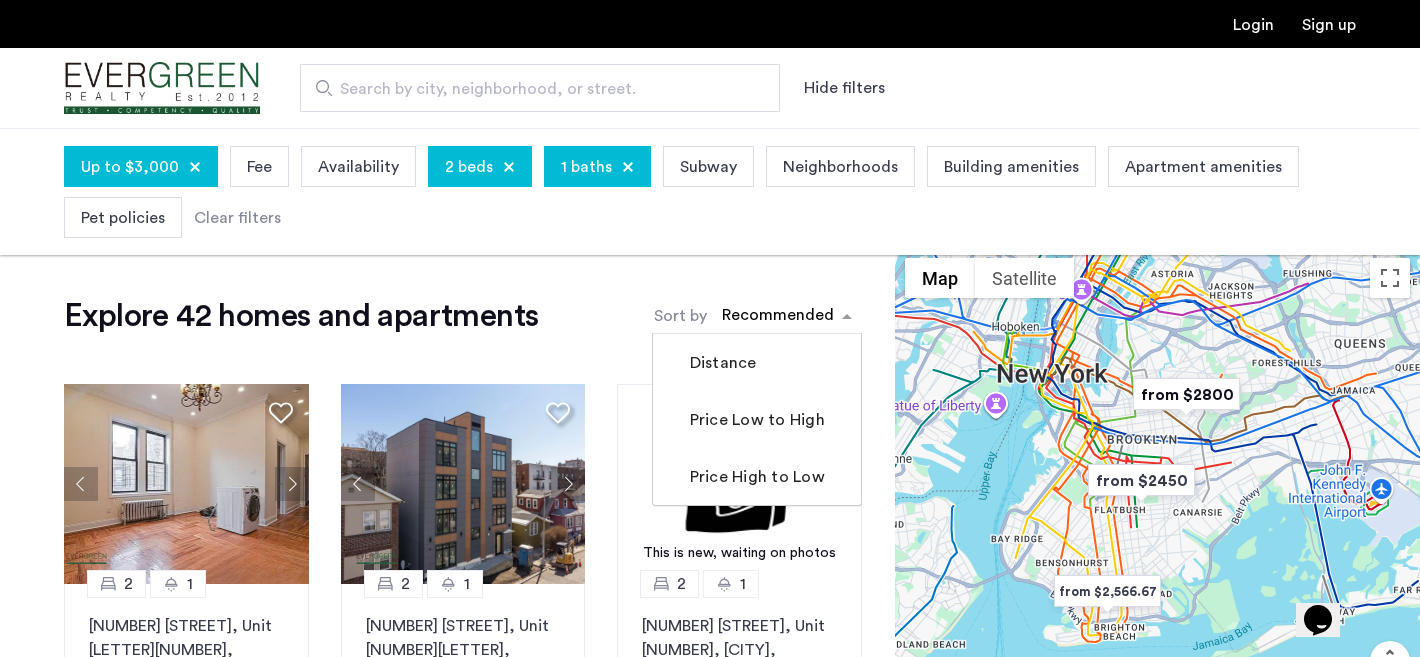 click on "Explore 42 homes and apartments  Sort by Recommended  Distance   Price Low to High   Price High to Low" 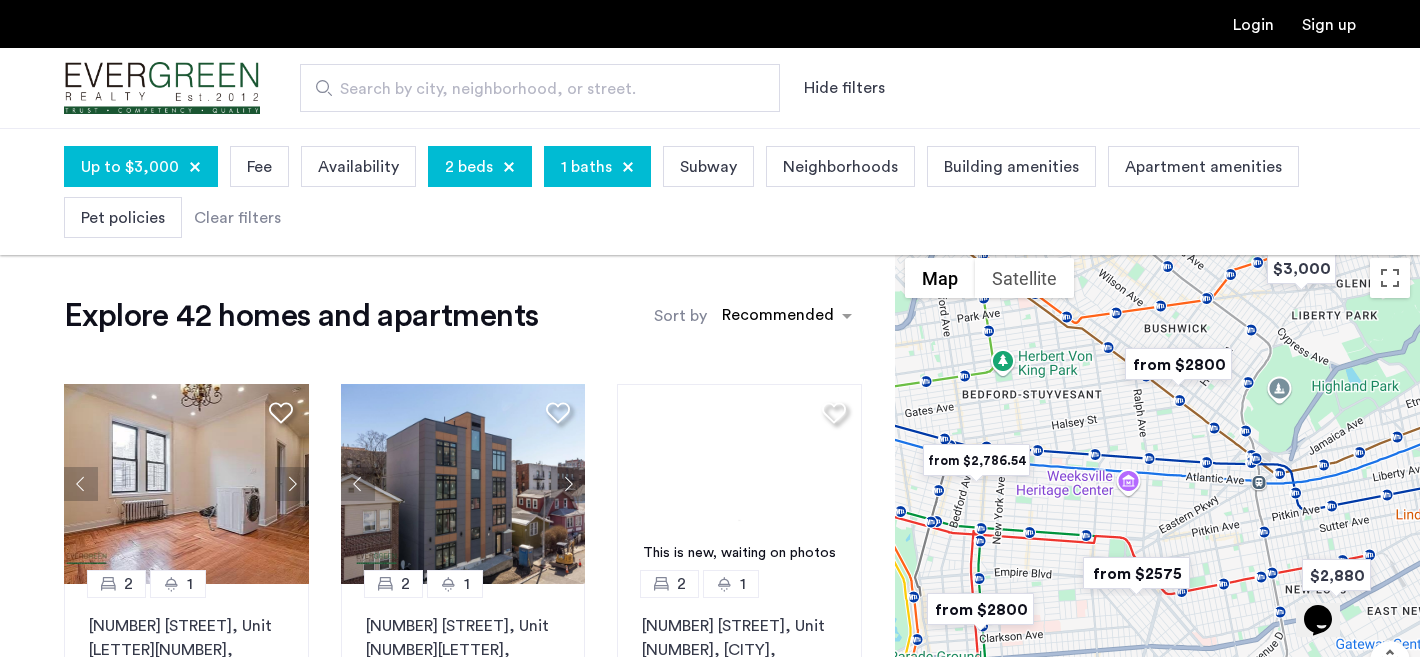 drag, startPoint x: 1183, startPoint y: 438, endPoint x: 1126, endPoint y: 407, distance: 64.884514 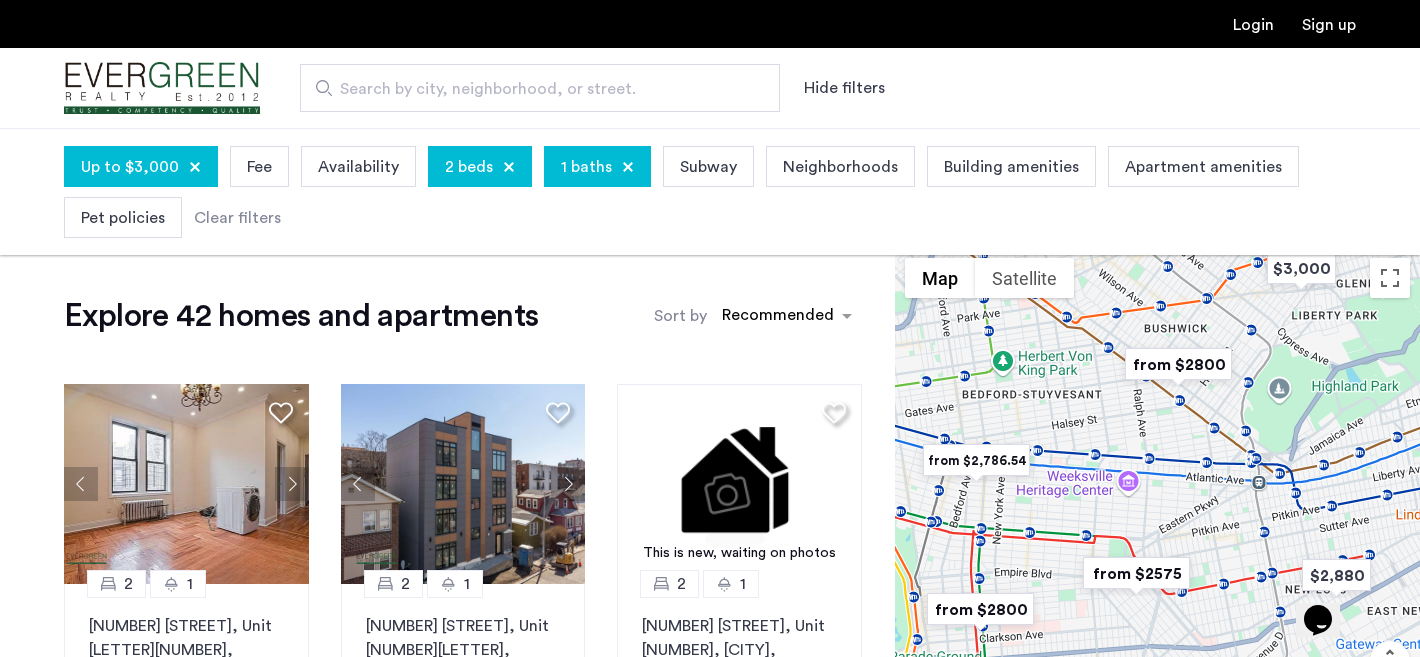 click at bounding box center [1157, 512] 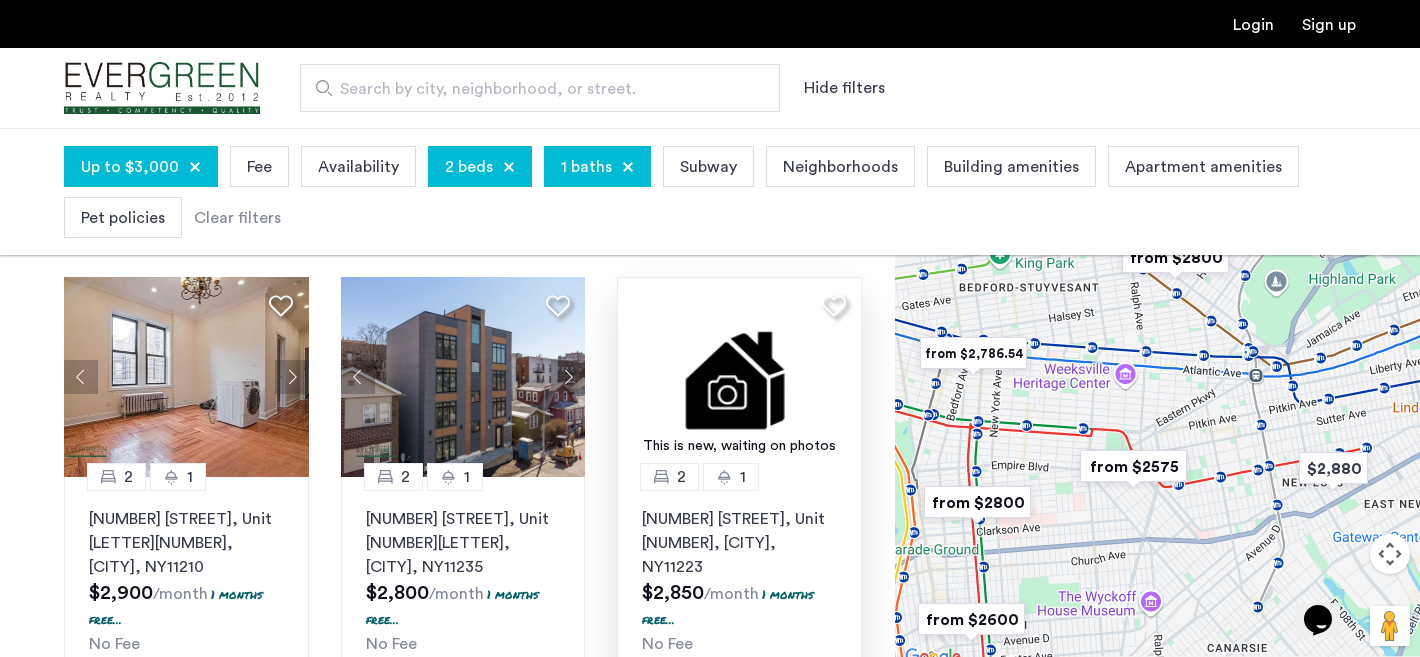 scroll, scrollTop: 88, scrollLeft: 0, axis: vertical 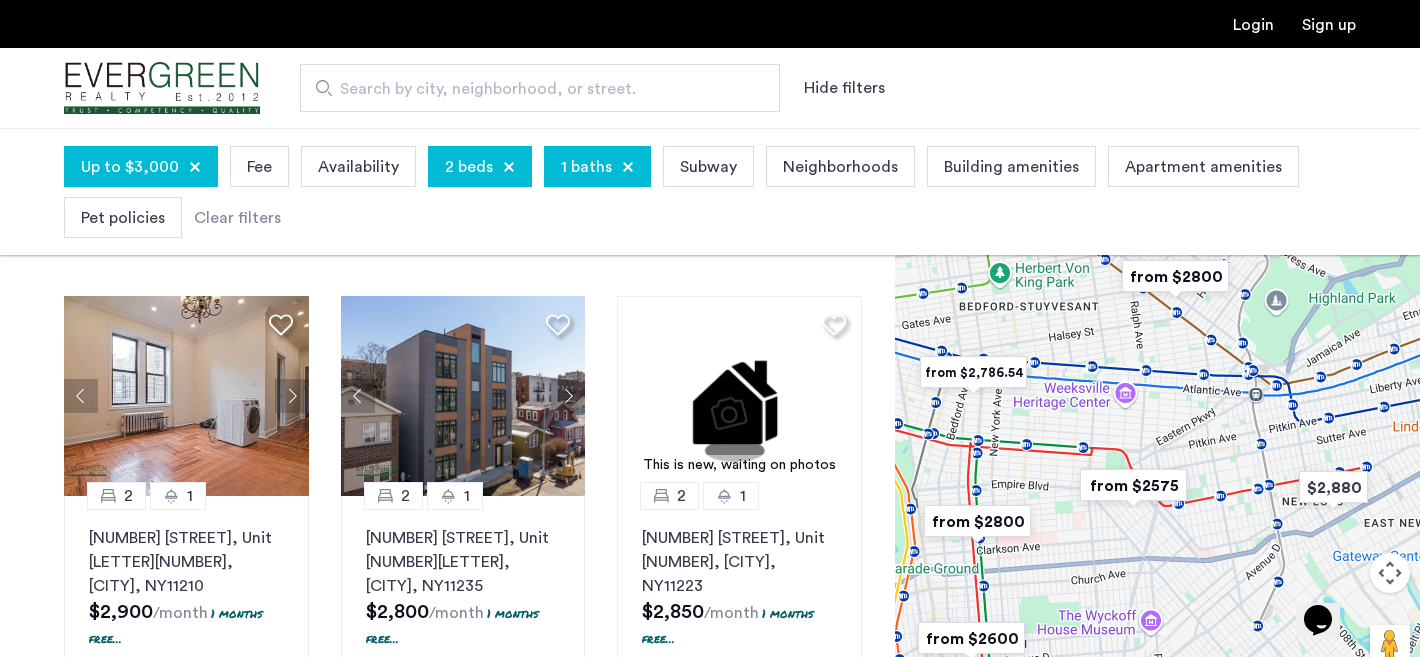 click on "Availability" at bounding box center [358, 167] 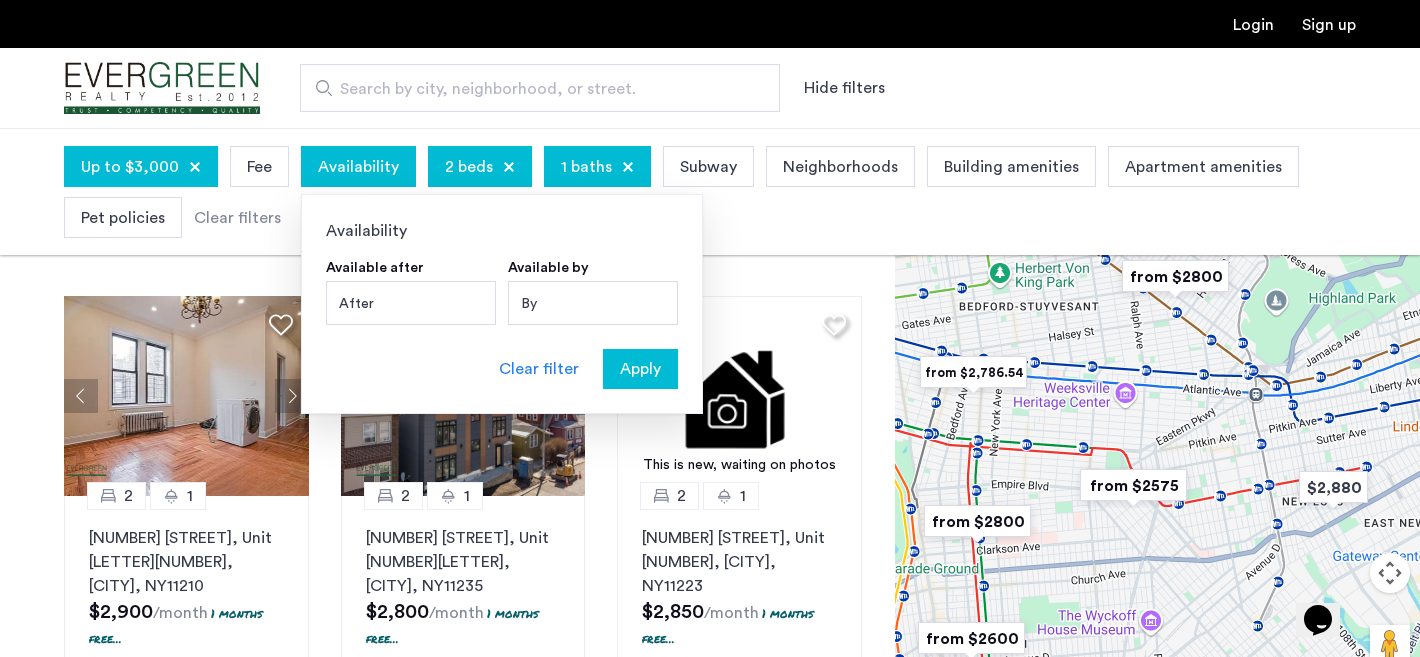 click on "After" at bounding box center (411, 303) 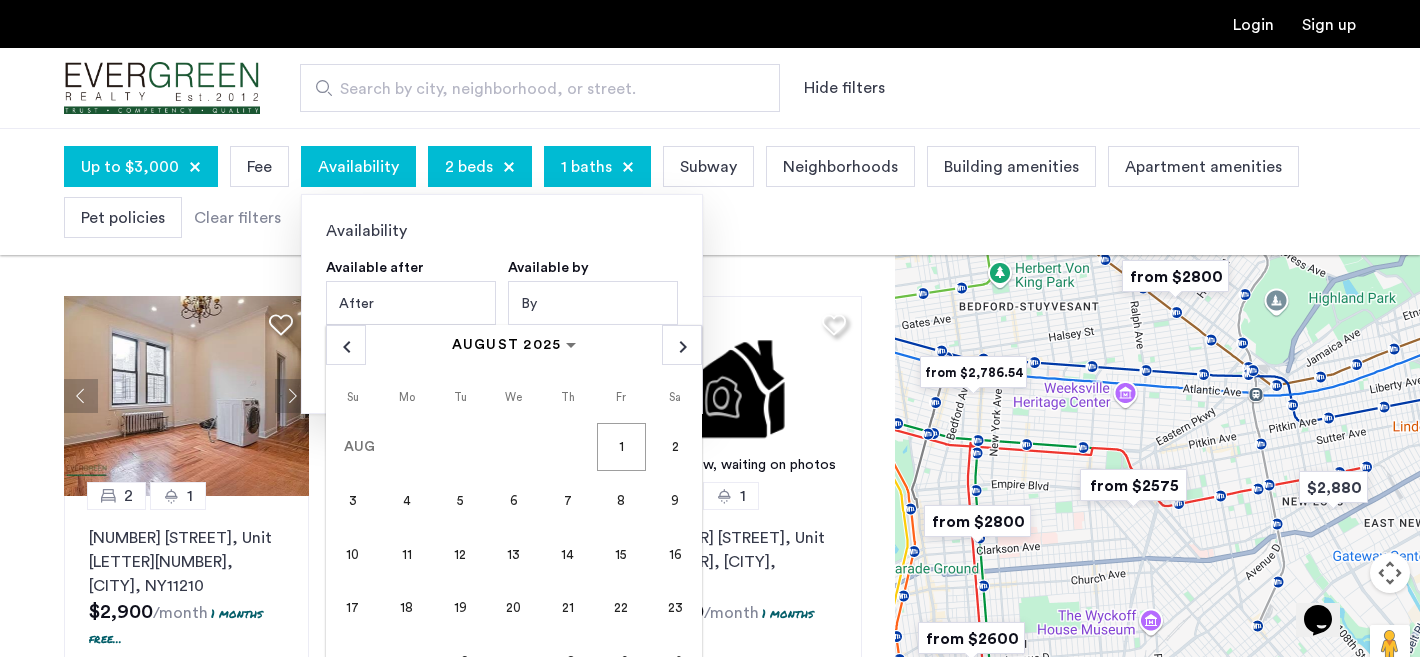 click on "By" at bounding box center (593, 303) 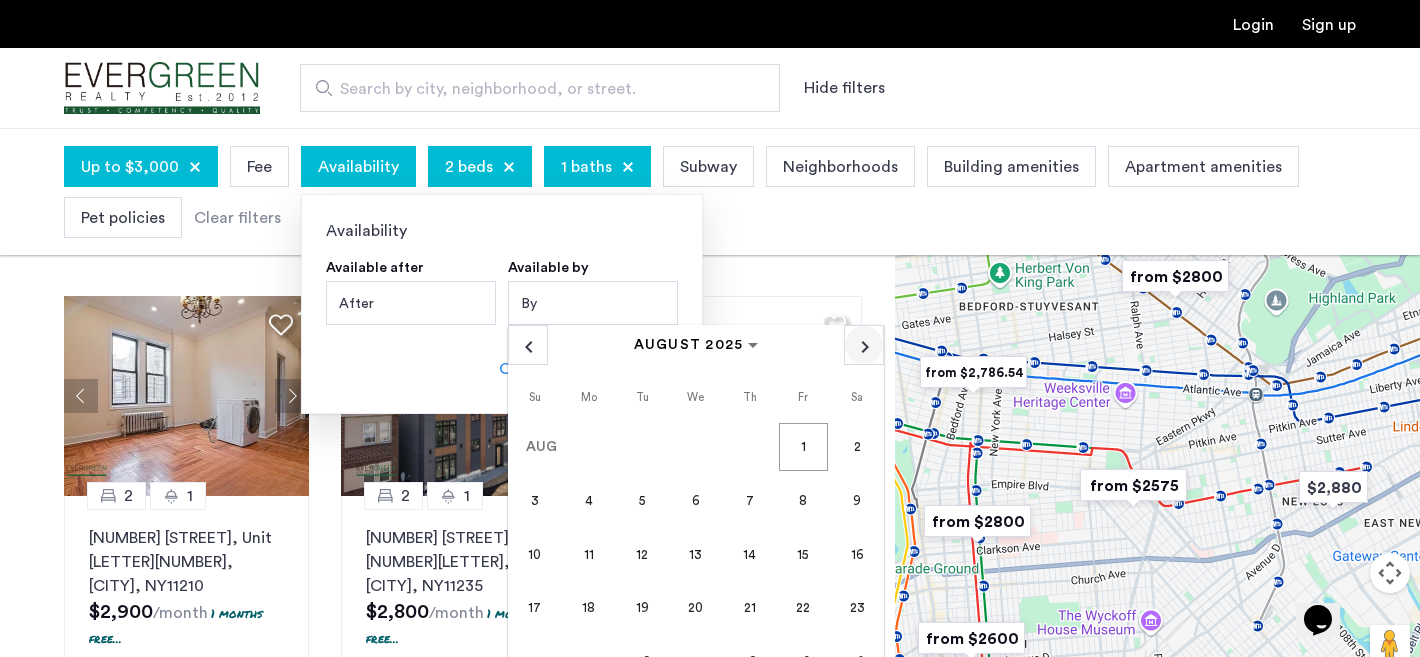 click at bounding box center (864, 345) 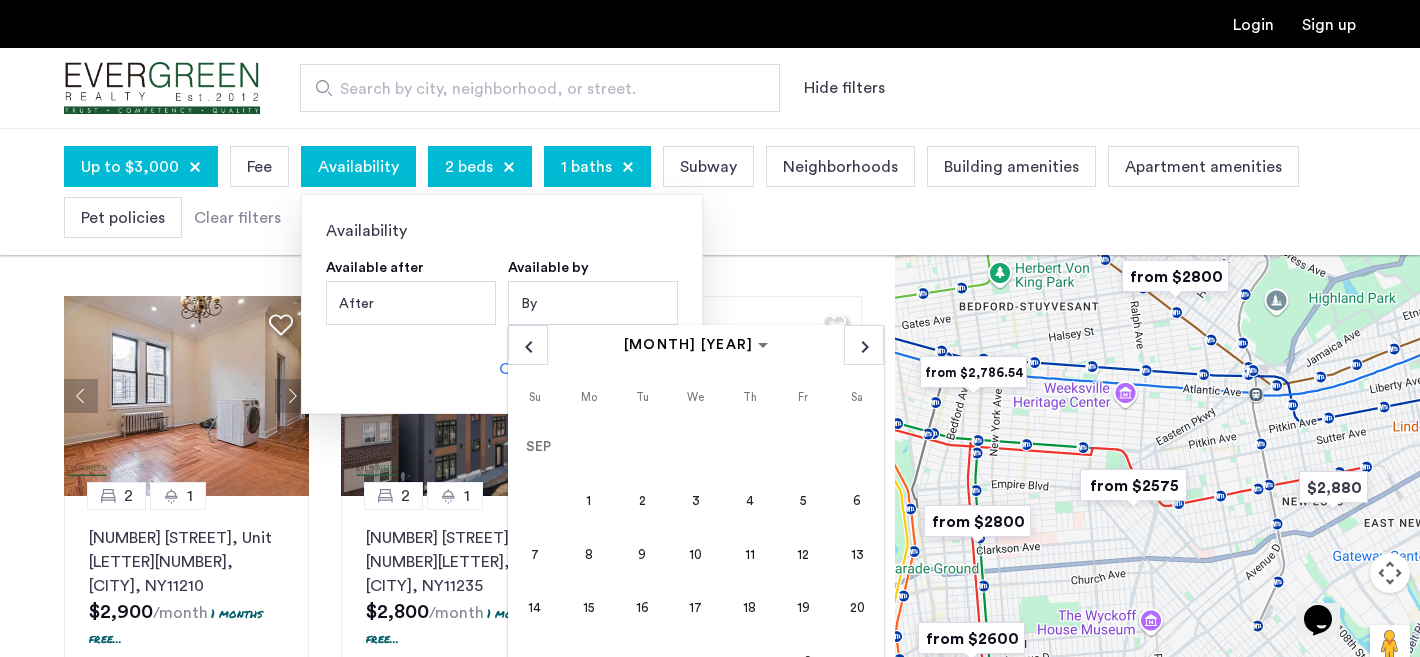 click on "1" at bounding box center (588, 500) 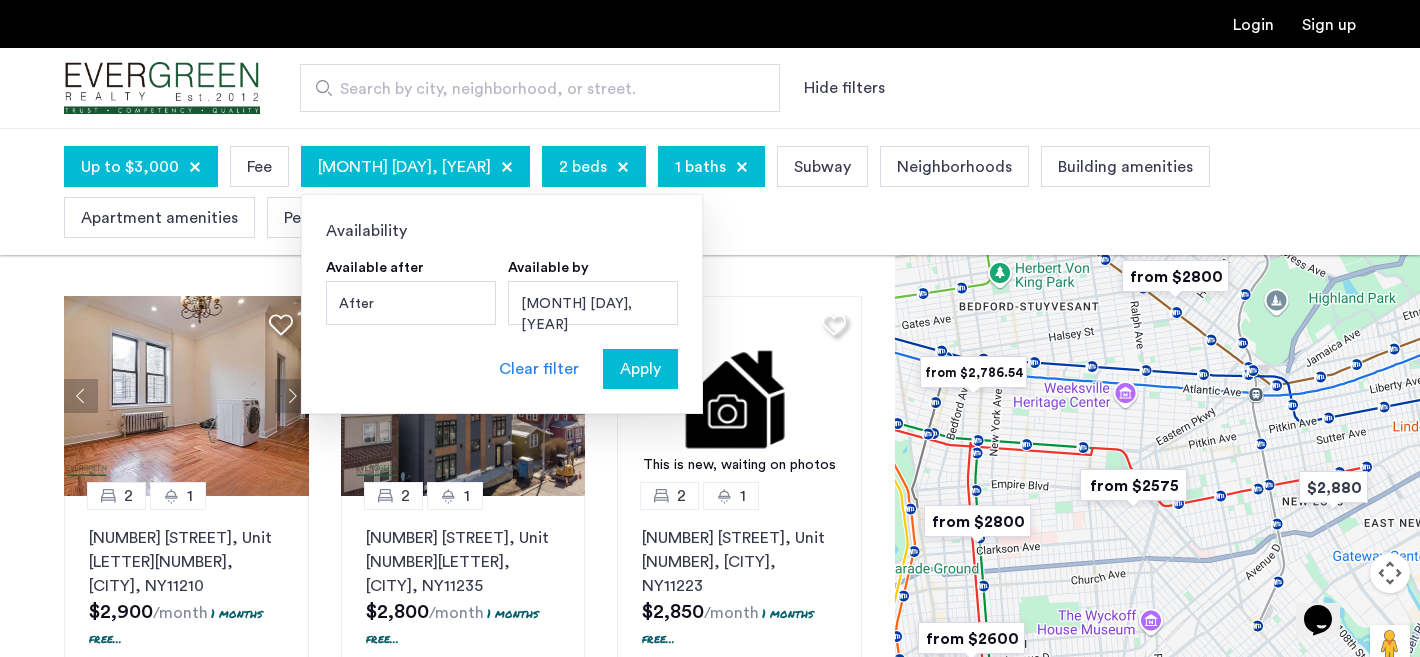 click on "Apply" at bounding box center [640, 369] 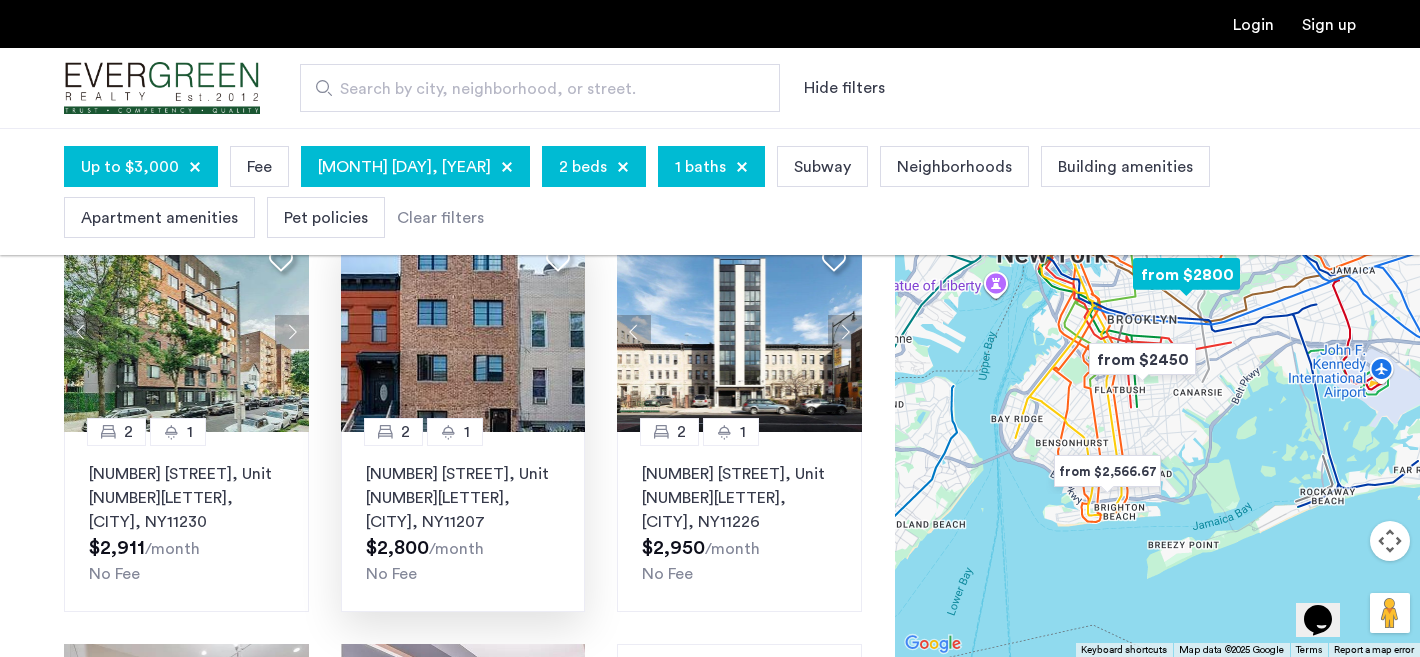 scroll, scrollTop: 614, scrollLeft: 0, axis: vertical 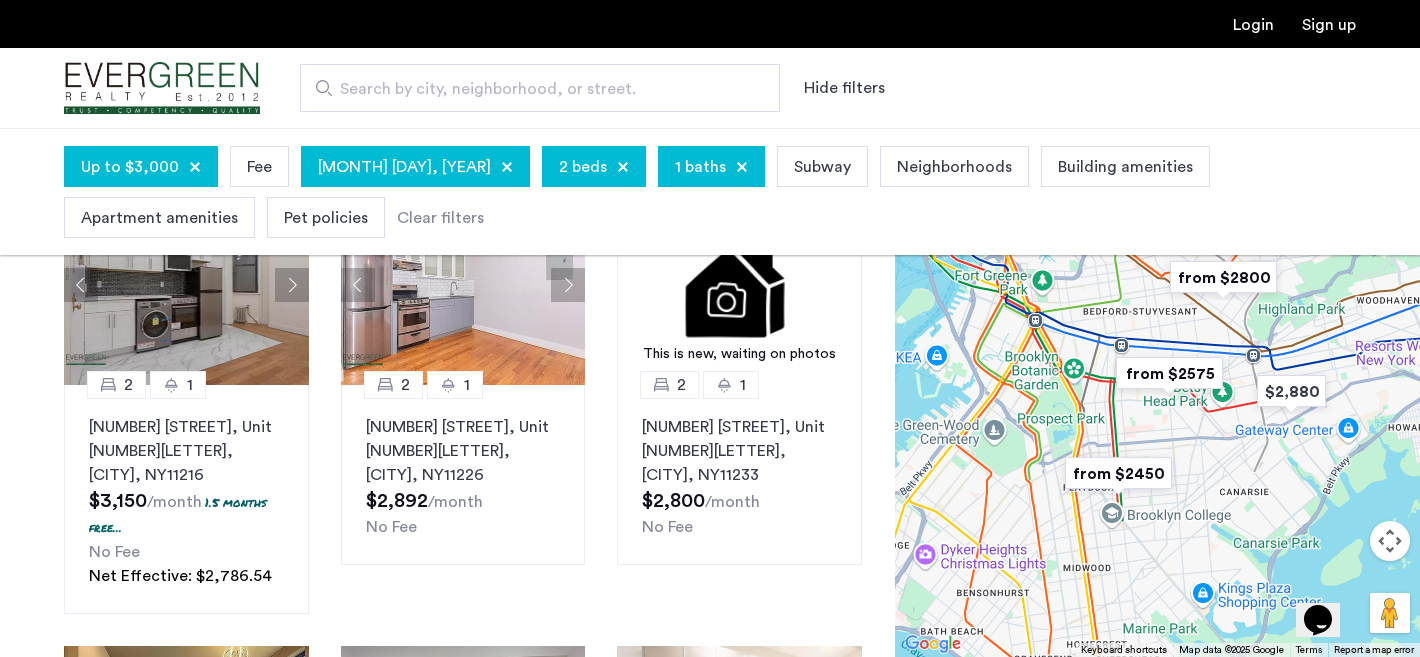 drag, startPoint x: 1193, startPoint y: 361, endPoint x: 1201, endPoint y: 465, distance: 104.307236 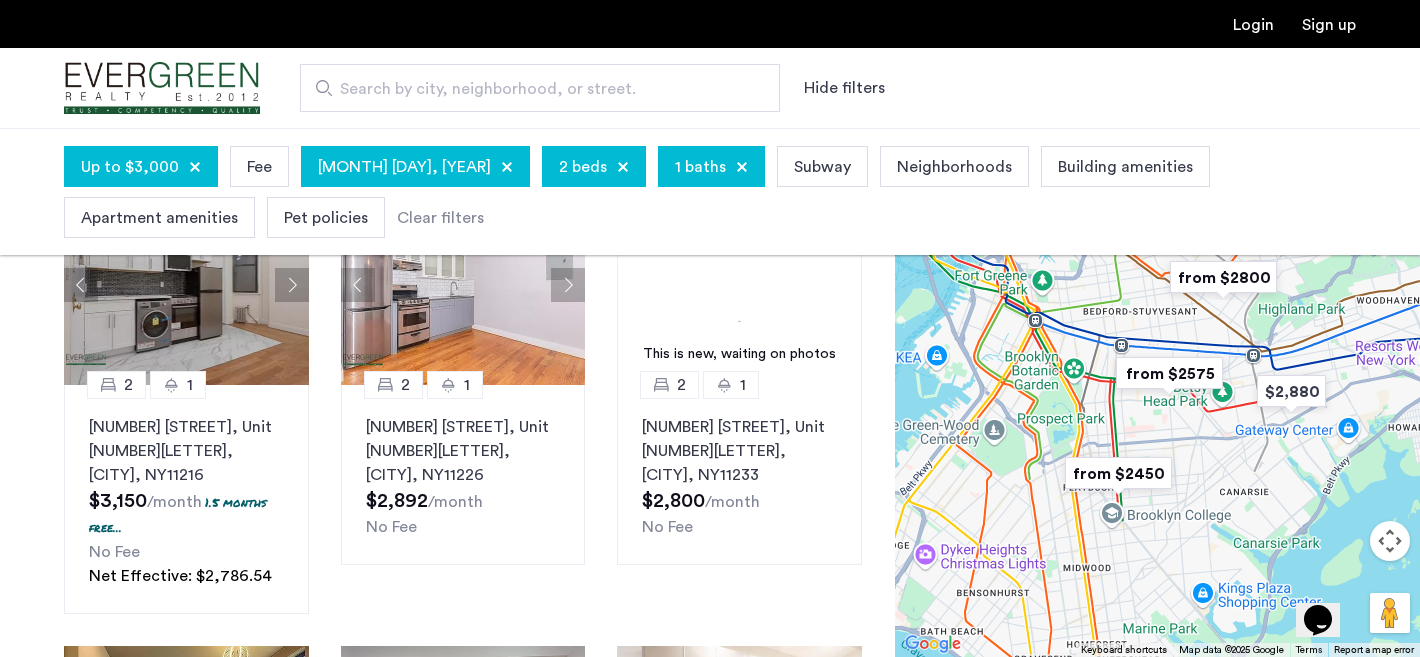 click at bounding box center [1157, 392] 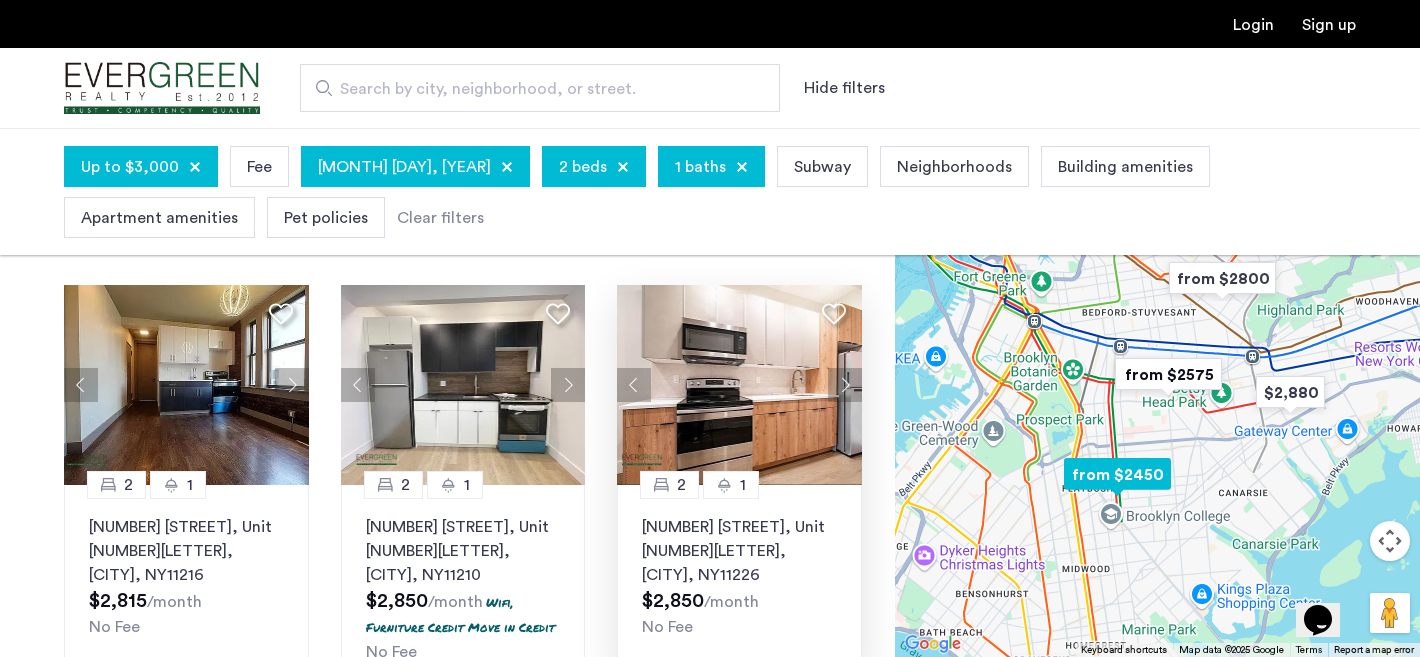 scroll, scrollTop: 1477, scrollLeft: 0, axis: vertical 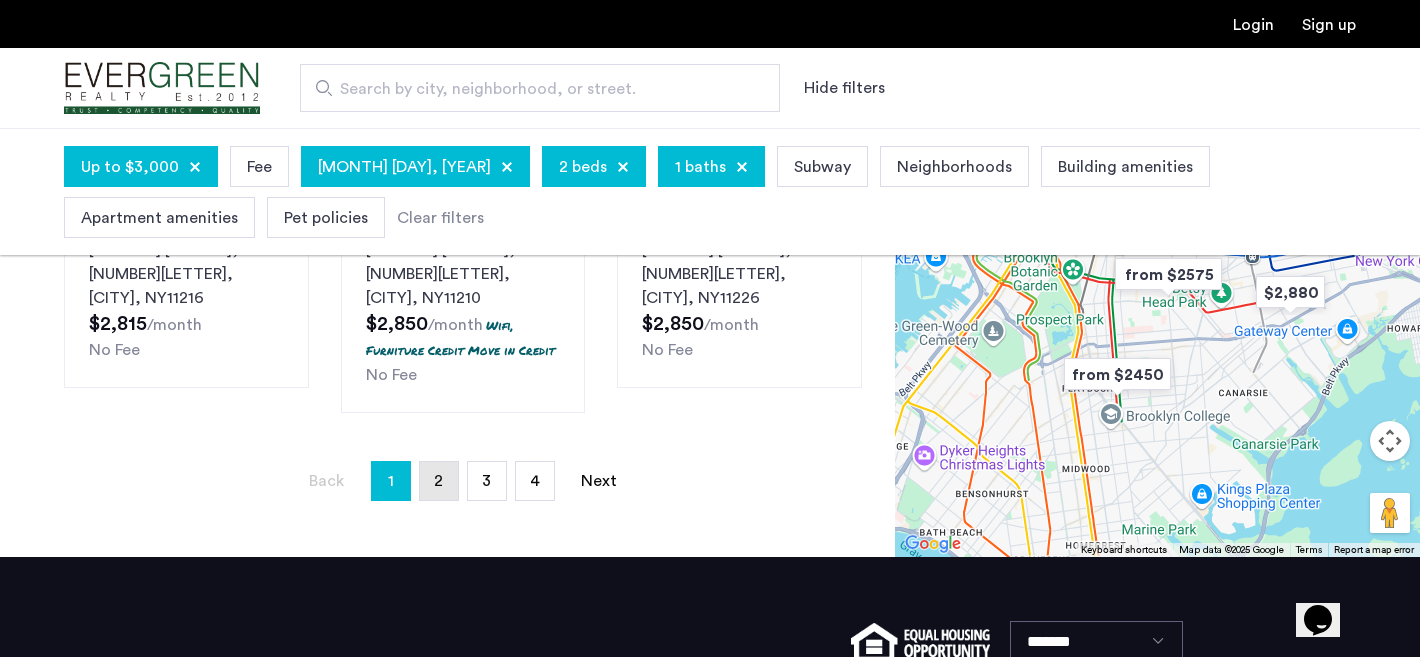 click on "page  2" at bounding box center (439, 481) 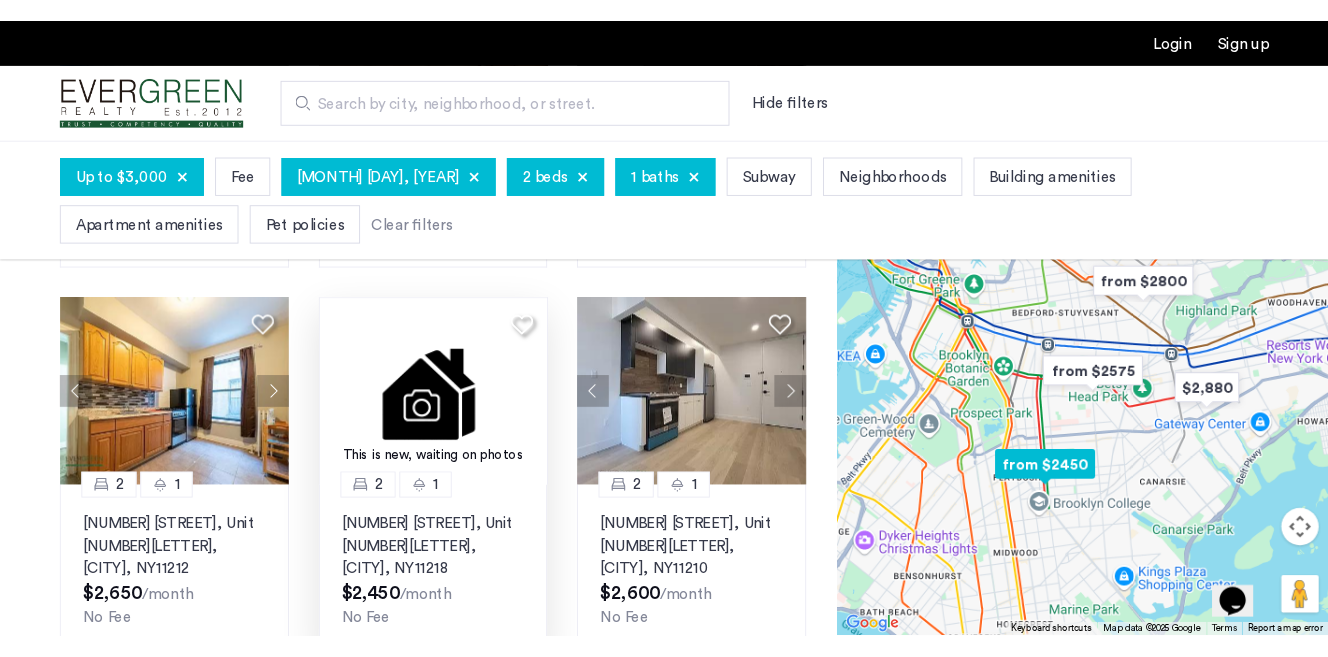 scroll, scrollTop: 519, scrollLeft: 0, axis: vertical 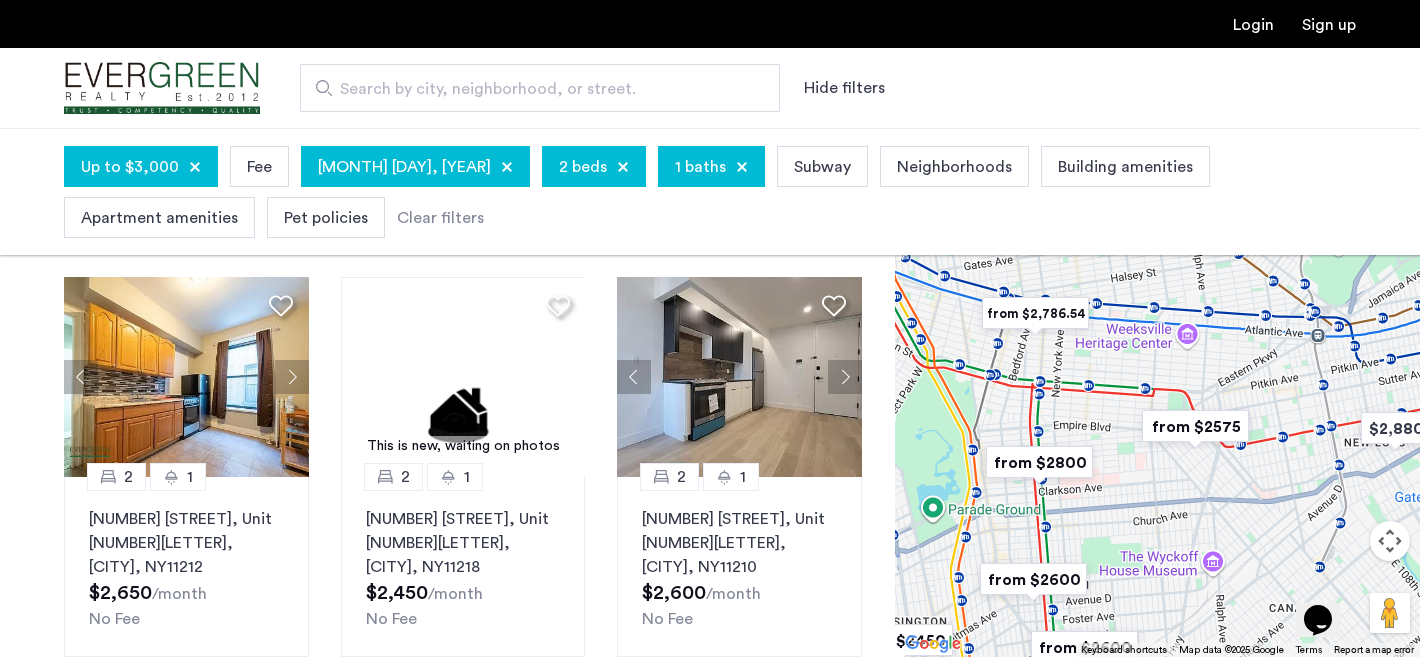 drag, startPoint x: 1165, startPoint y: 406, endPoint x: 1246, endPoint y: 474, distance: 105.75916 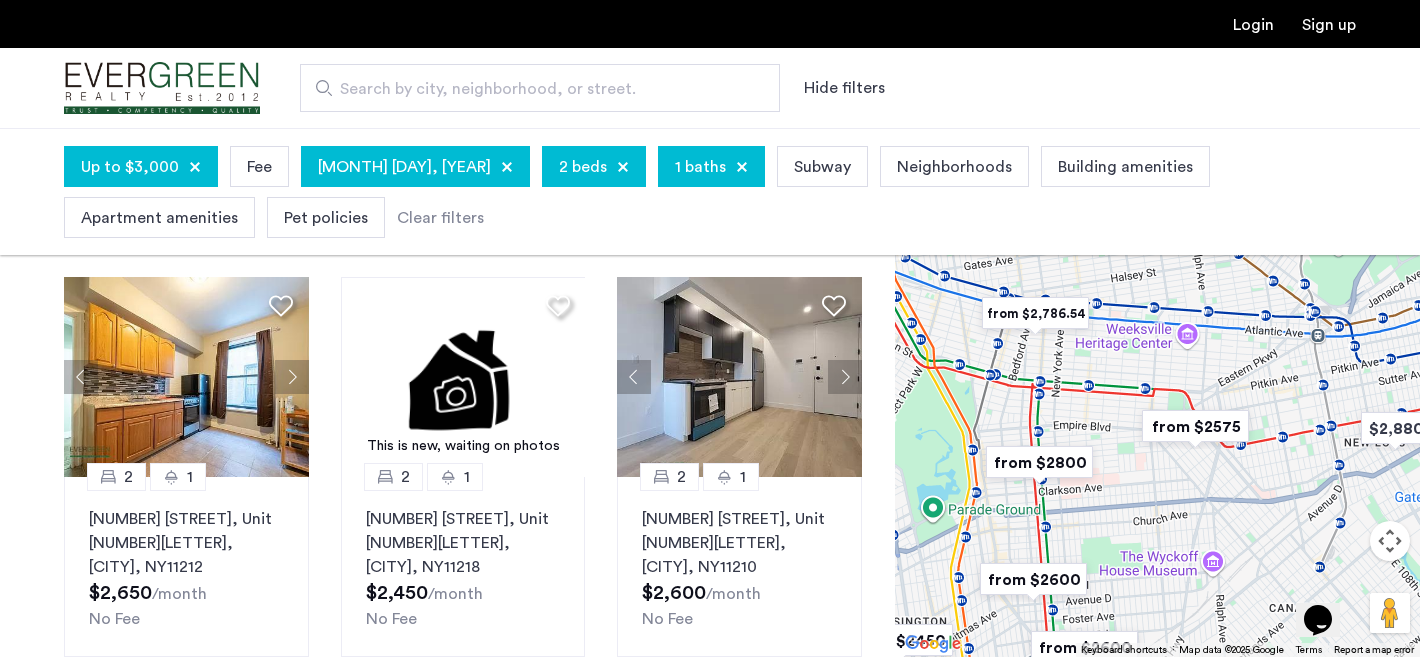 click at bounding box center (1157, 392) 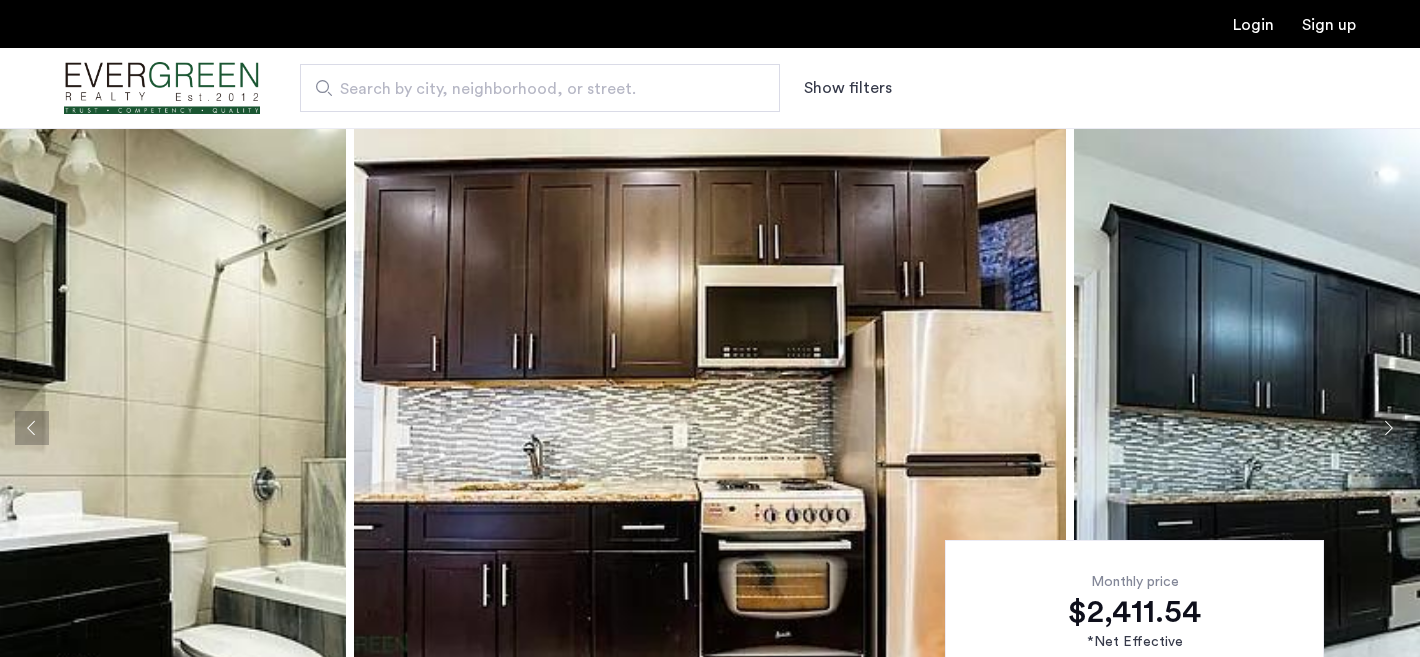scroll, scrollTop: 0, scrollLeft: 0, axis: both 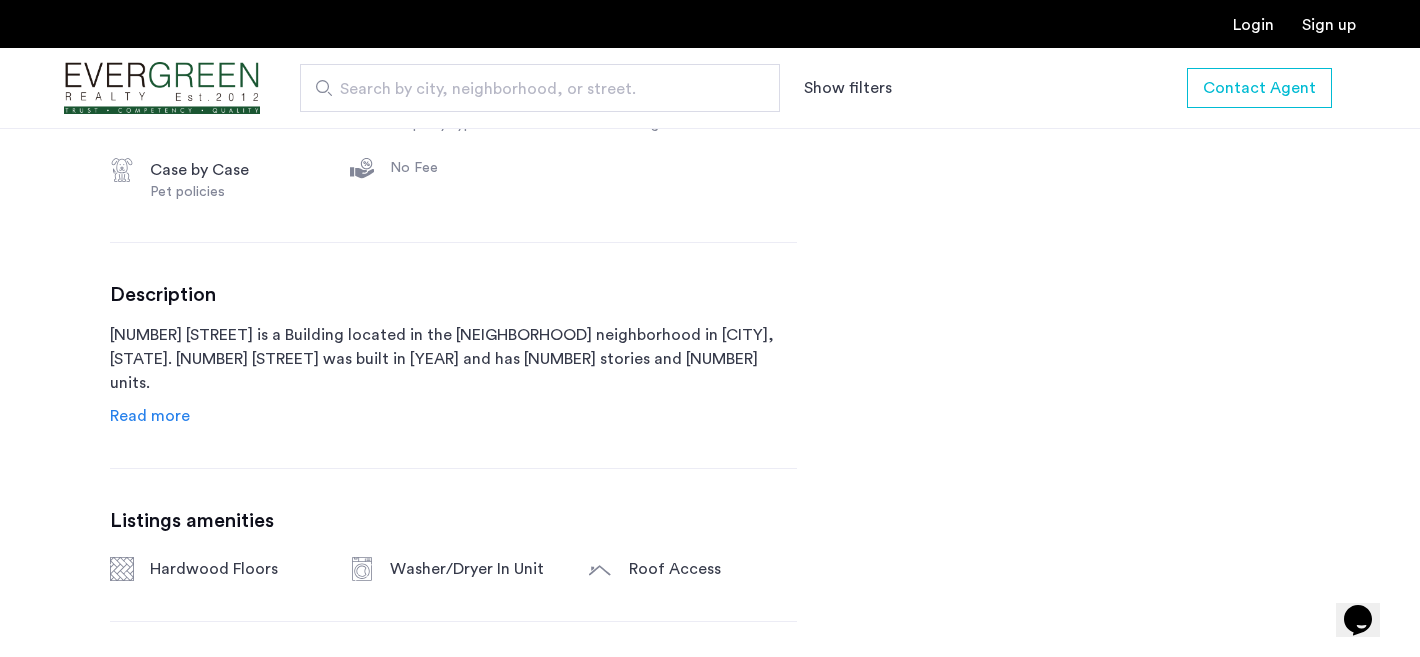click on "Read more" 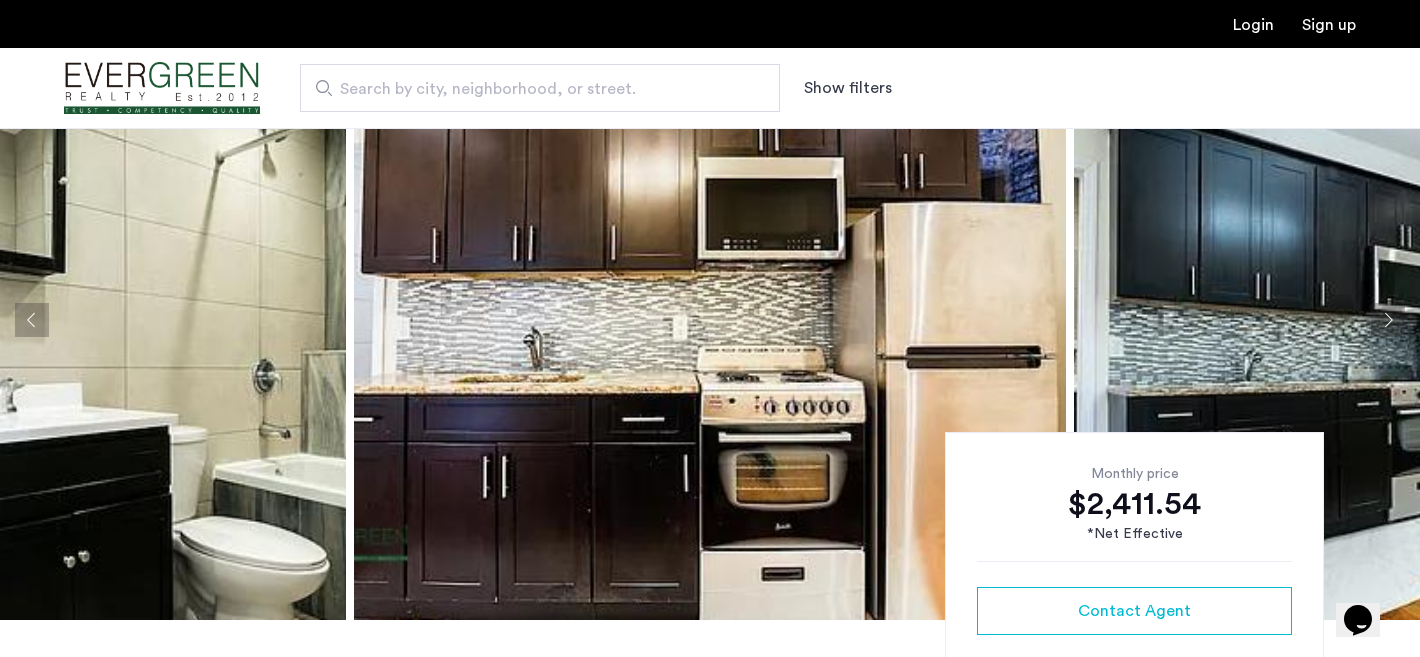 scroll, scrollTop: 95, scrollLeft: 0, axis: vertical 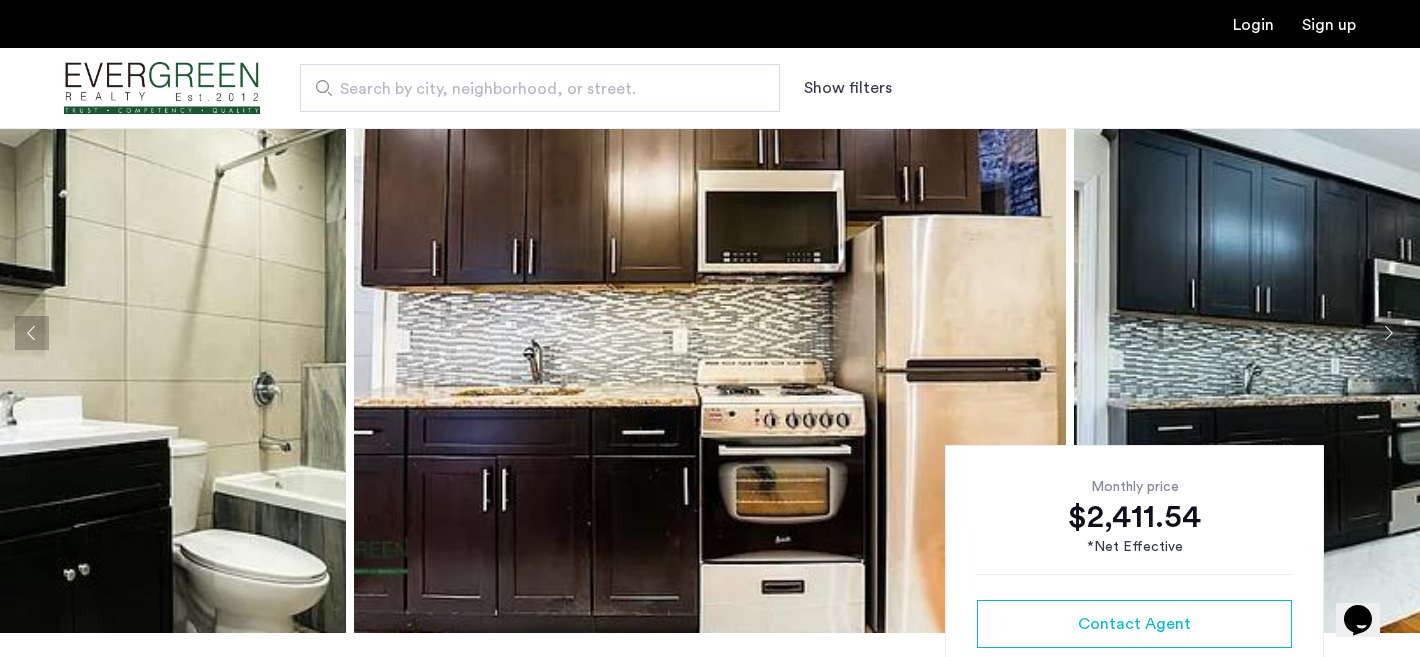 click 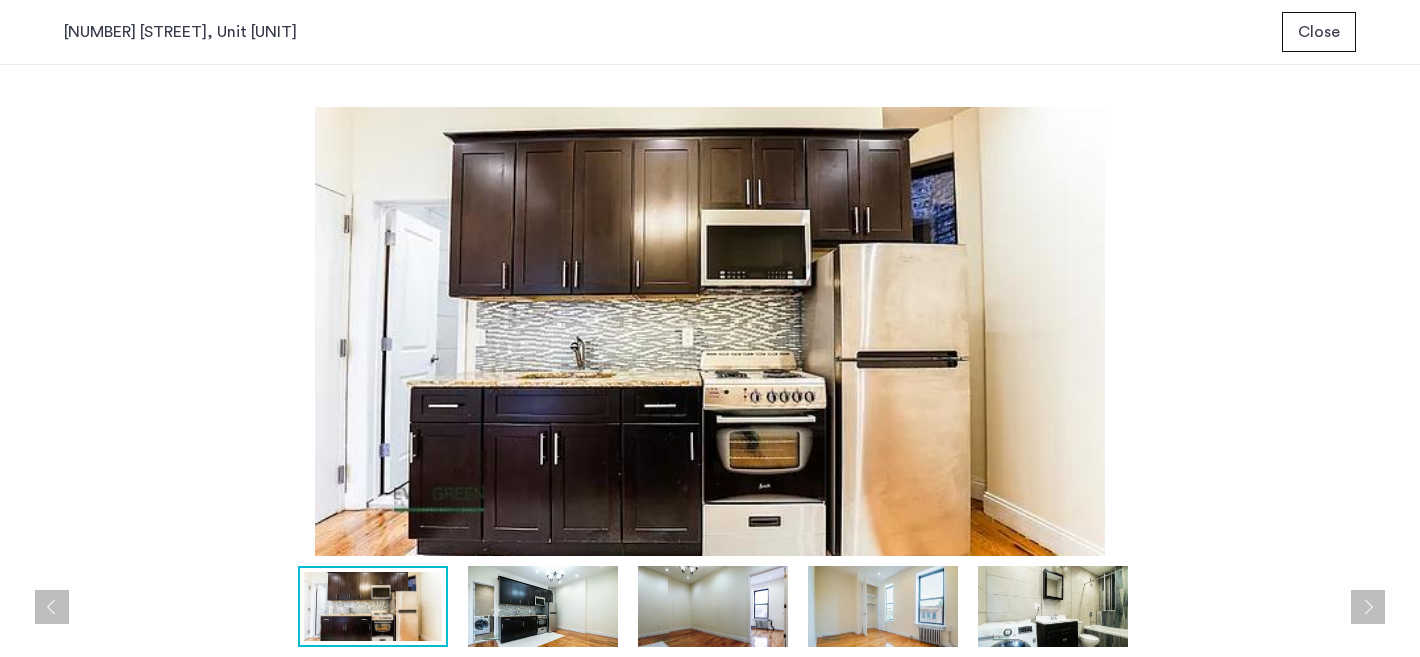 click at bounding box center (543, 606) 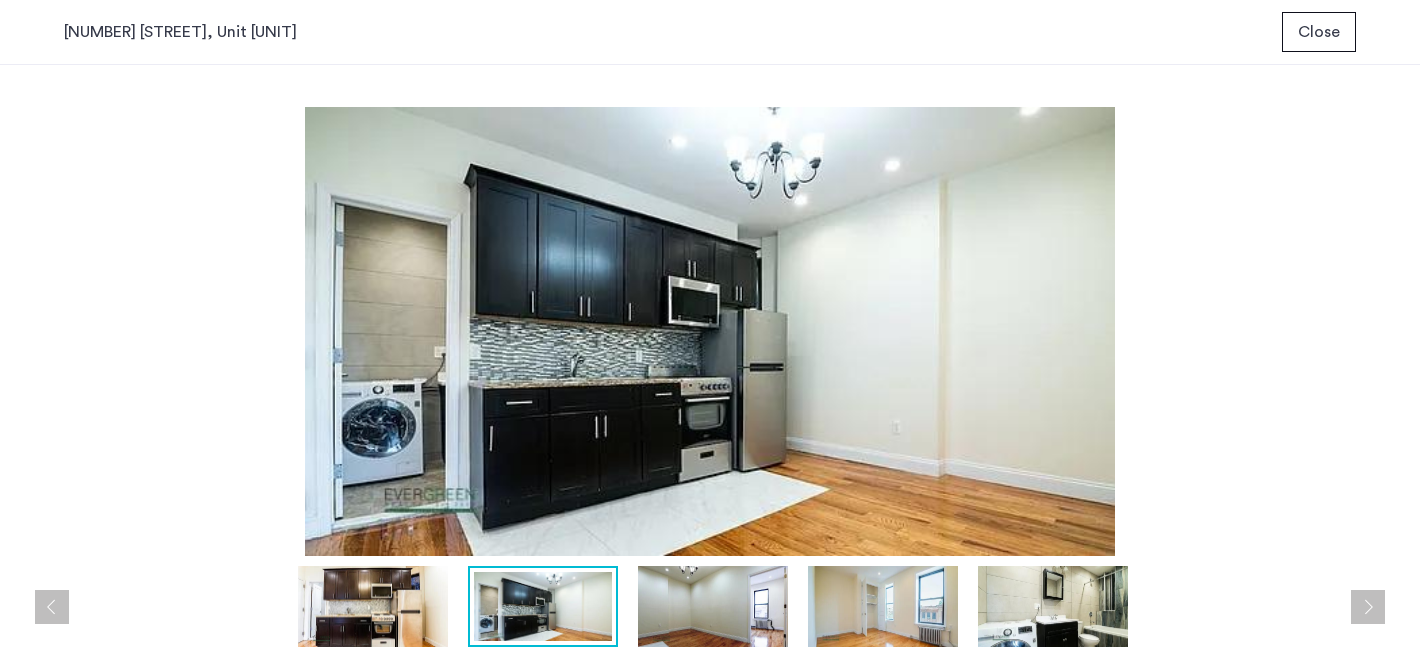 click at bounding box center (713, 606) 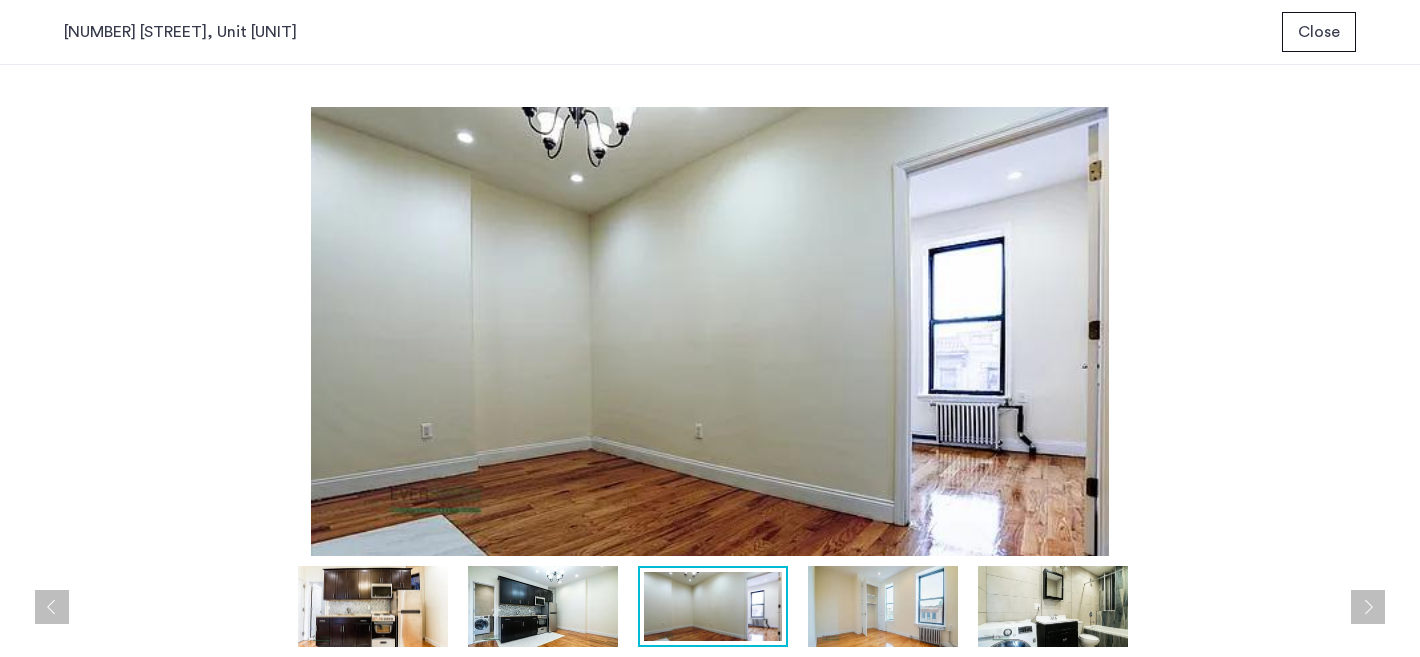 click at bounding box center (883, 606) 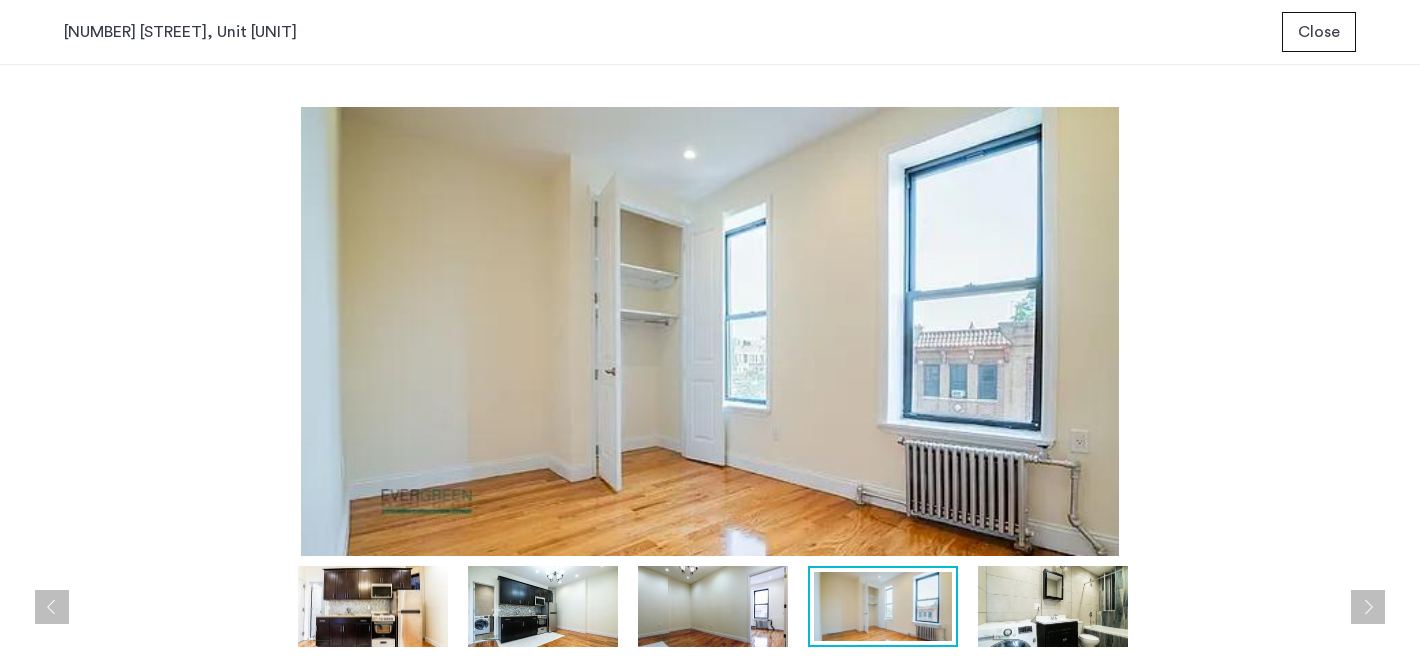 click at bounding box center [1053, 606] 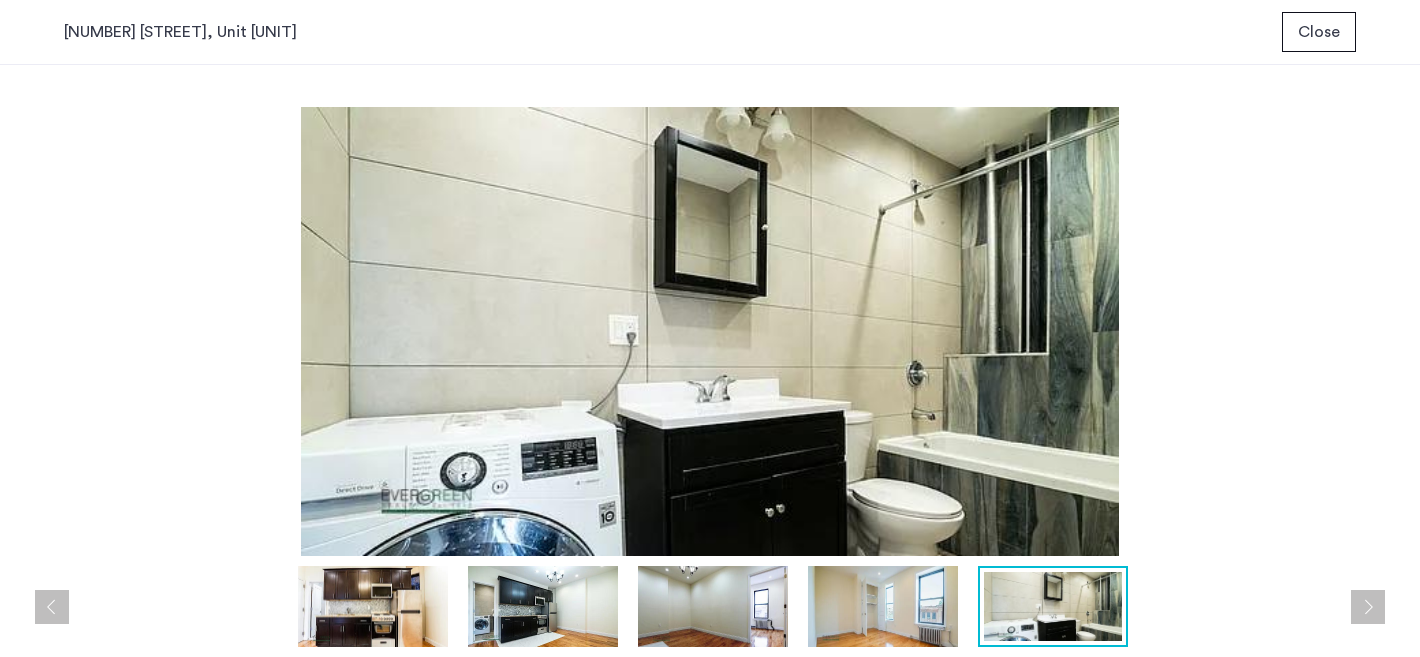 click at bounding box center [543, 606] 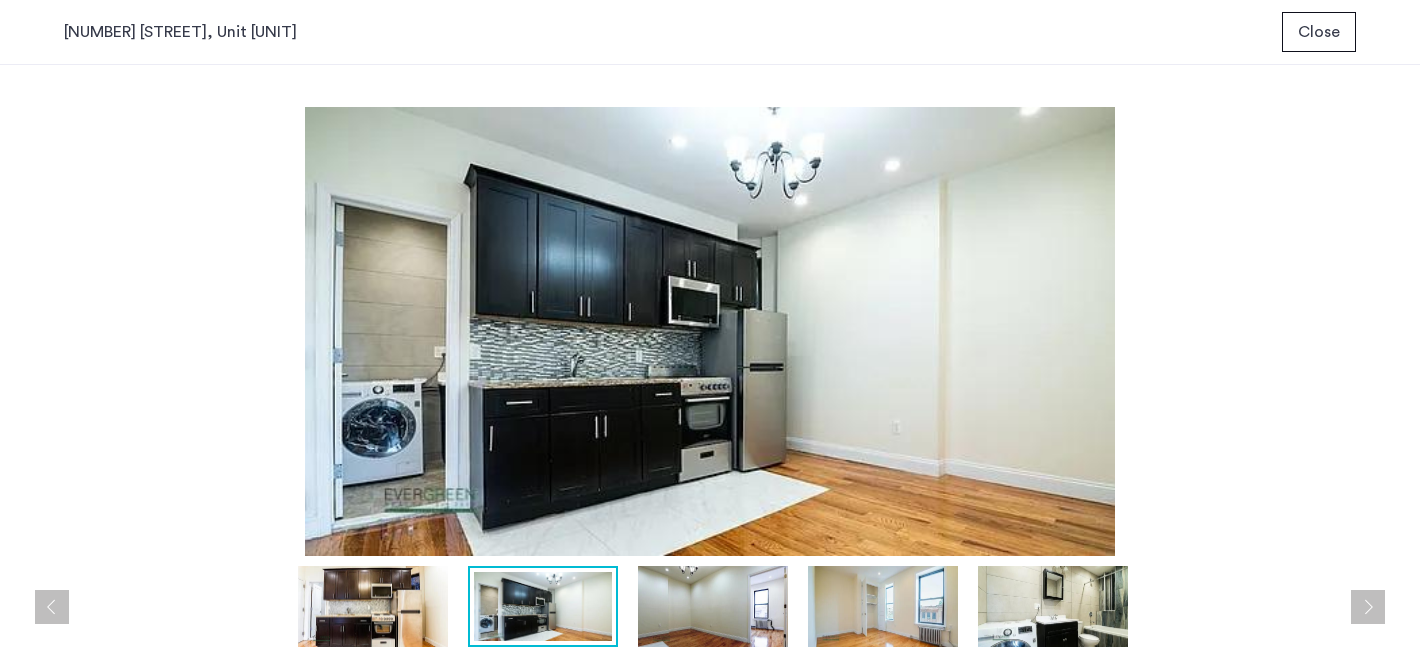 click at bounding box center [373, 606] 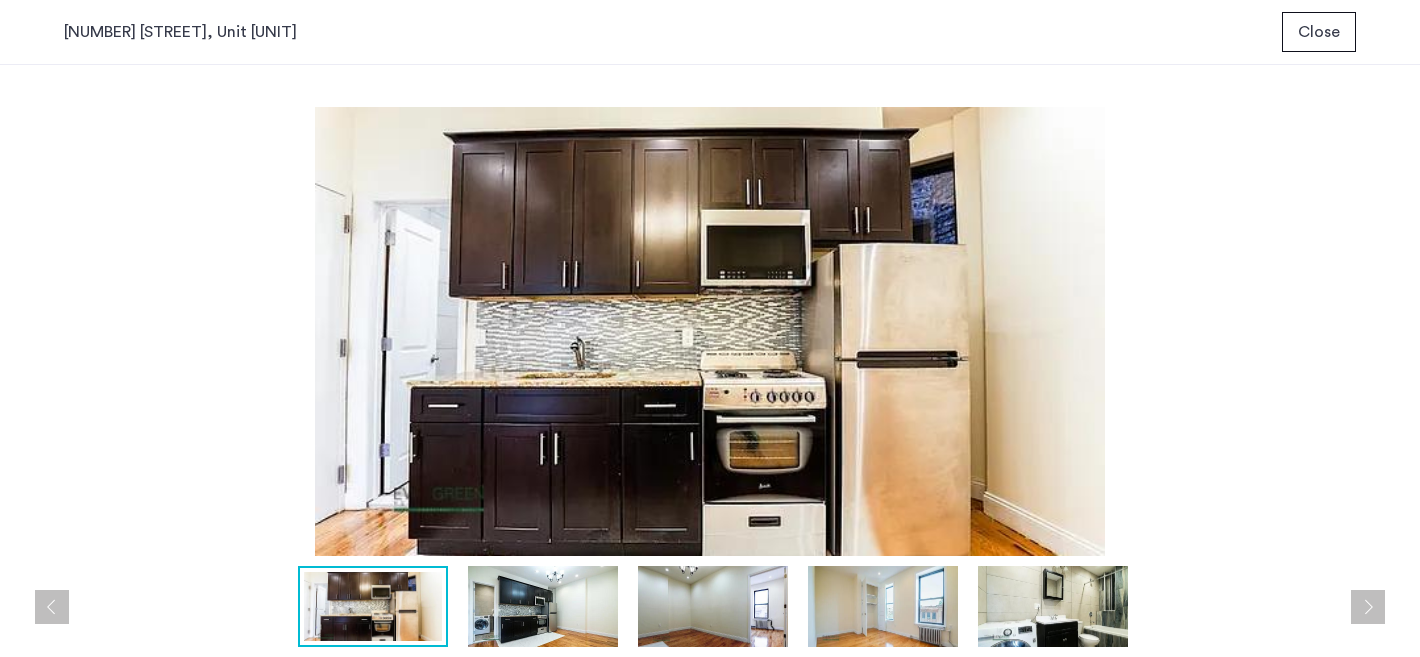 click at bounding box center [543, 606] 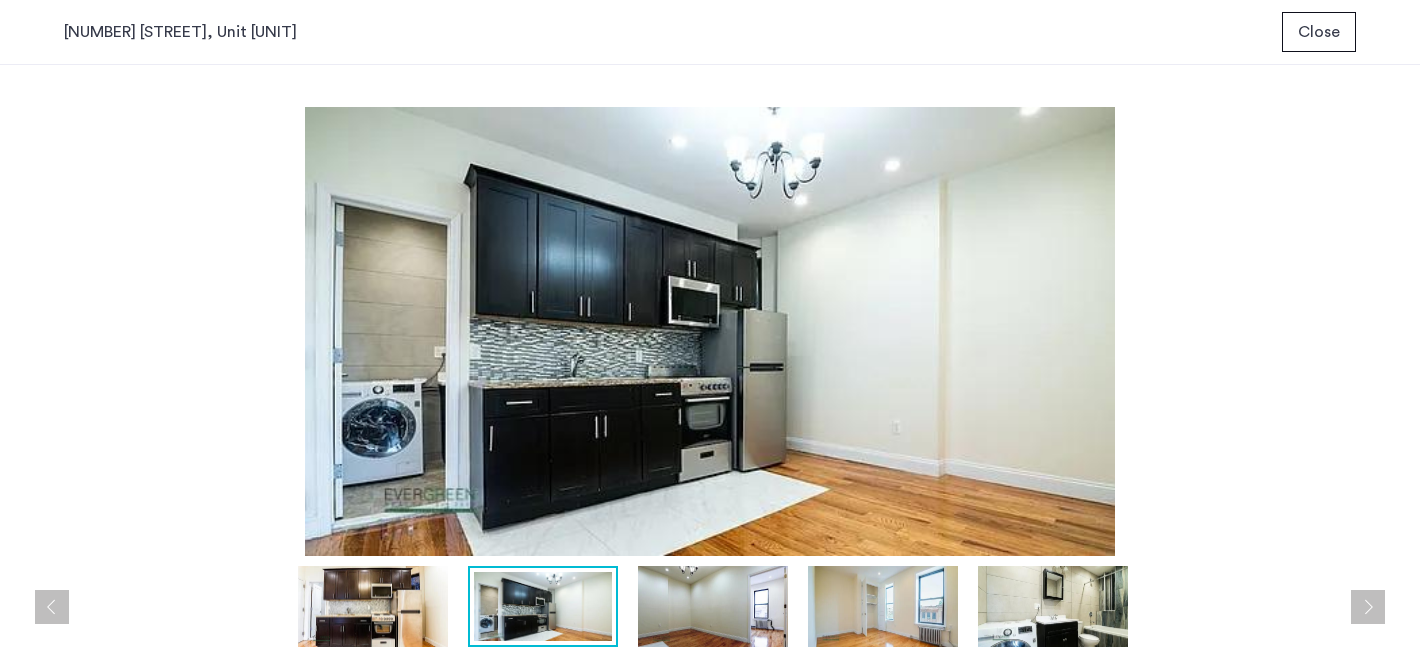 click at bounding box center [713, 606] 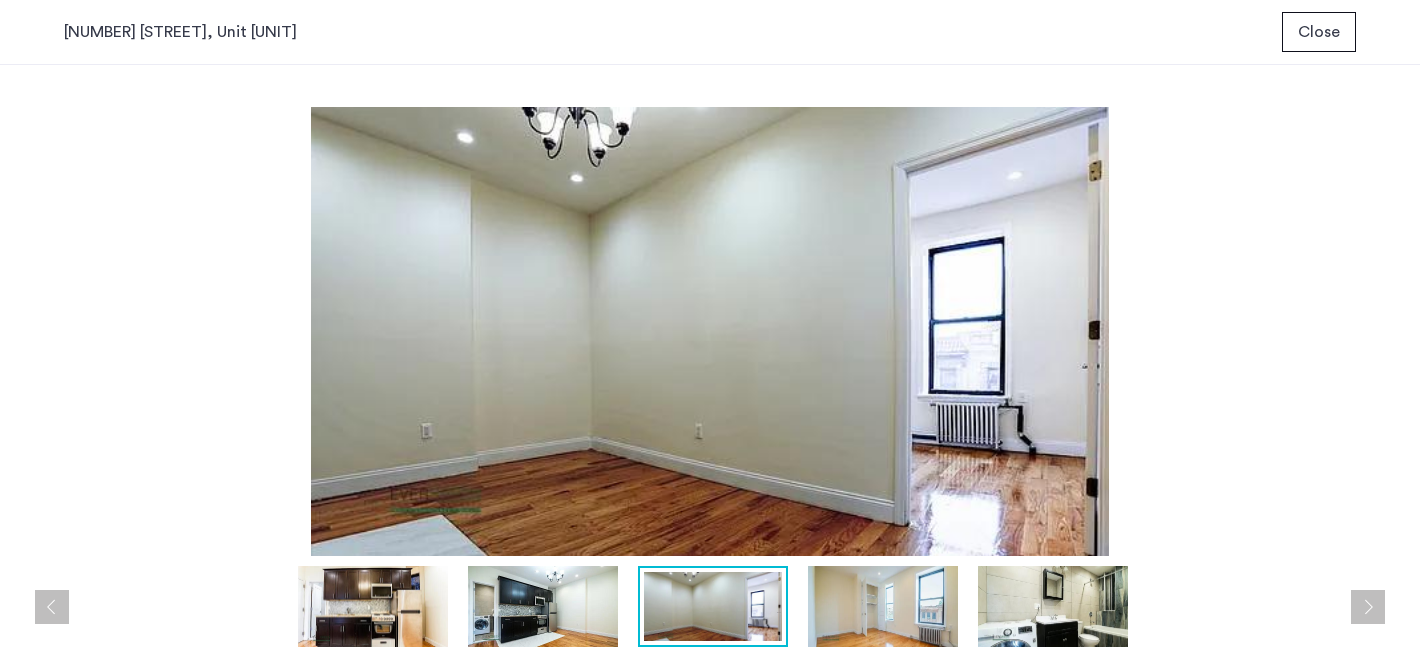 click on "Close" at bounding box center (1319, 32) 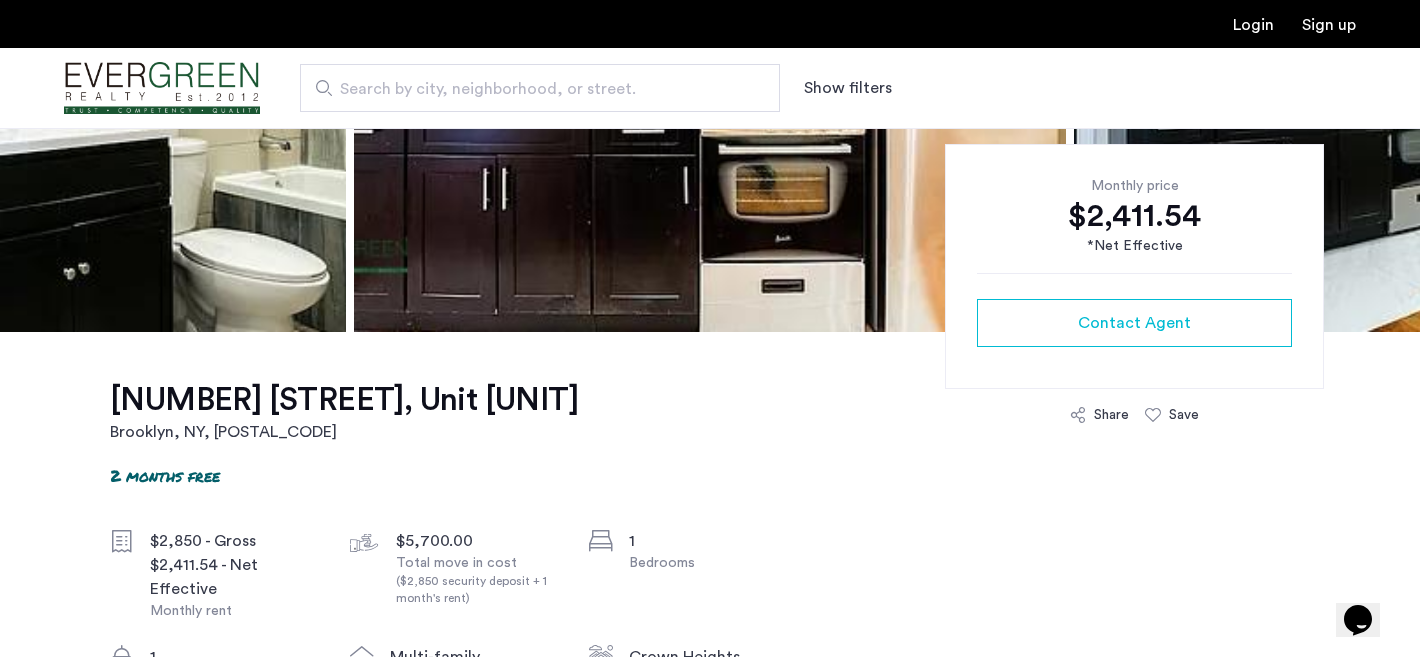 scroll, scrollTop: 366, scrollLeft: 0, axis: vertical 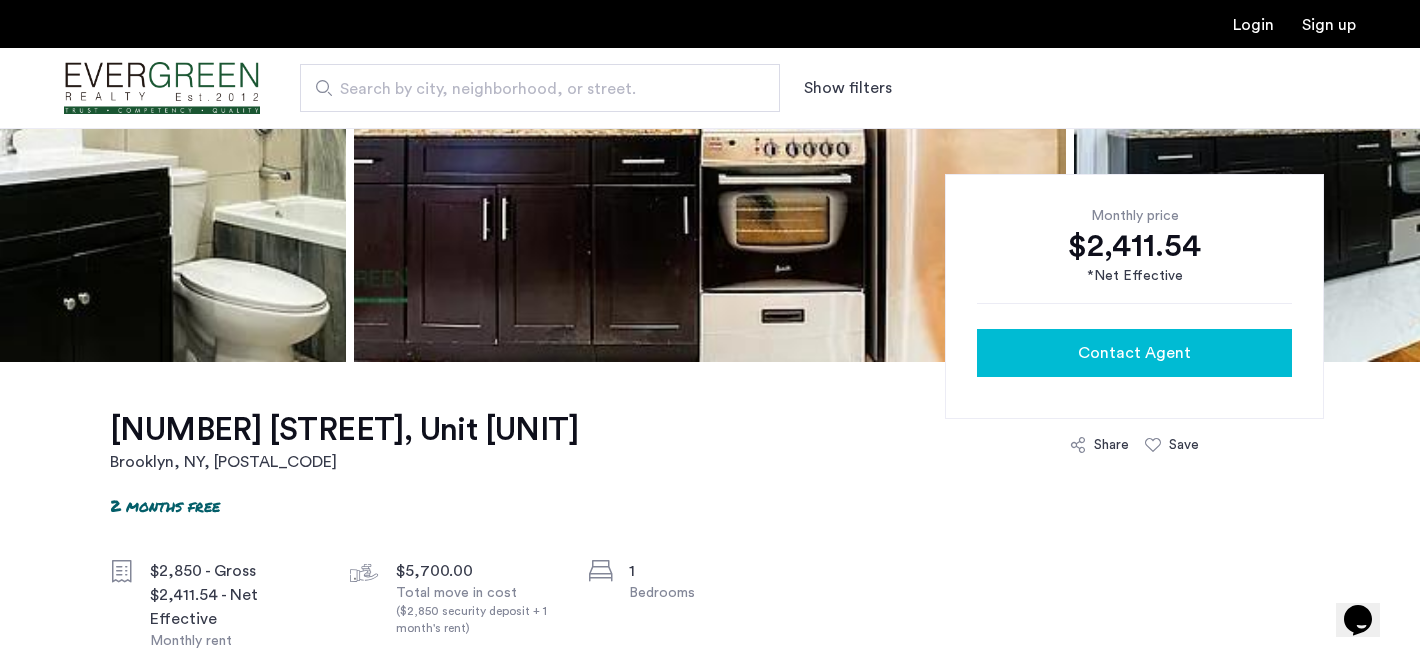 click on "Contact Agent" 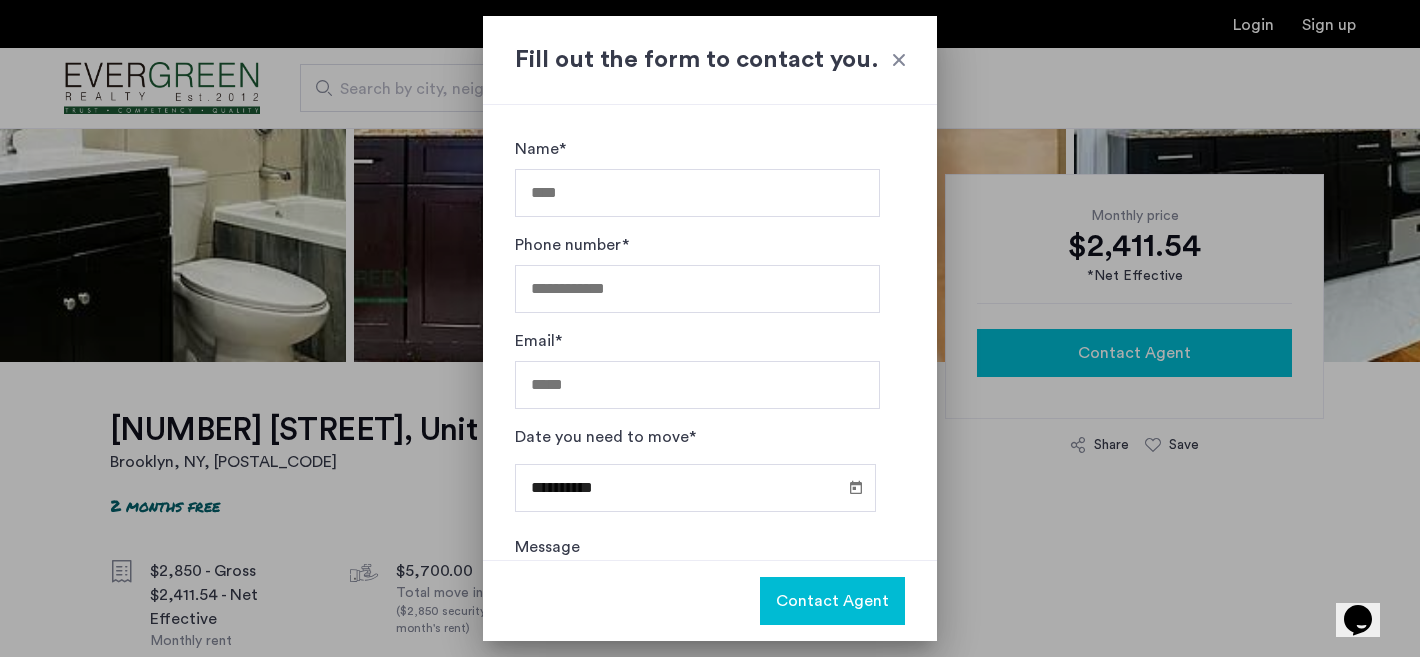 scroll, scrollTop: 0, scrollLeft: 0, axis: both 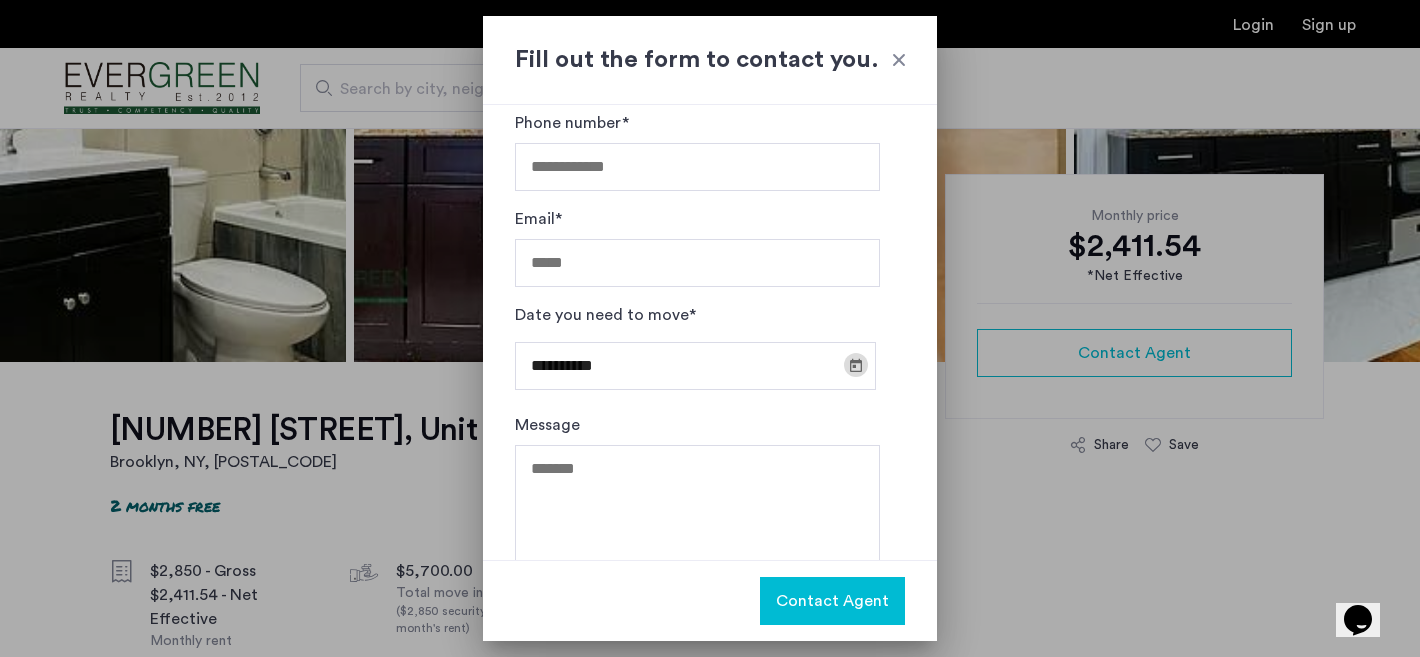 click at bounding box center [856, 365] 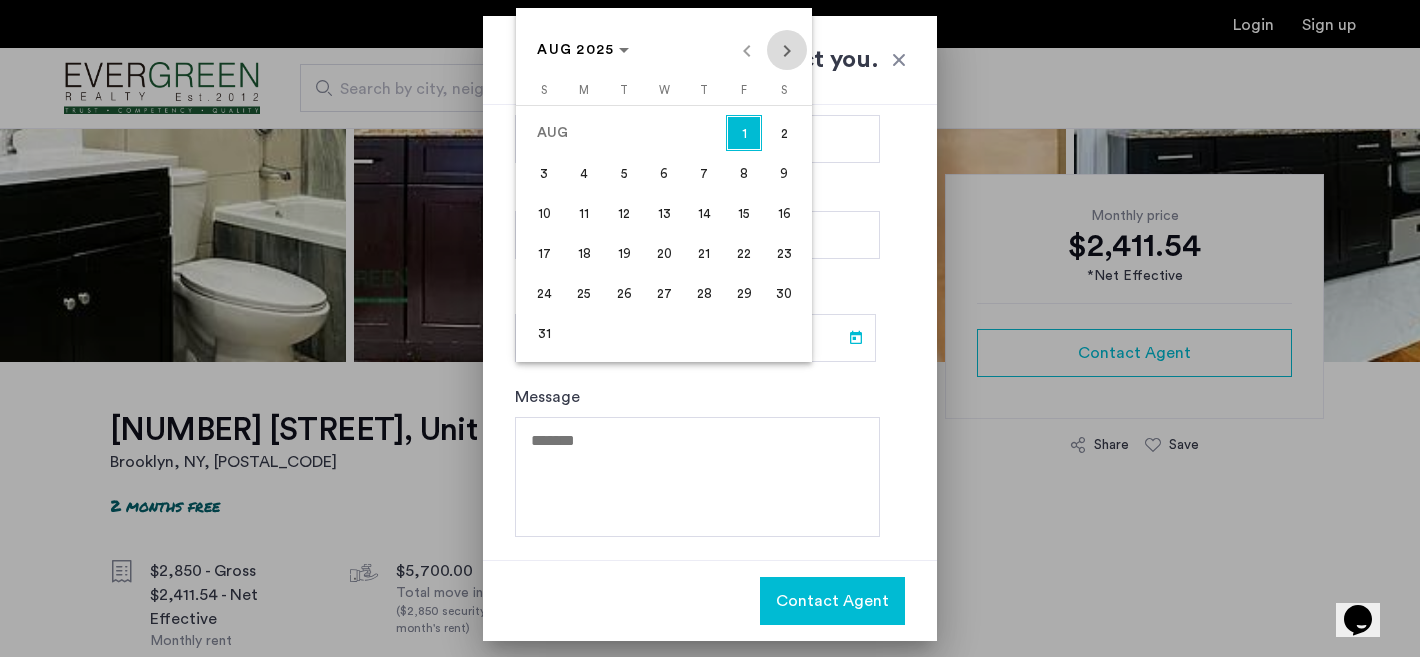 click at bounding box center [787, 50] 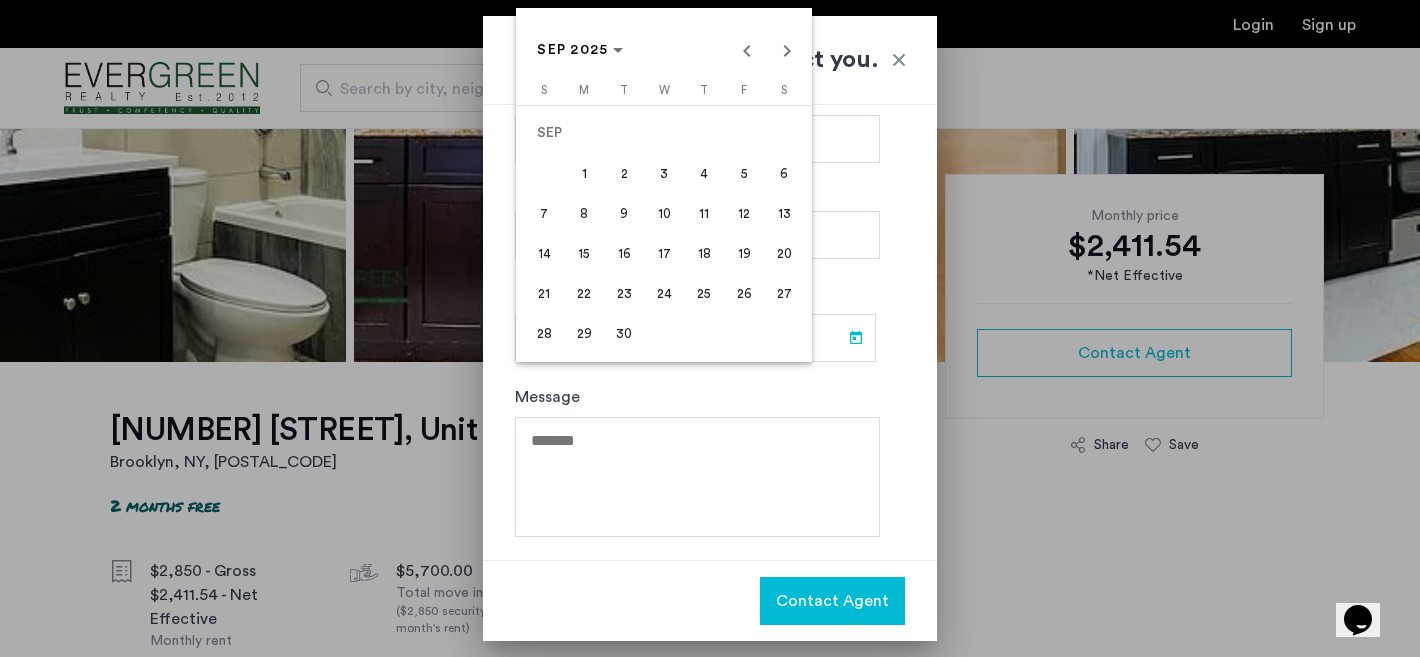 click on "1" at bounding box center (584, 173) 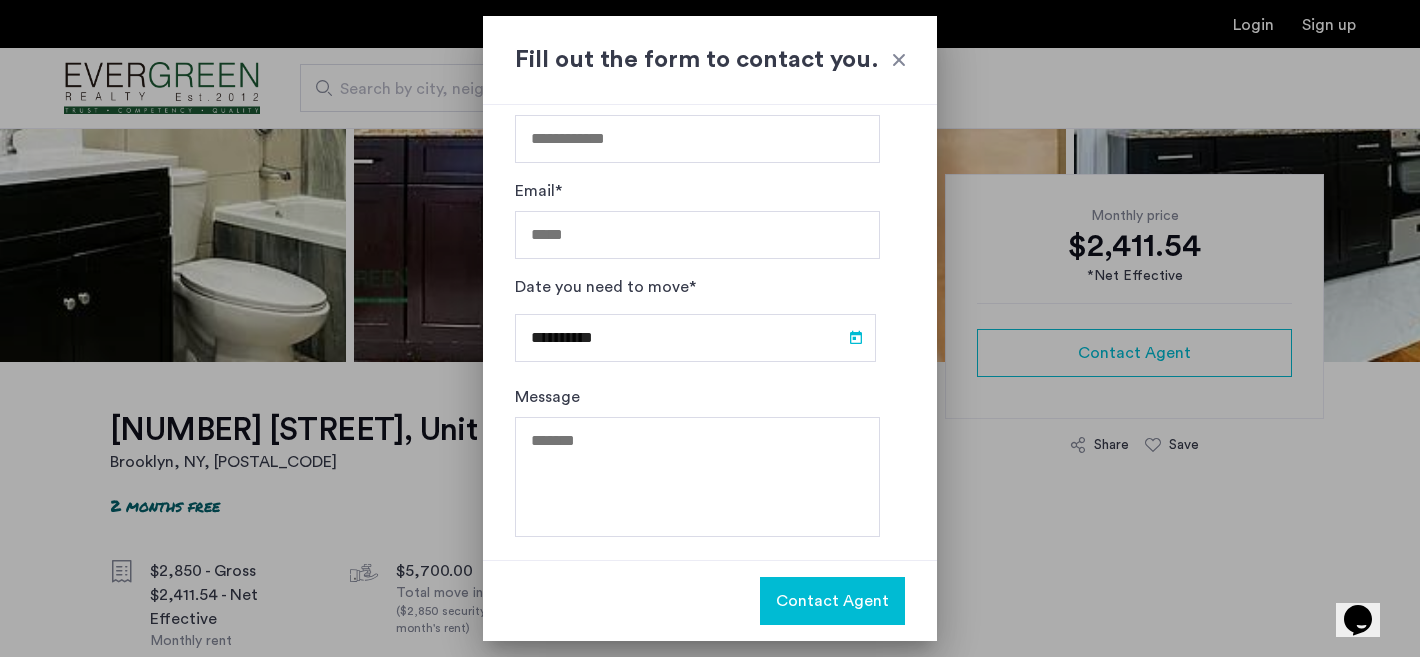 type on "**********" 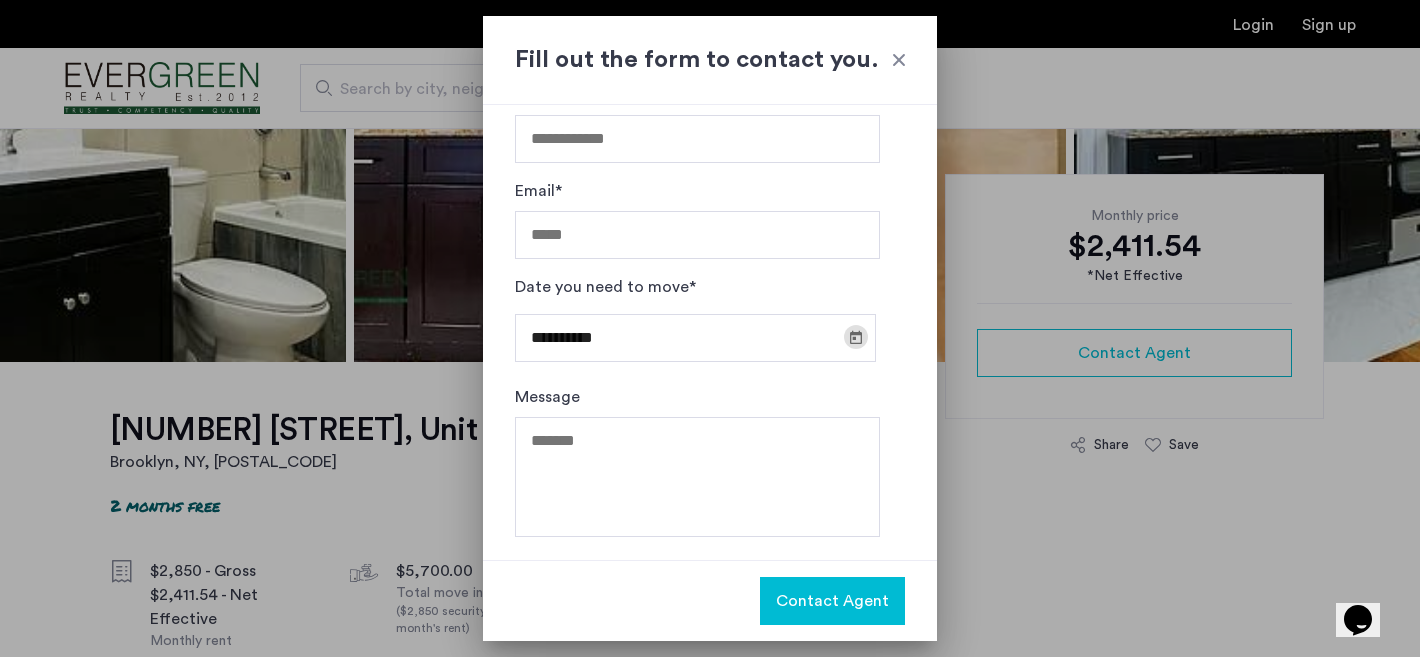 scroll, scrollTop: 57, scrollLeft: 0, axis: vertical 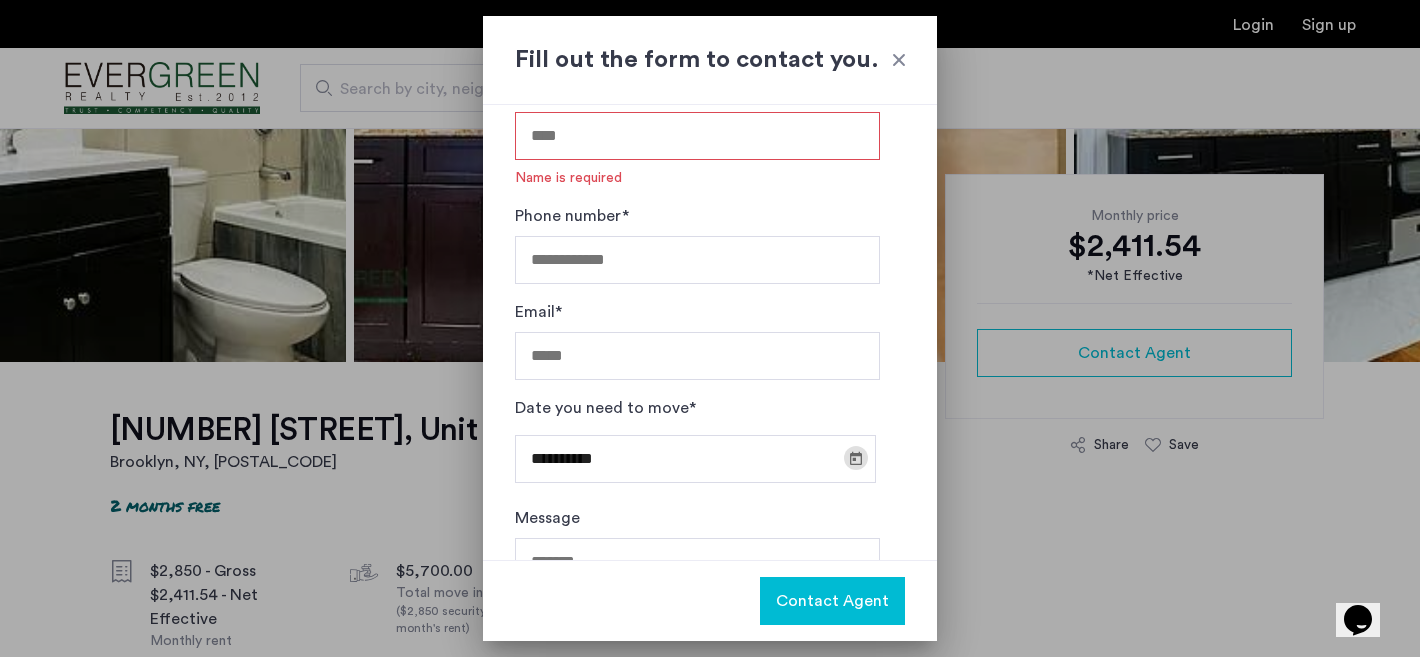 click on "Name is required" at bounding box center [697, 178] 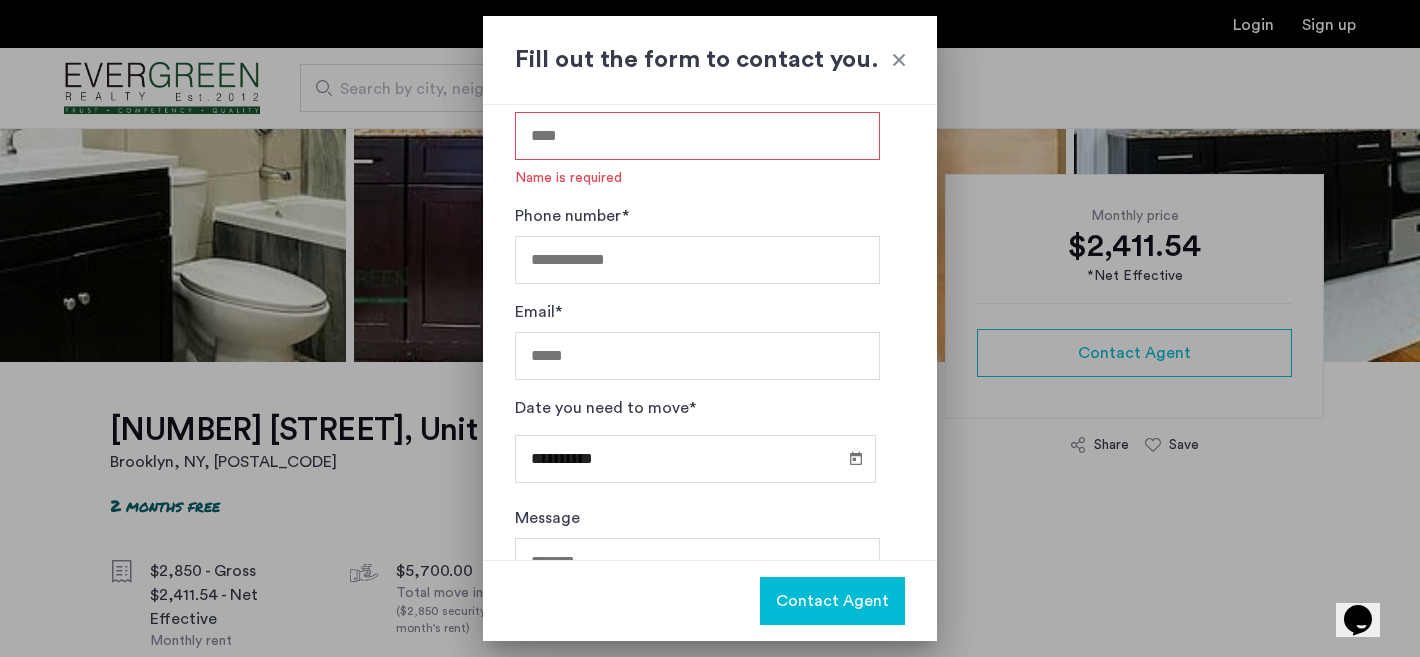 click on "Name*" at bounding box center [697, 136] 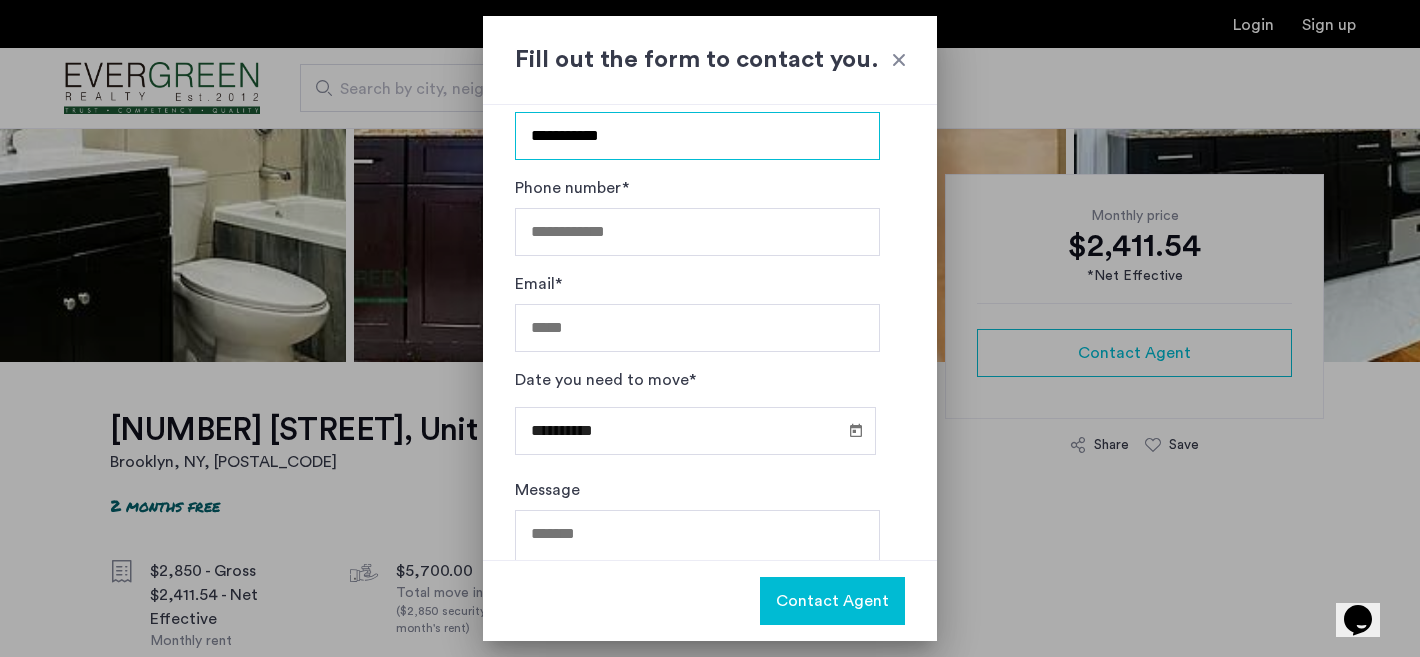 type on "**********" 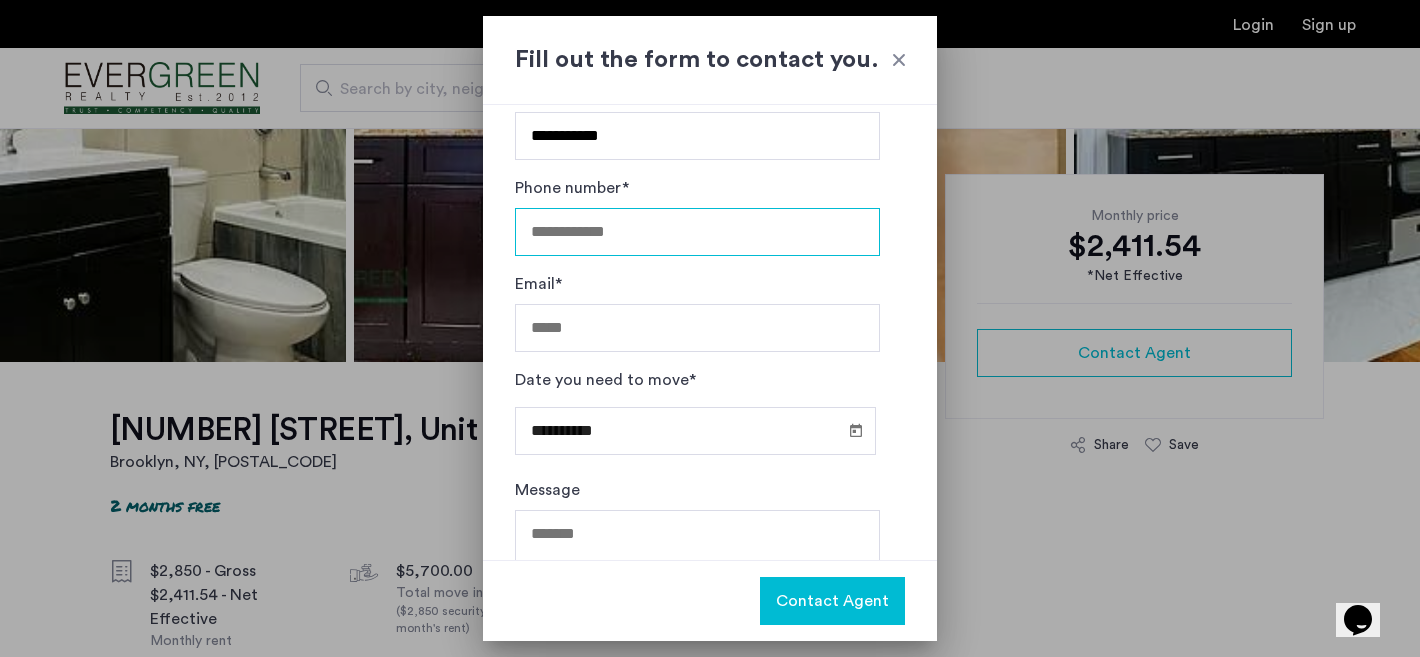 click on "Phone number*" at bounding box center [697, 232] 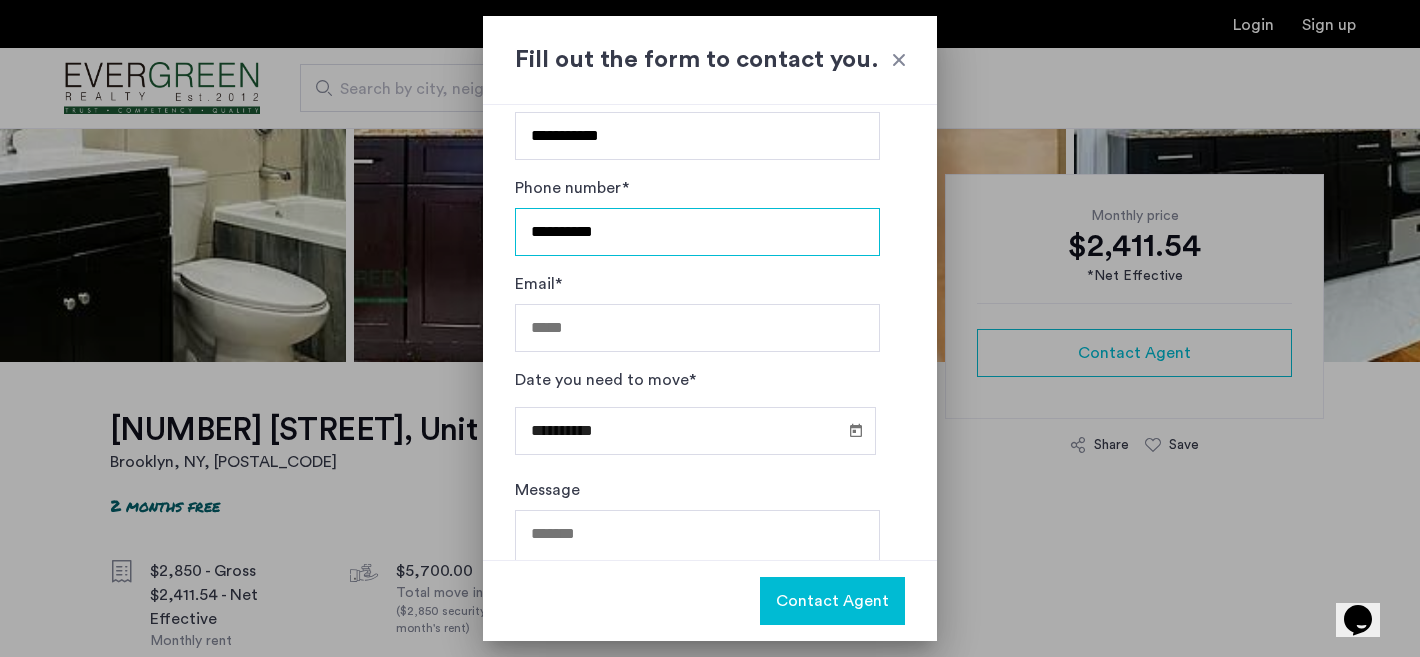 type on "**********" 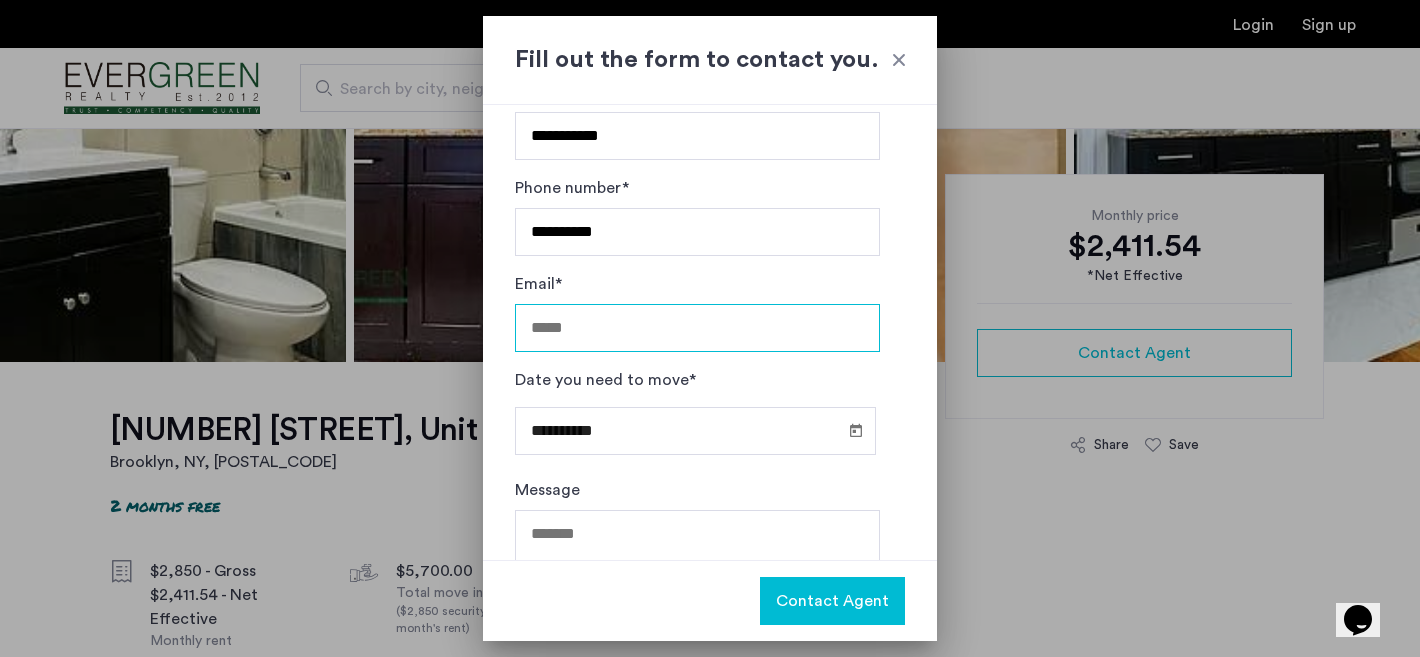click on "Email*" at bounding box center (697, 328) 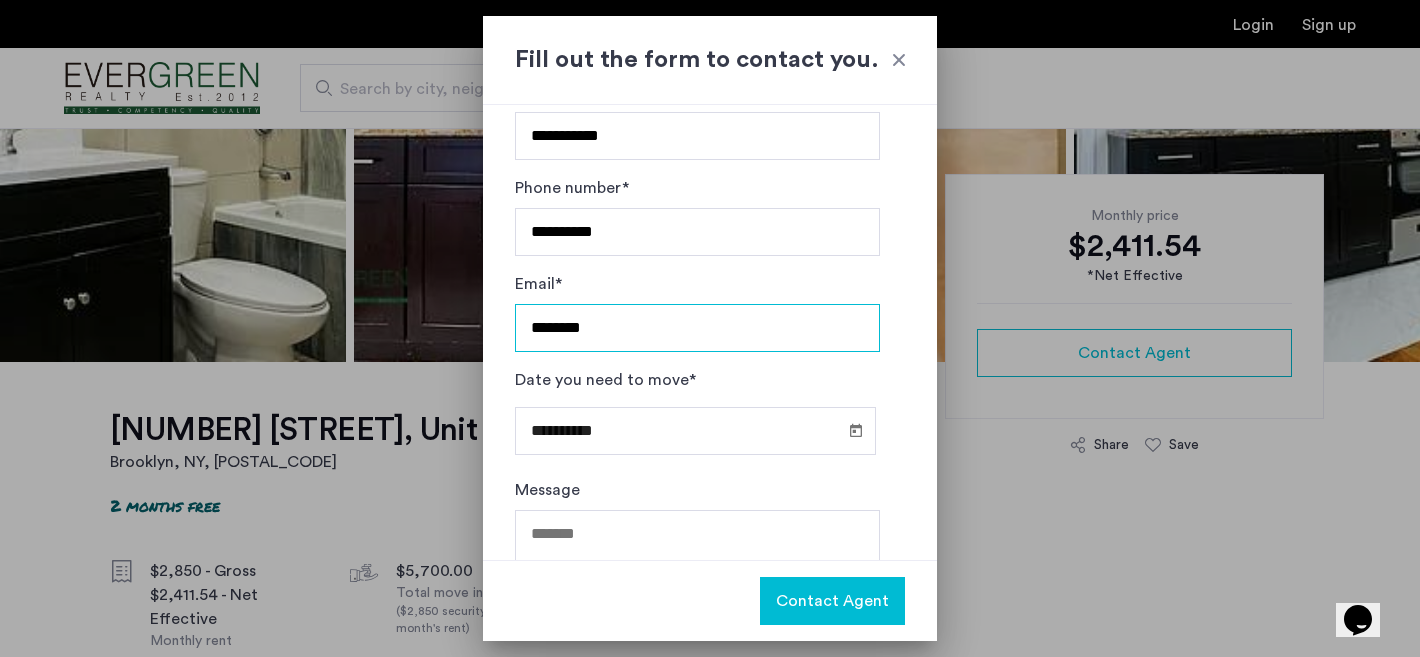 type on "**********" 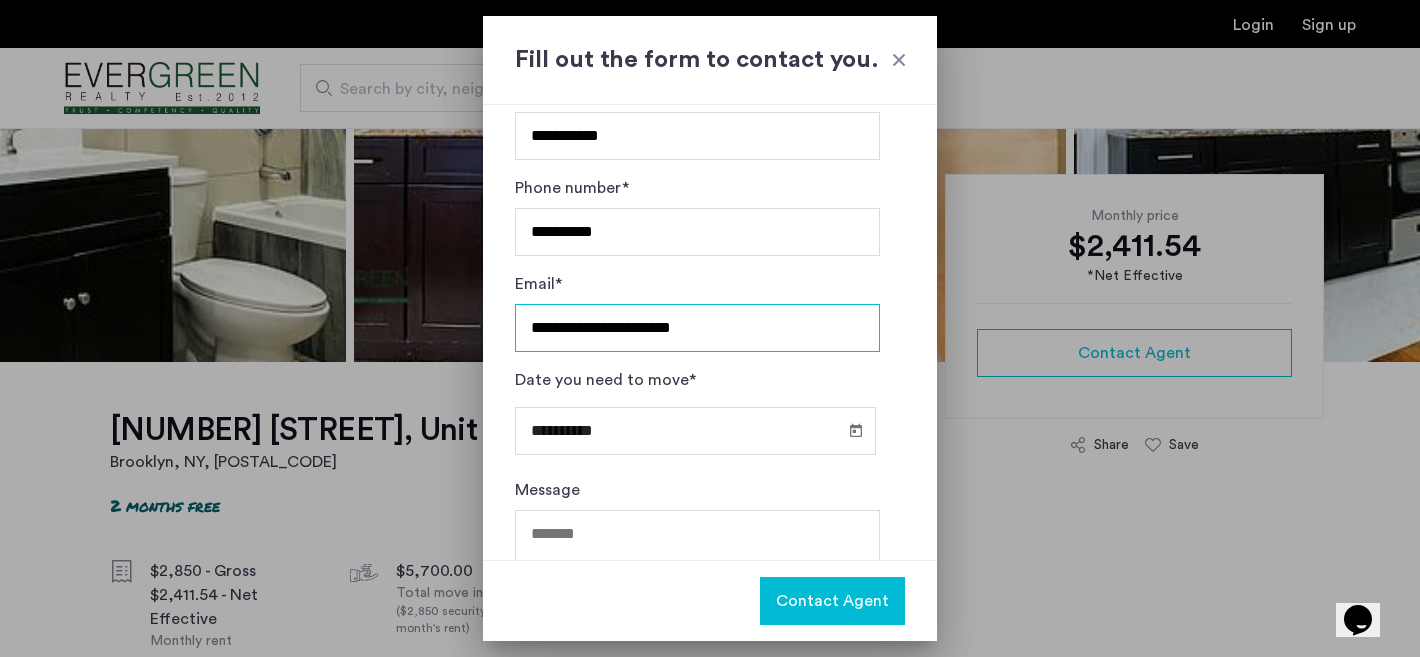 scroll, scrollTop: 150, scrollLeft: 0, axis: vertical 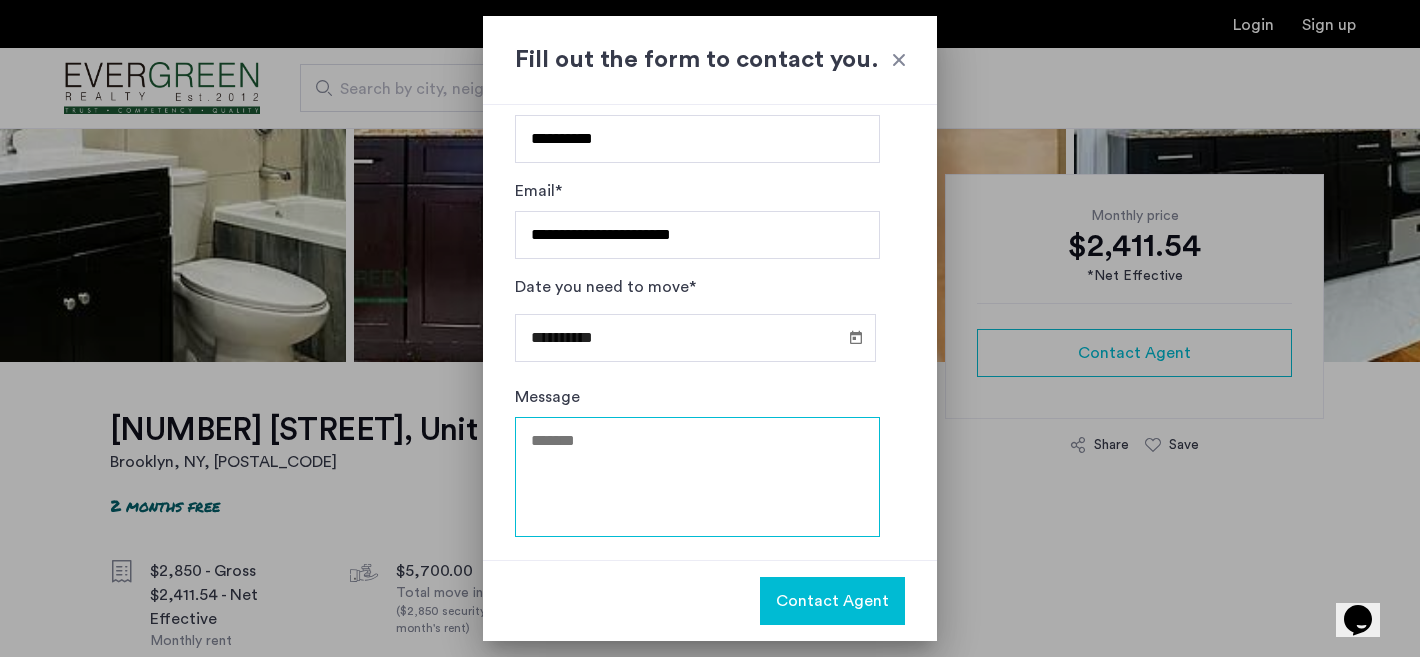 click on "Message" at bounding box center (697, 477) 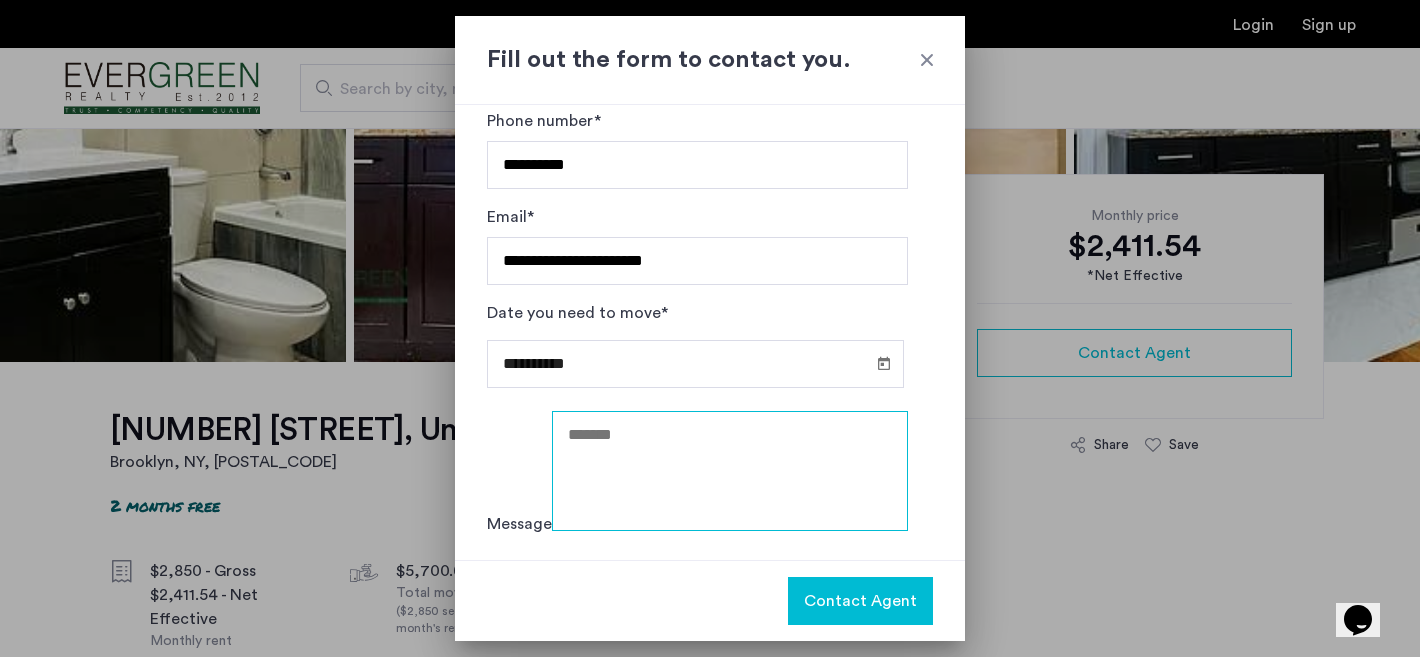 scroll, scrollTop: 0, scrollLeft: 0, axis: both 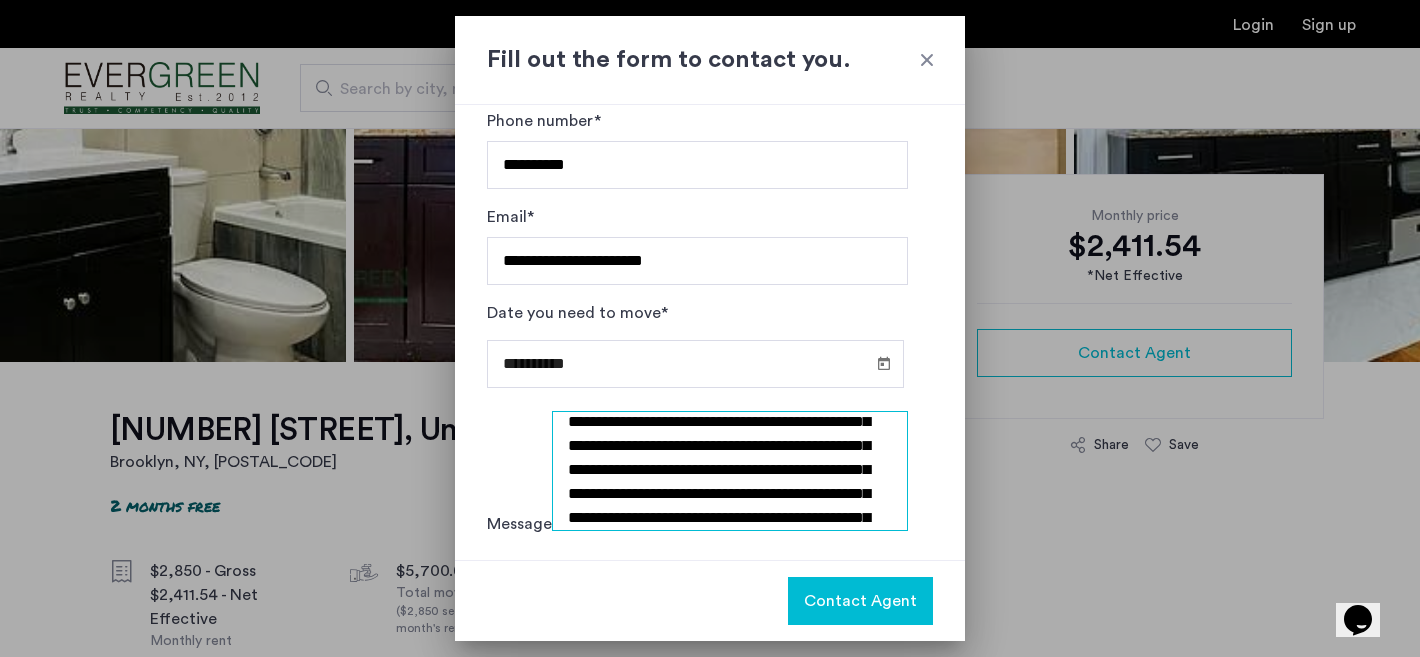 click on "**********" at bounding box center (730, 471) 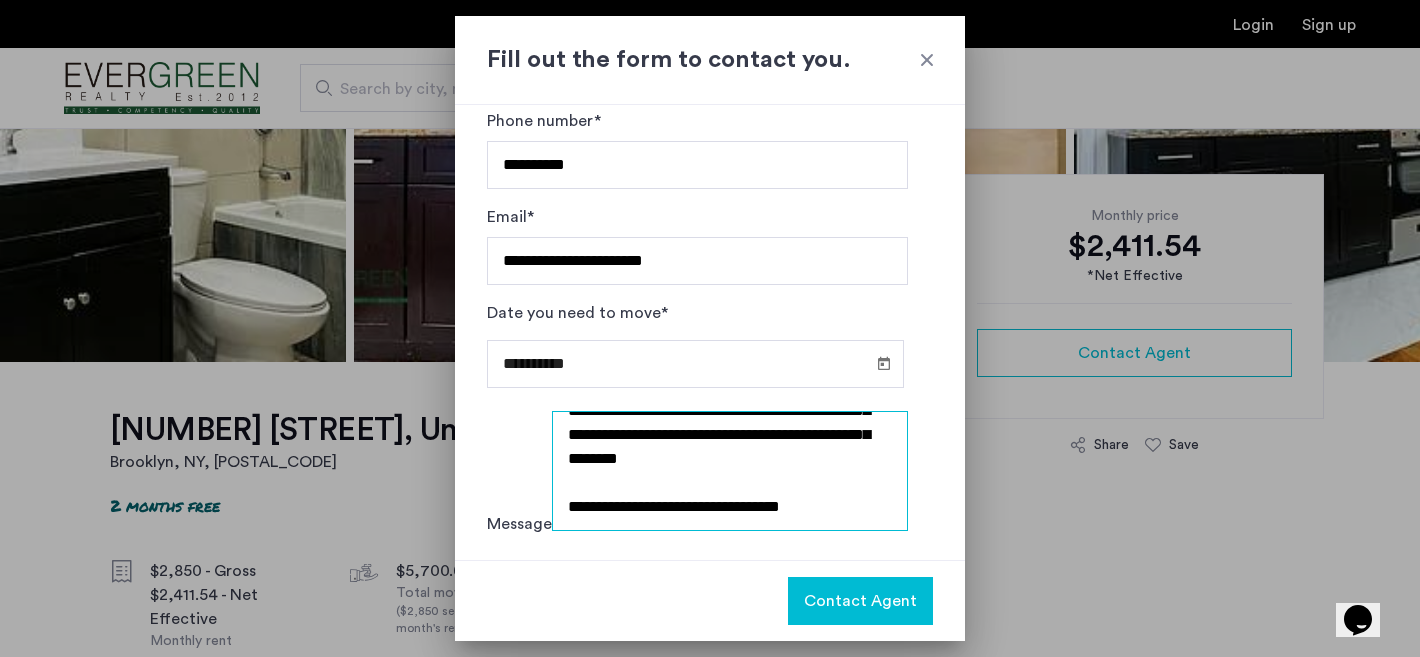 click on "**********" at bounding box center (730, 471) 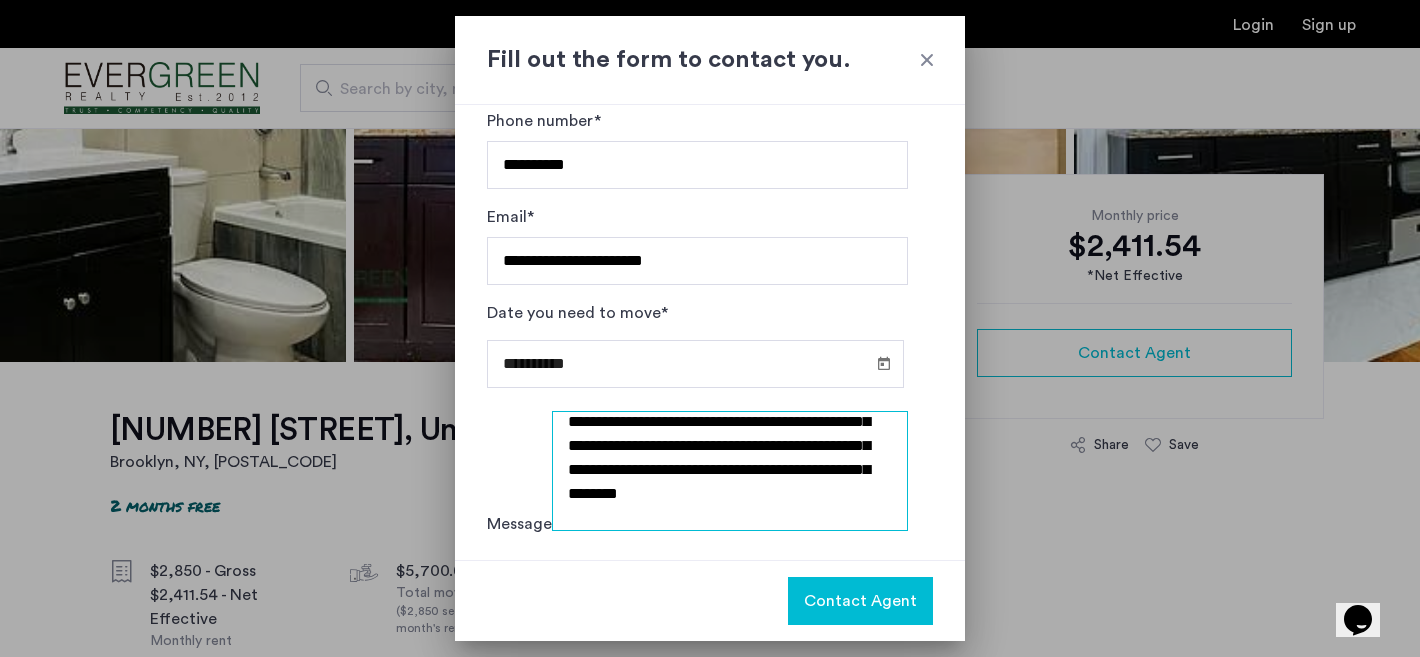 click on "**********" at bounding box center [730, 471] 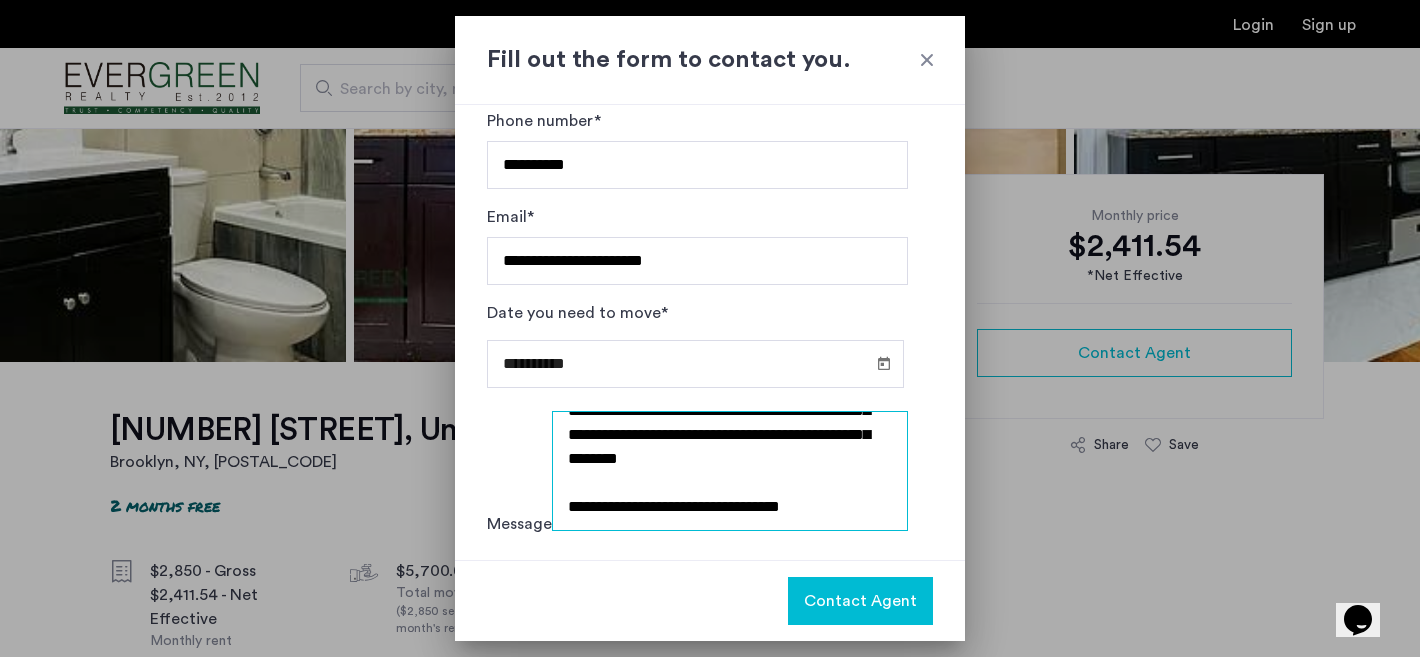 scroll, scrollTop: 238, scrollLeft: 0, axis: vertical 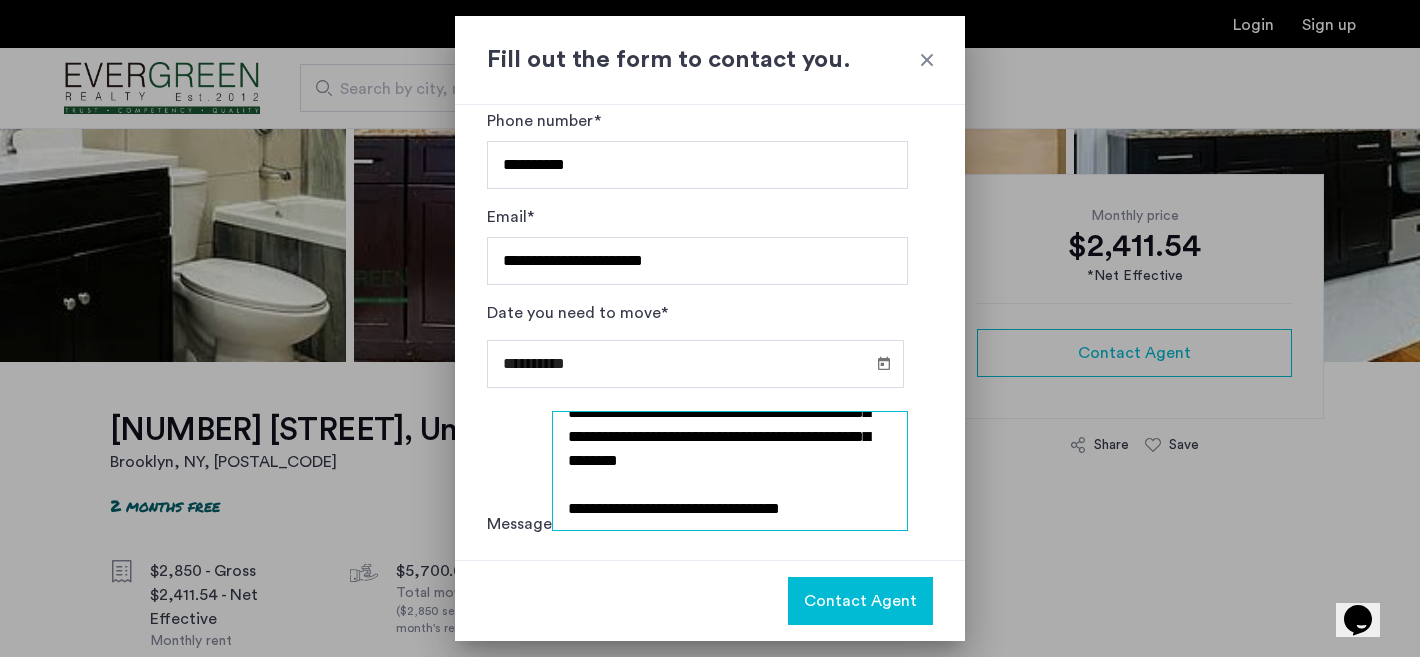 drag, startPoint x: 699, startPoint y: 445, endPoint x: 719, endPoint y: 478, distance: 38.587563 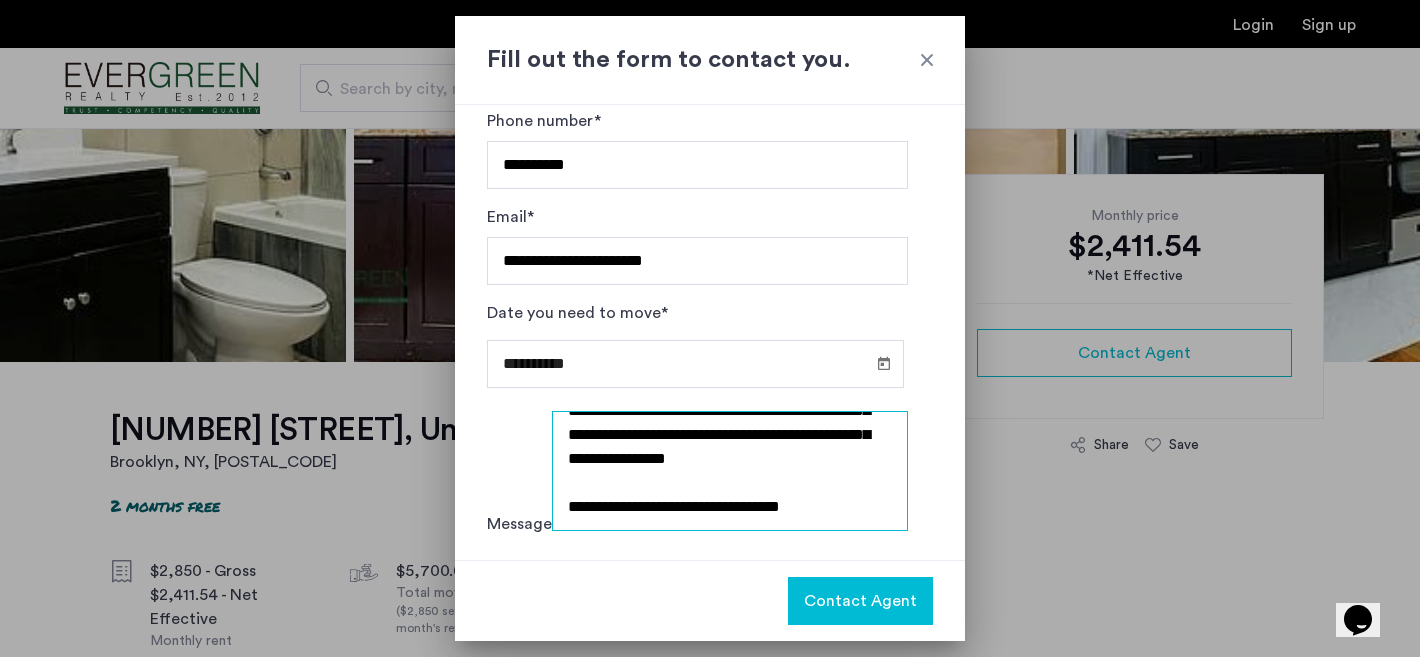 drag, startPoint x: 735, startPoint y: 491, endPoint x: 697, endPoint y: 449, distance: 56.63921 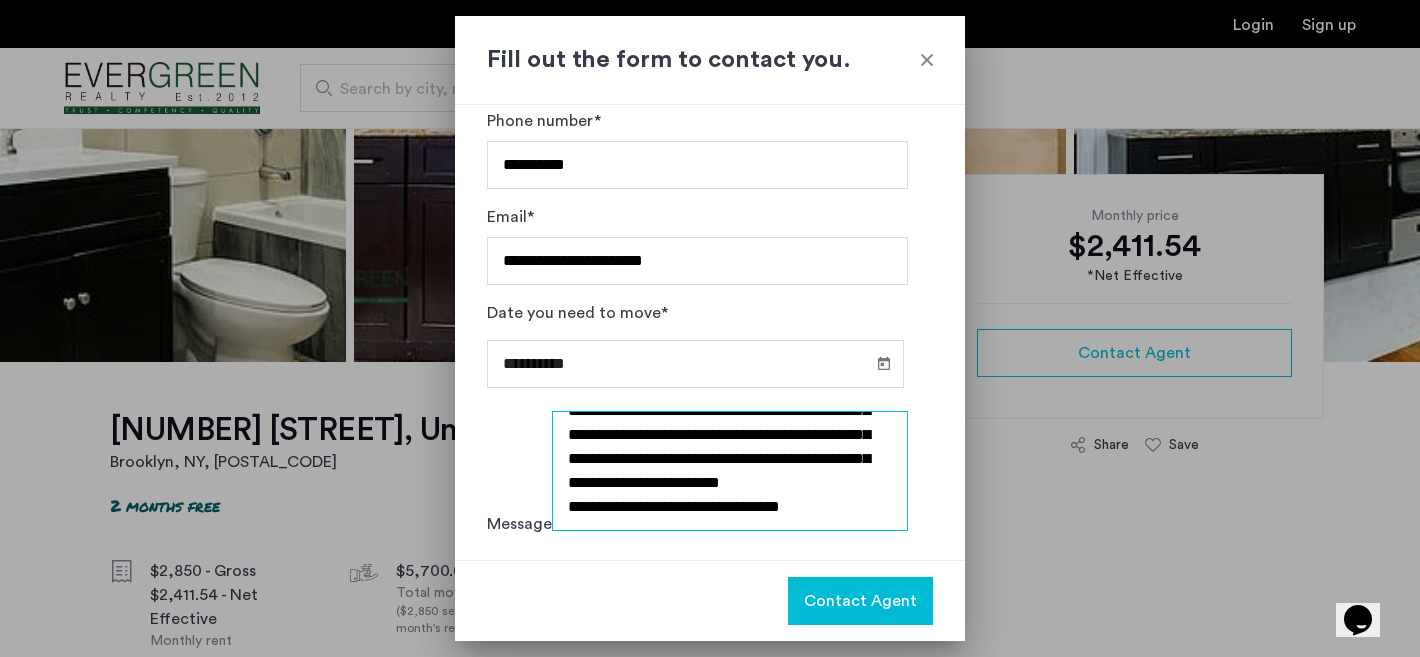 scroll, scrollTop: 192, scrollLeft: 0, axis: vertical 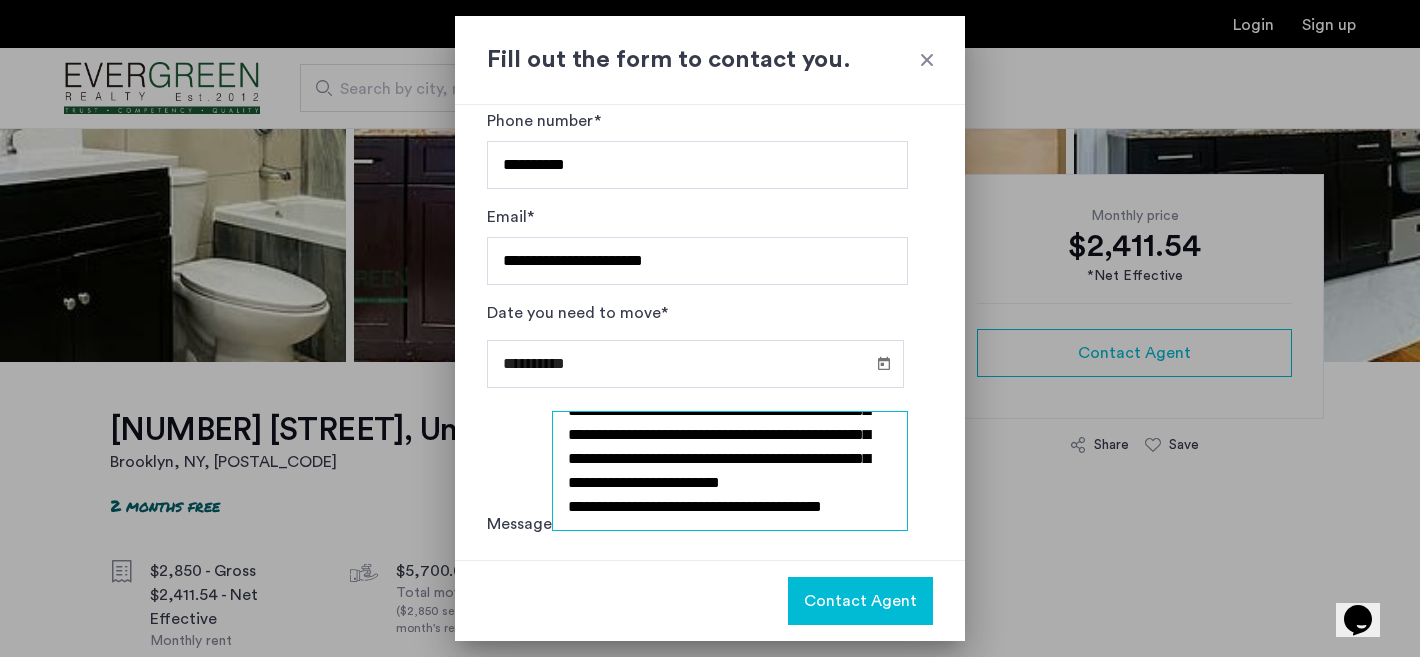 click on "**********" at bounding box center (730, 471) 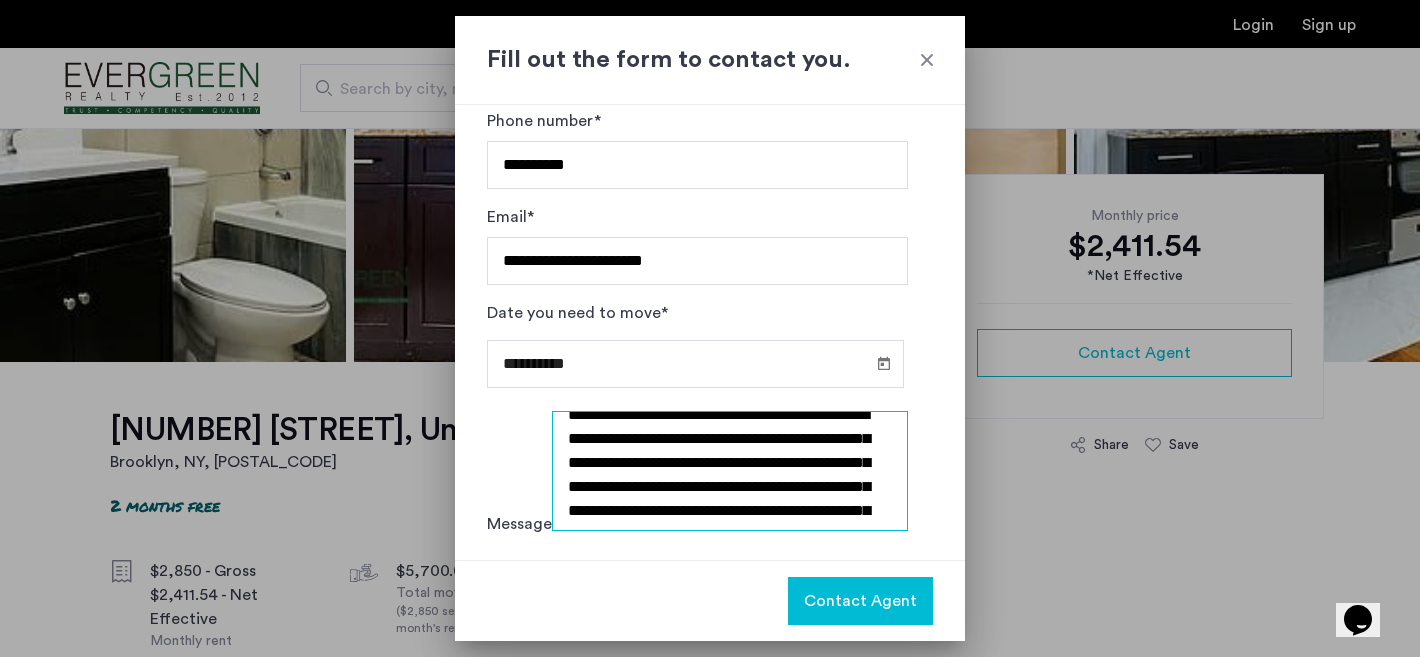 scroll, scrollTop: 73, scrollLeft: 0, axis: vertical 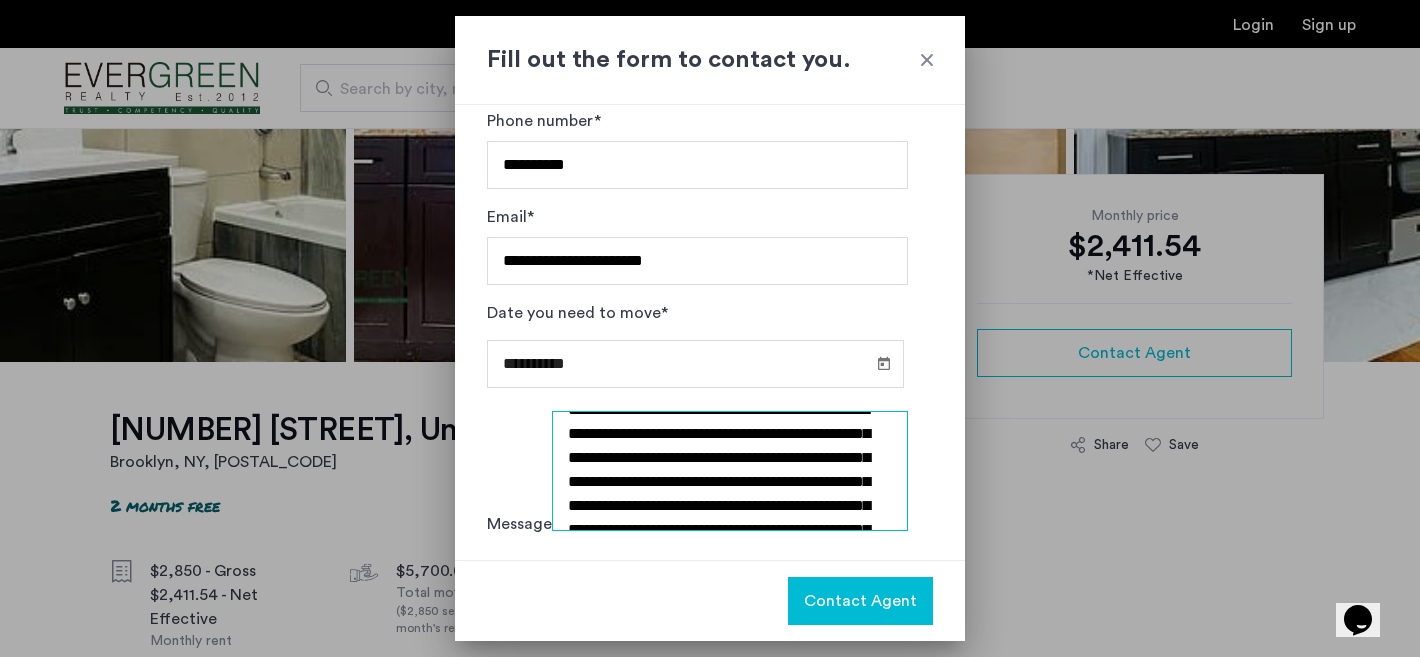 click on "**********" at bounding box center (730, 471) 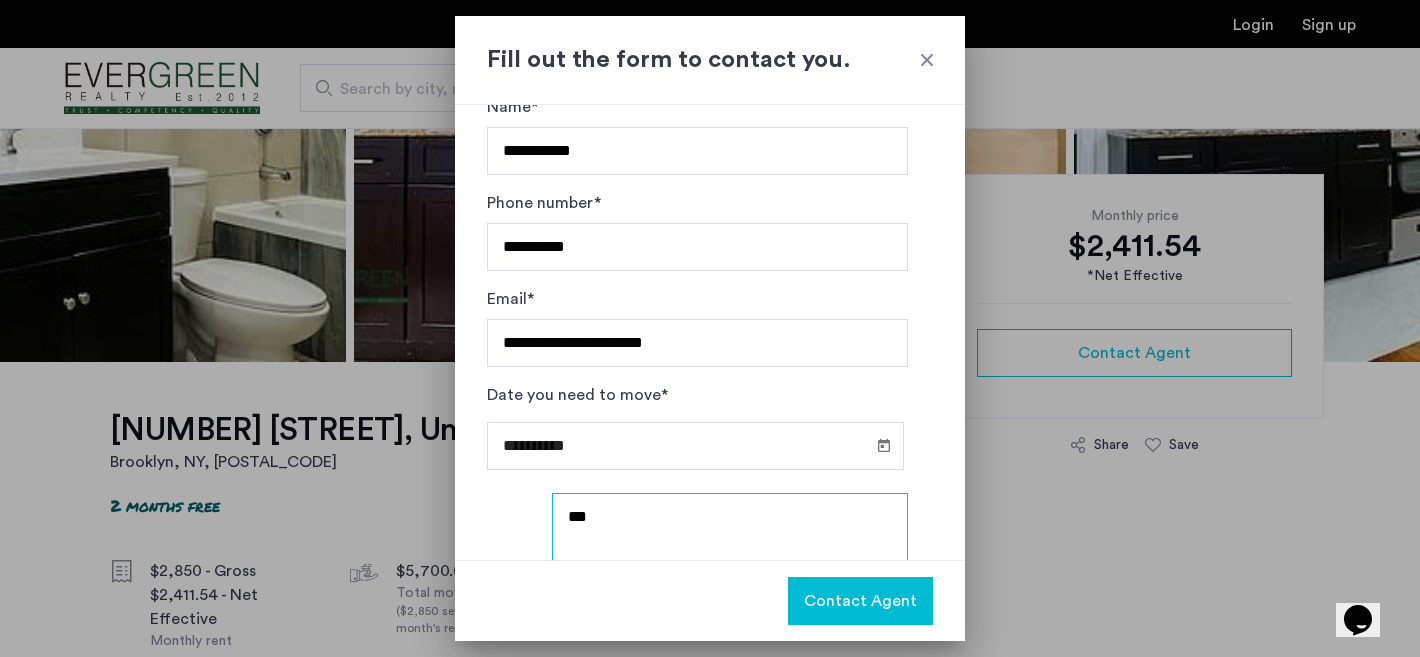 scroll, scrollTop: 0, scrollLeft: 0, axis: both 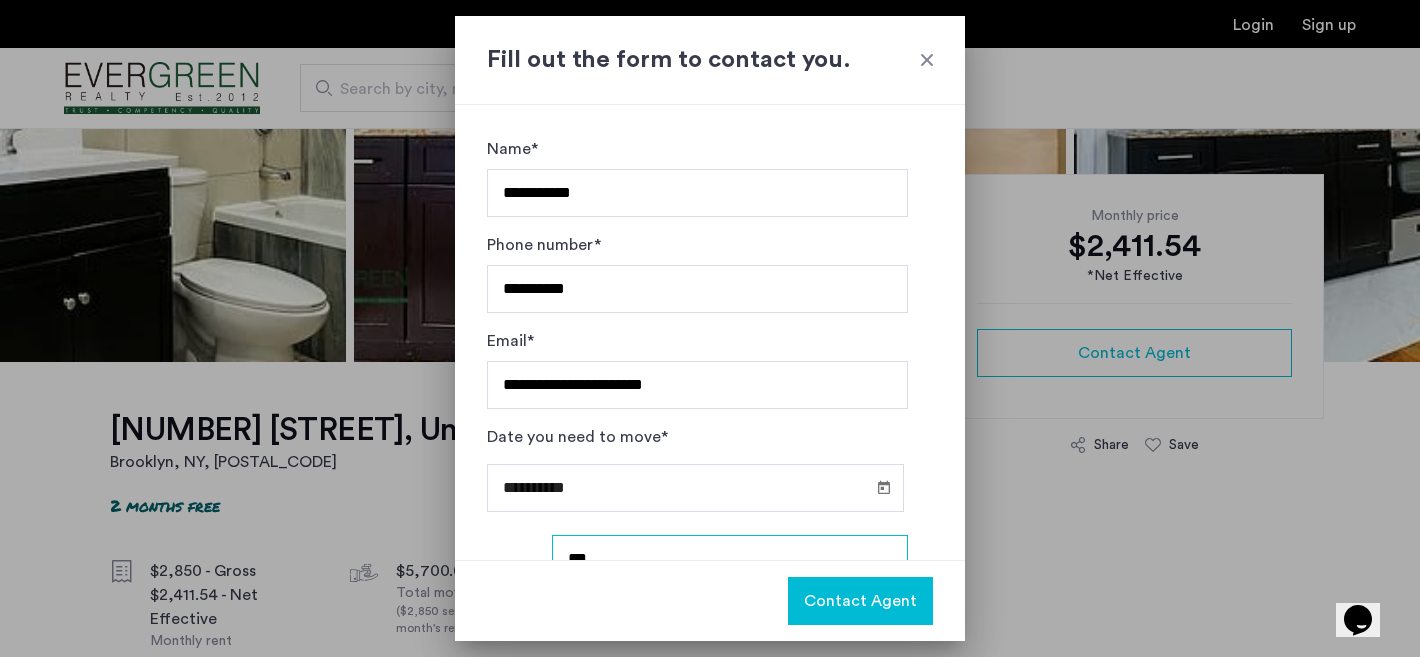 type on "**********" 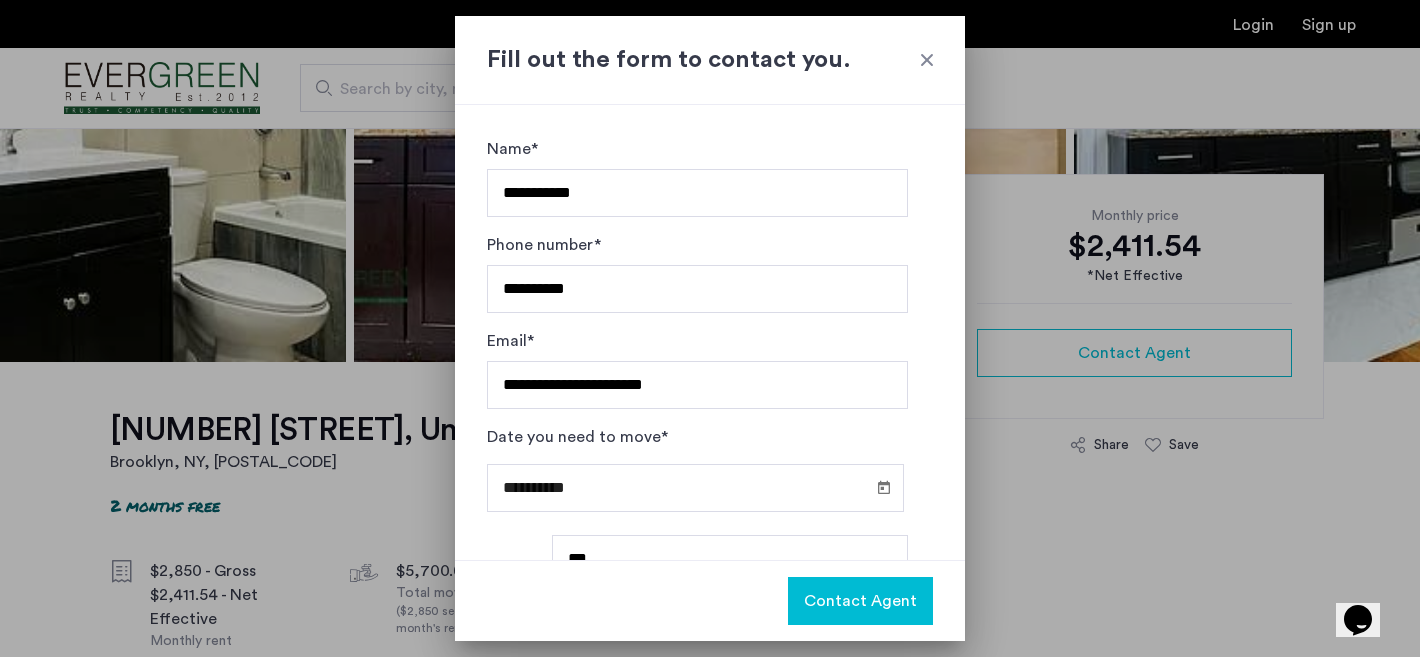 click on "Contact Agent" at bounding box center (860, 601) 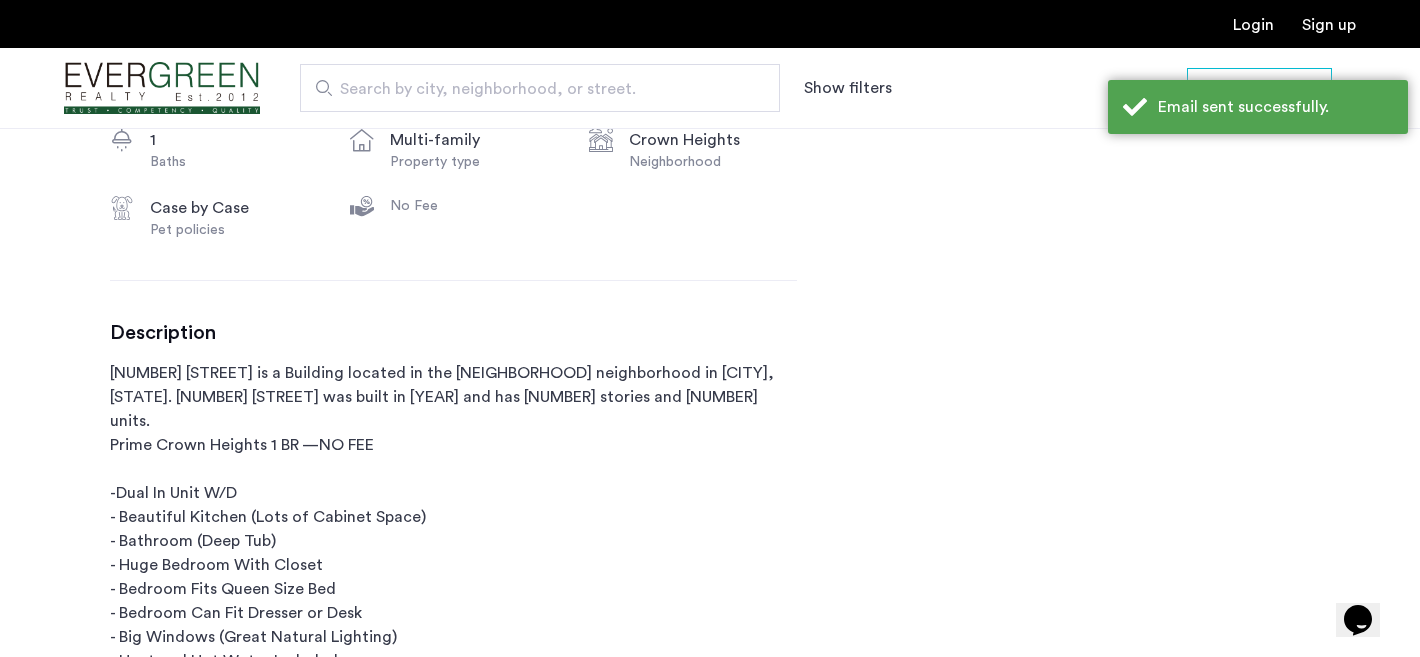scroll, scrollTop: 864, scrollLeft: 0, axis: vertical 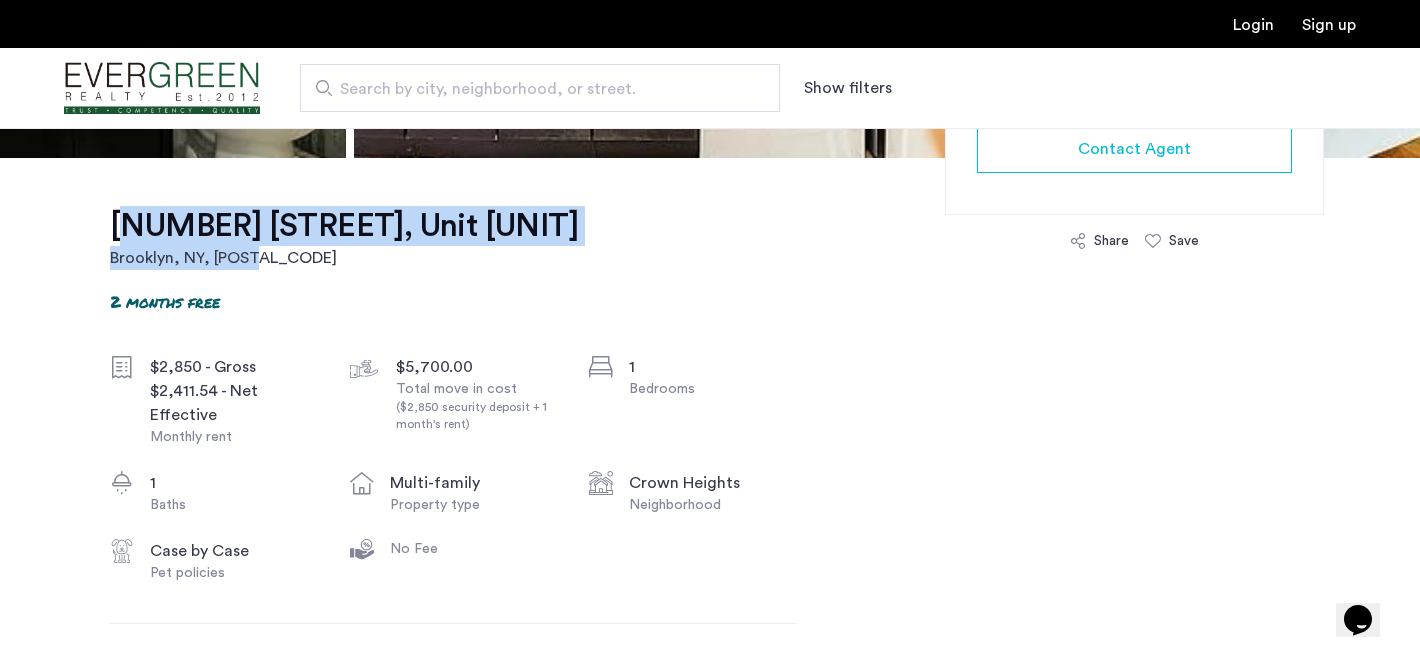 drag, startPoint x: 533, startPoint y: 223, endPoint x: 99, endPoint y: 224, distance: 434.00116 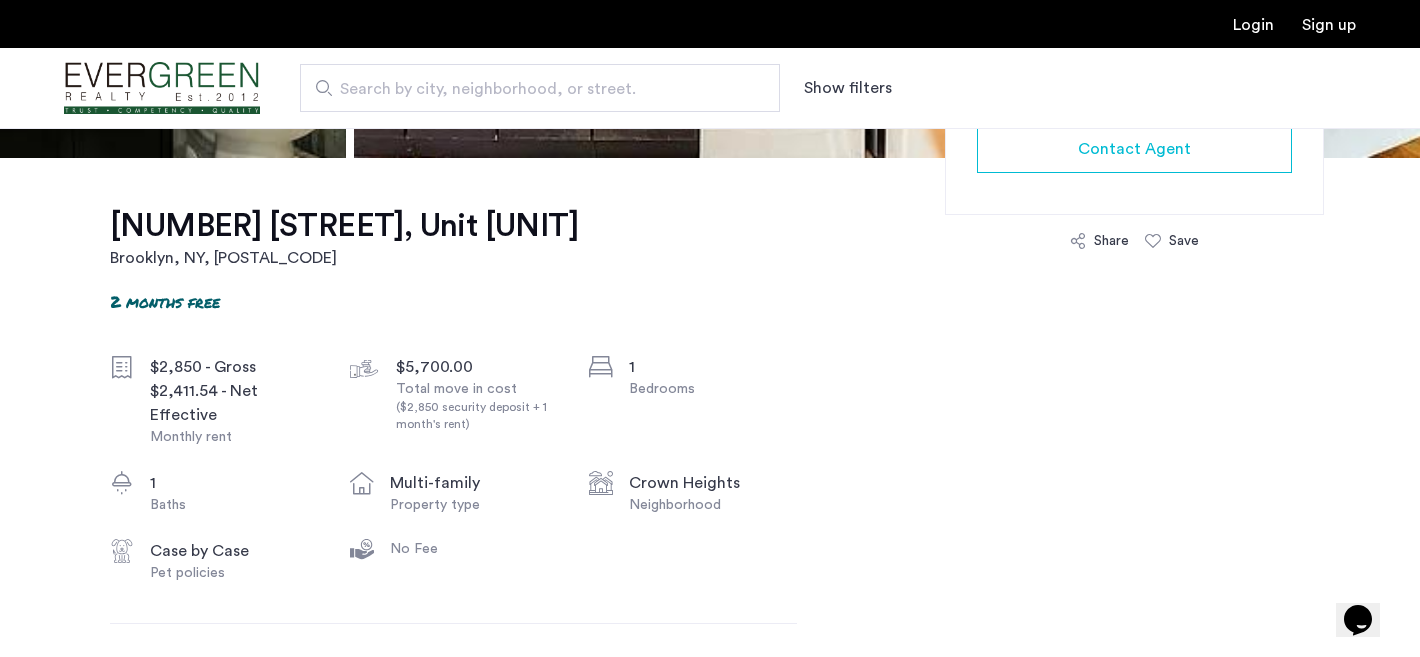 click on "30 Rogers Avenue, Unit 3B  Brooklyn, NY , 11216  2 months free   $2,850 - Gross $2,411.54 - Net Effective Monthly rent $5,700.00 Total move in cost  ($2,850 security deposit + 1 month's rent) 1 Bedrooms 1 Baths multi-family Property type Crown Heights Neighborhood Case by Case Pet policies No Fee Description 30 Rogers Avenue is a Building located in the Crown Heights neighborhood in Brooklyn, NY. 30 Rogers Avenue was built in 1900 and has 5 stories and 18 units.
Prime Crown Heights 1 BR —NO FEE
-Dual In Unit W/D
- Beautiful Kitchen (Lots of Cabinet Space)
- Bathroom (Deep Tub)
- Huge Bedroom With Closet
- Bedroom Fits Queen Size Bed
- Bedroom Can Fit Dresser or Desk
- Big Windows (Great Natural Lighting)
- Heat and Hot Water Included
*Photos Of A Similar Unit
Neighborhood
- Great Area, Walking distance to stores, coffee shops and dinning.
MTA
- 2,3,S Line (5 Mins Away)
- 4,5,A,C Line (7 Mins Away) Less info Listings amenities Hardwood Floors Washer/Dryer In Unit Roof Access Monthly price $2,411.54 +" 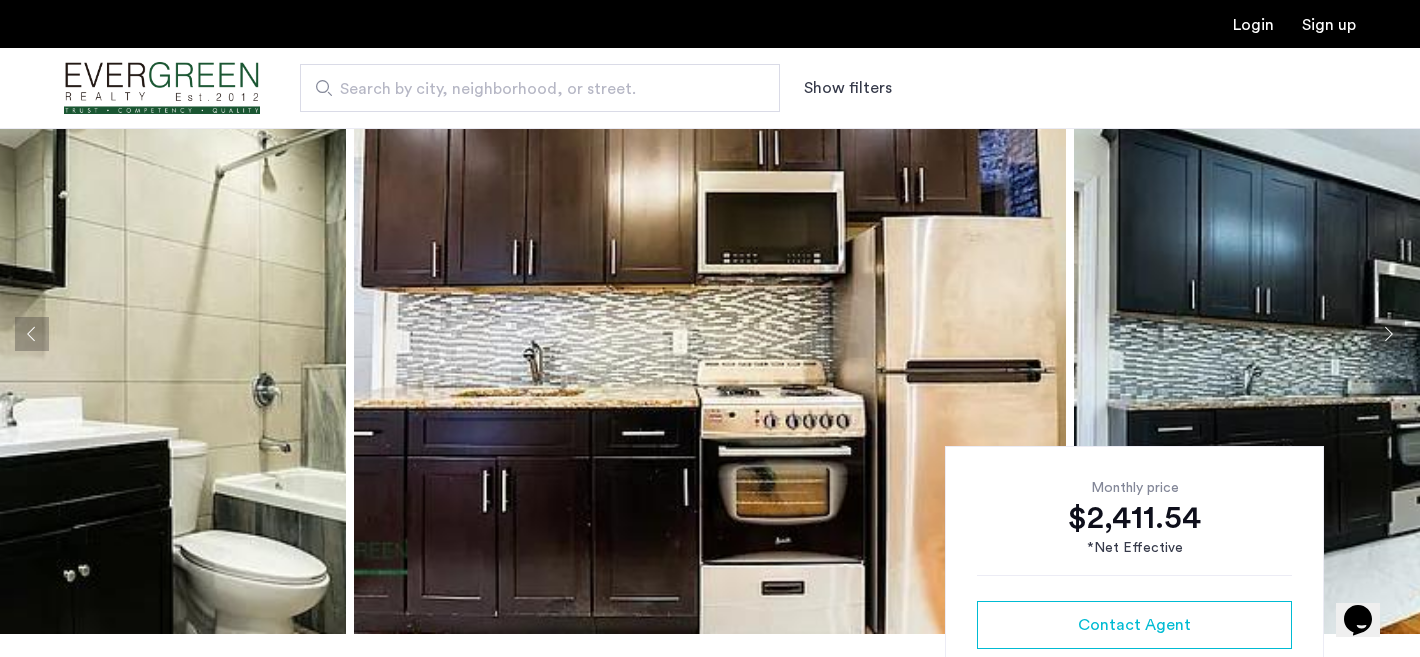 scroll, scrollTop: 0, scrollLeft: 0, axis: both 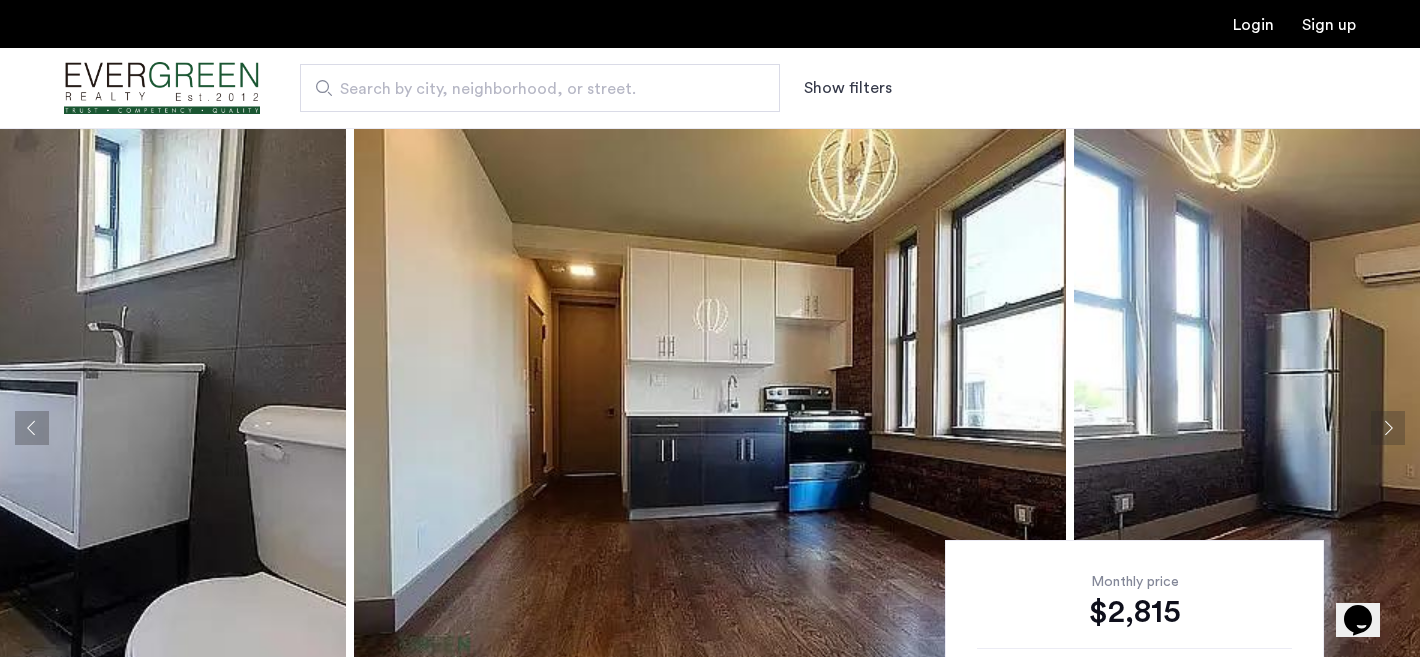 click 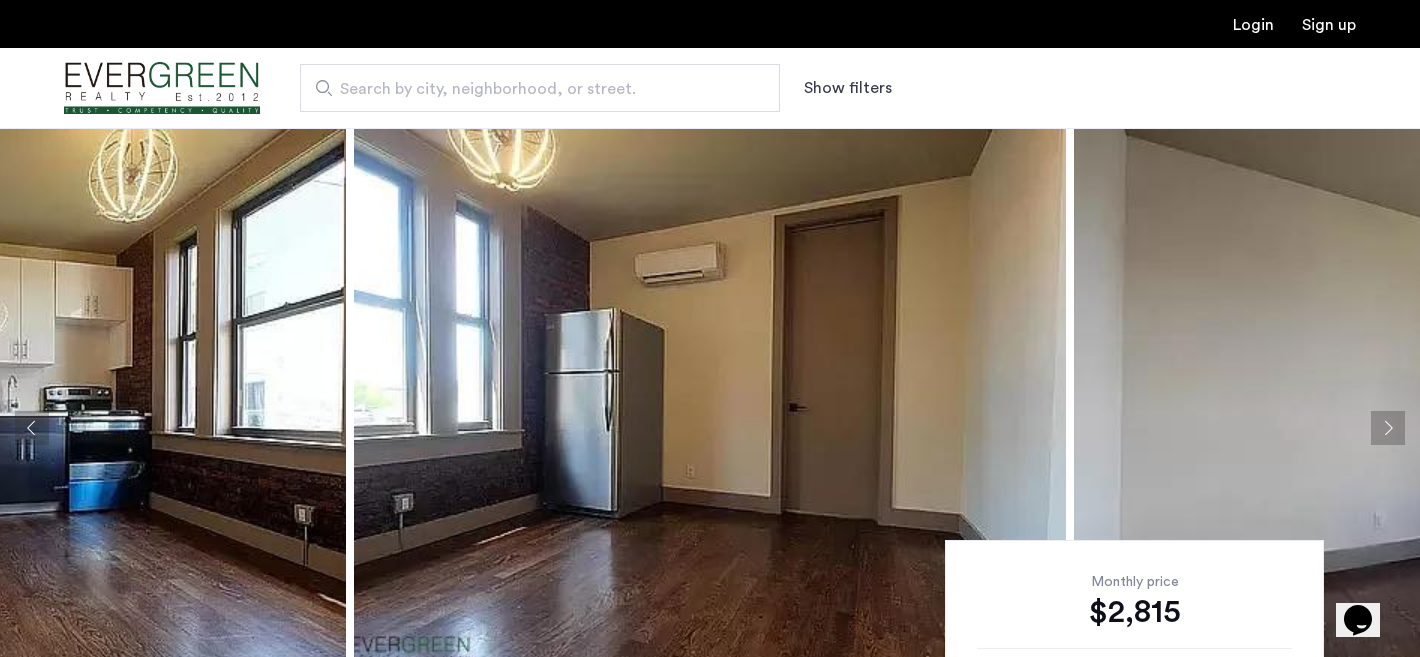 click 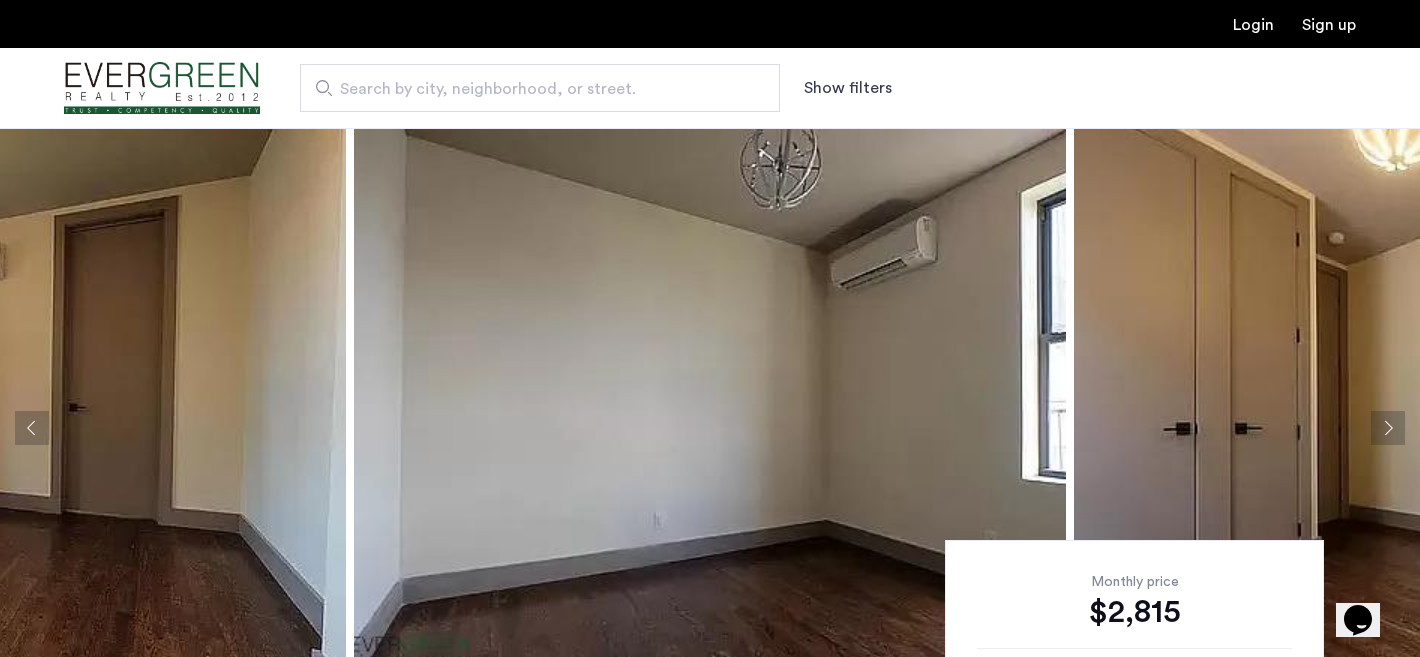 click 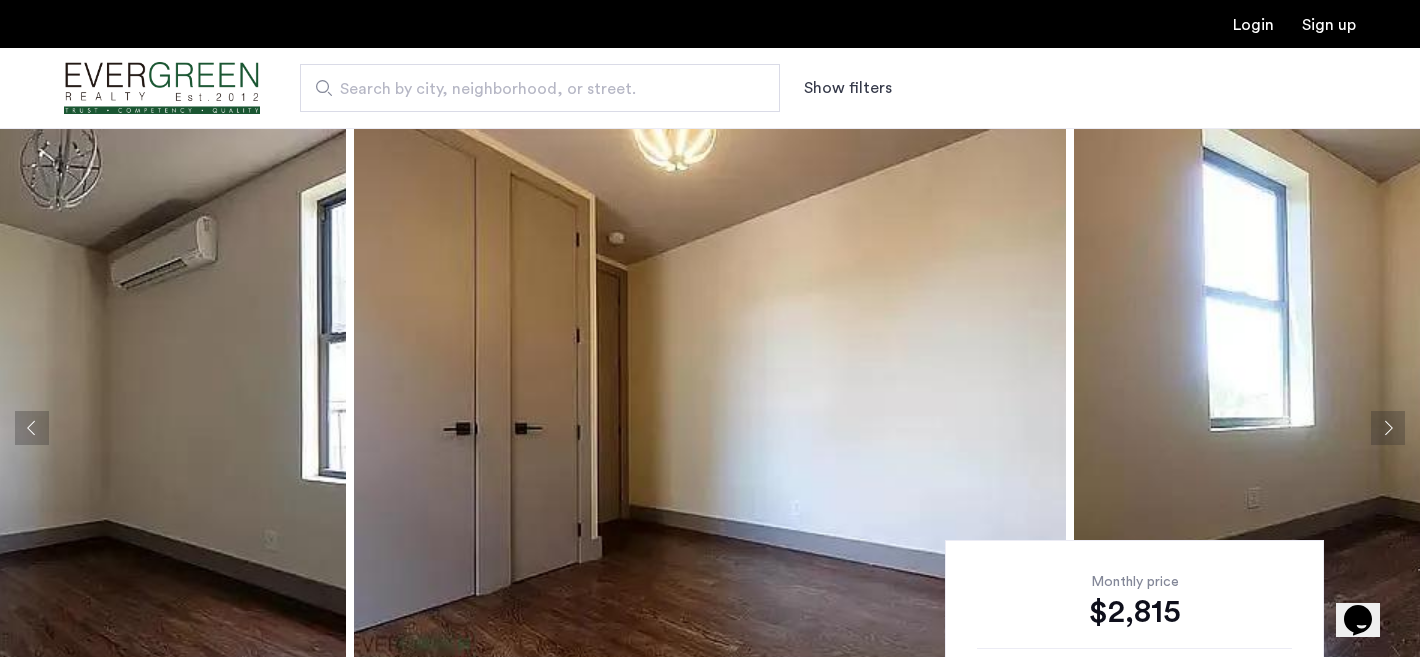 click 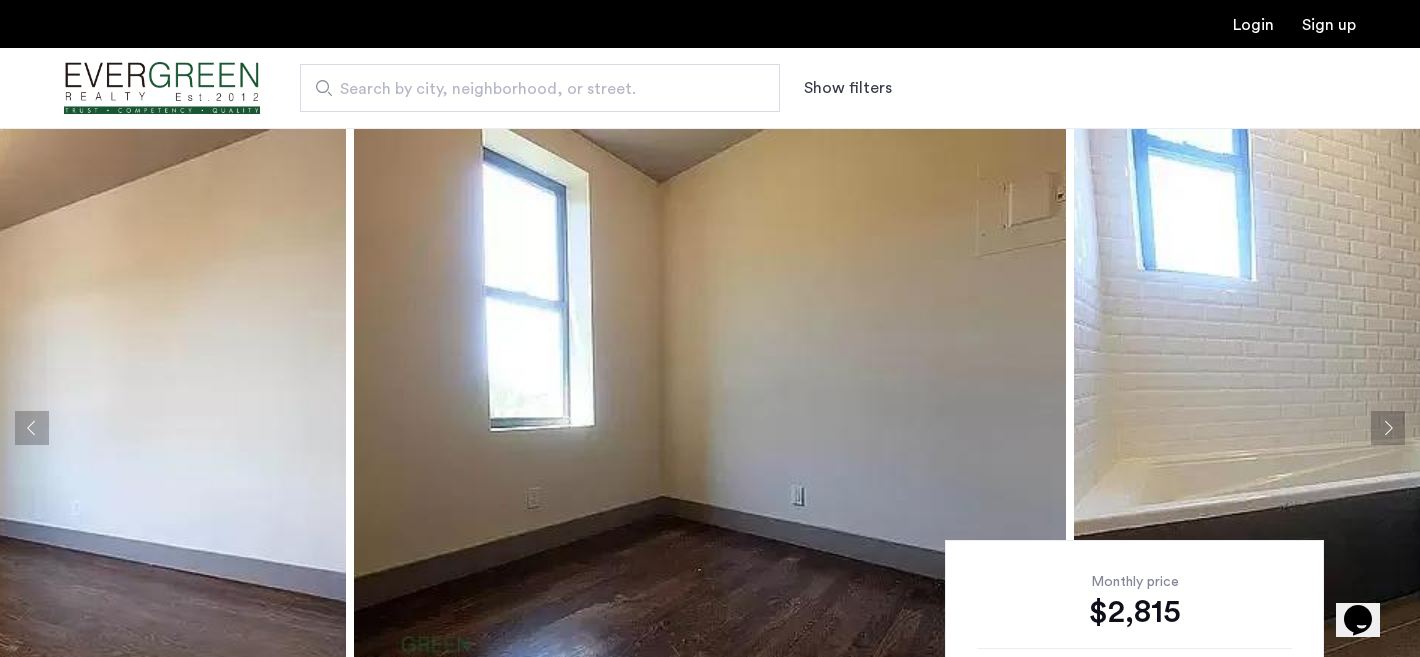 click 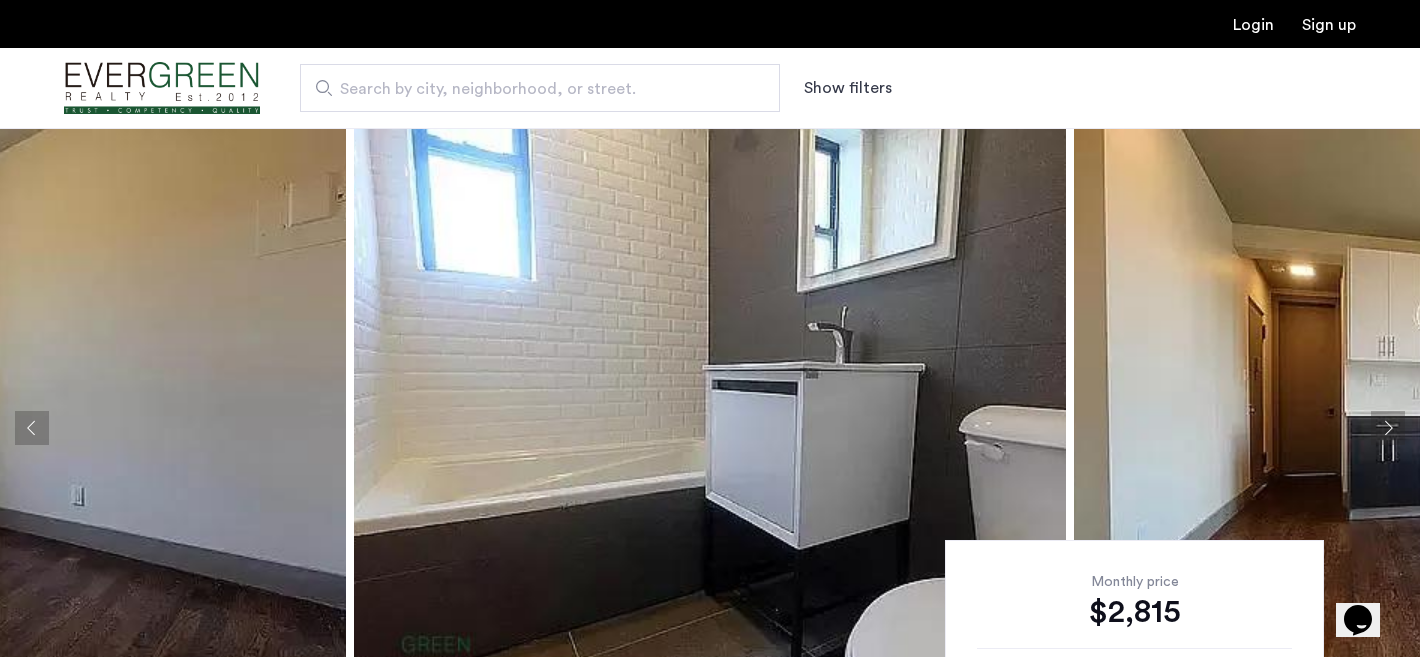 click 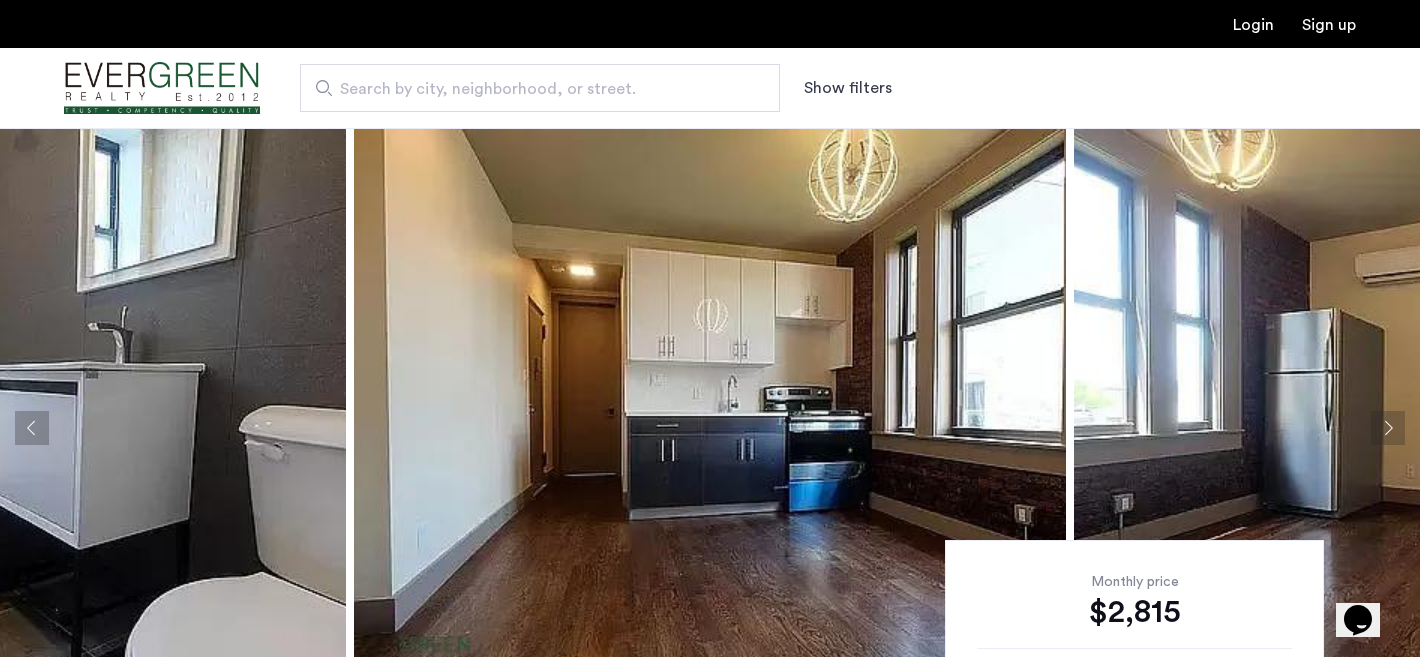 click 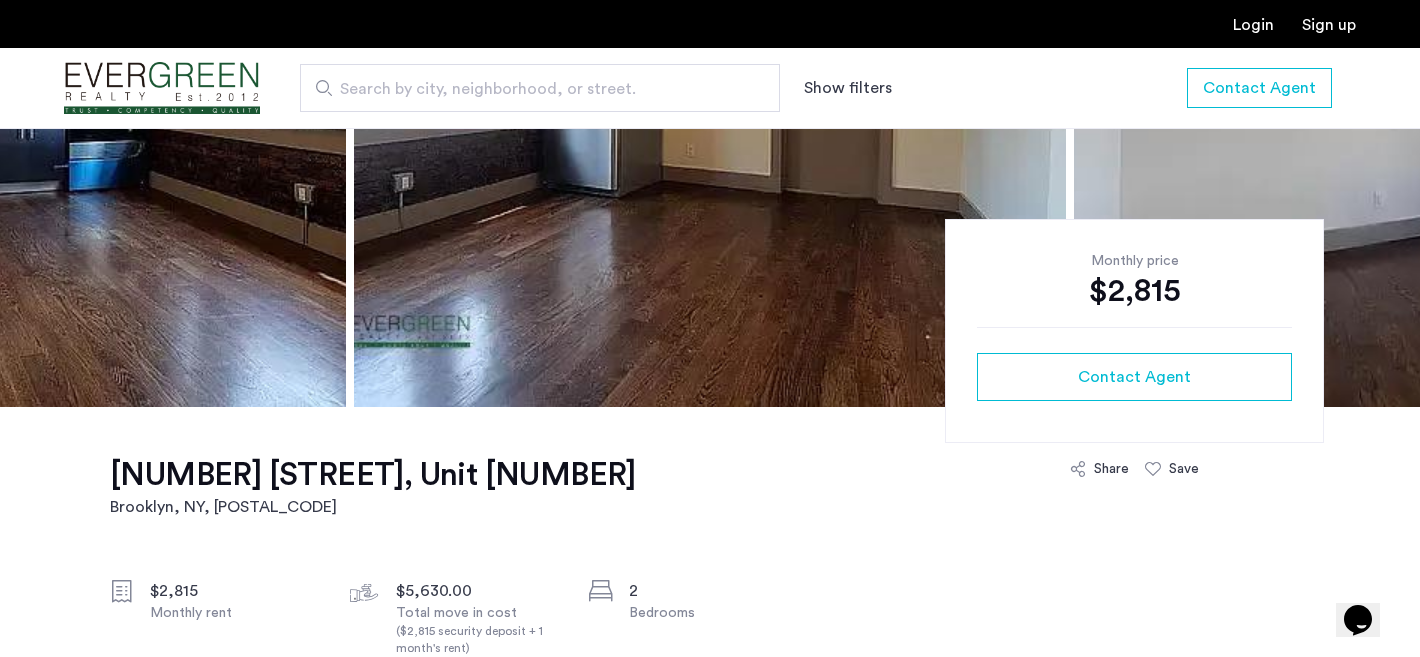 scroll, scrollTop: 0, scrollLeft: 0, axis: both 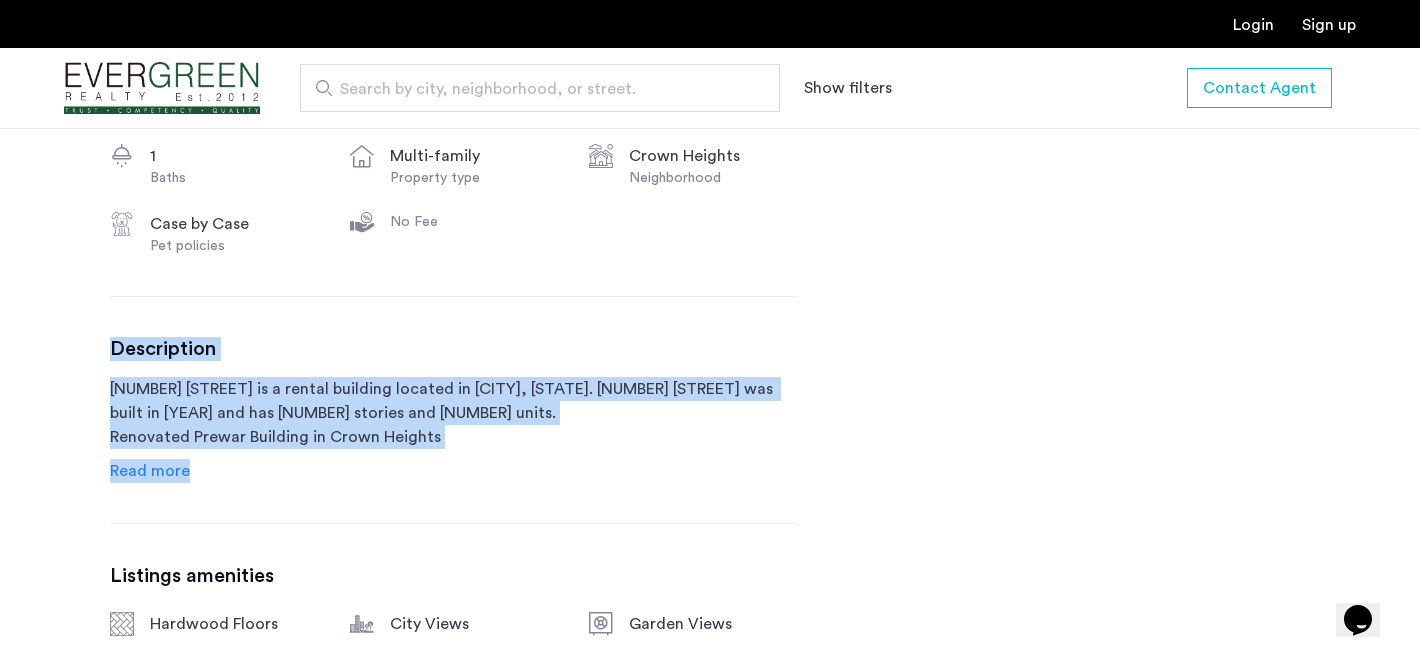 drag, startPoint x: 467, startPoint y: 523, endPoint x: 502, endPoint y: 300, distance: 225.72993 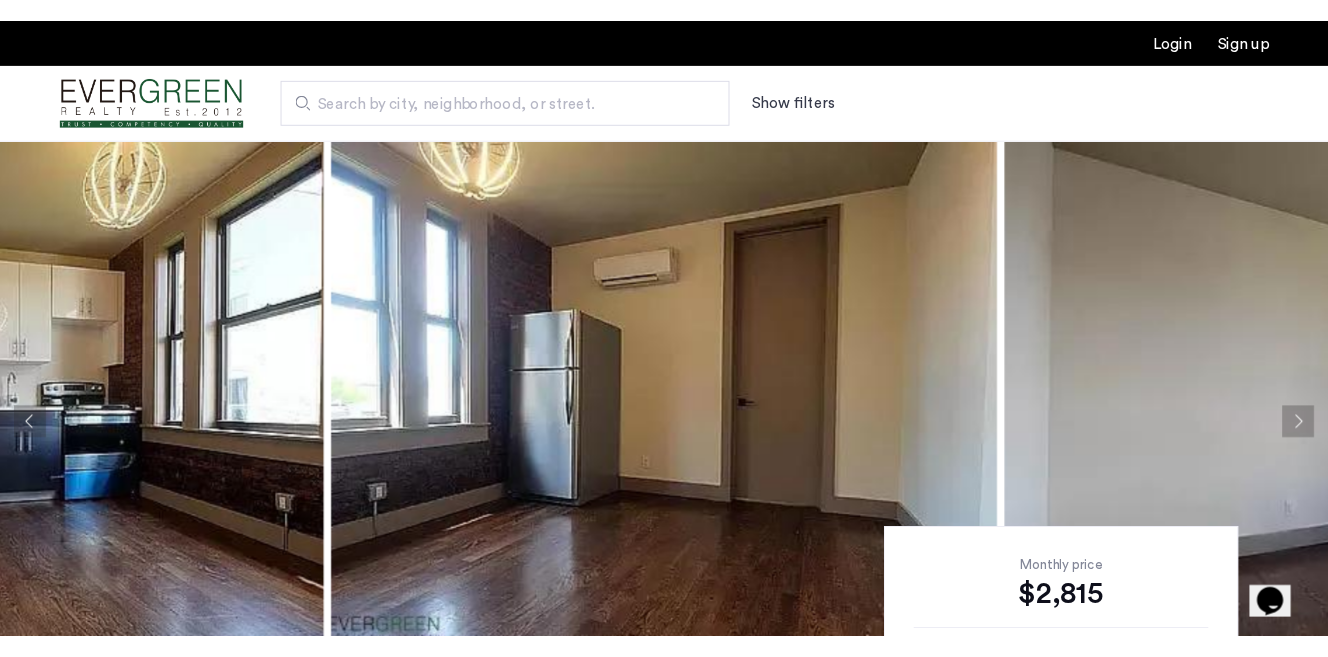scroll, scrollTop: 645, scrollLeft: 0, axis: vertical 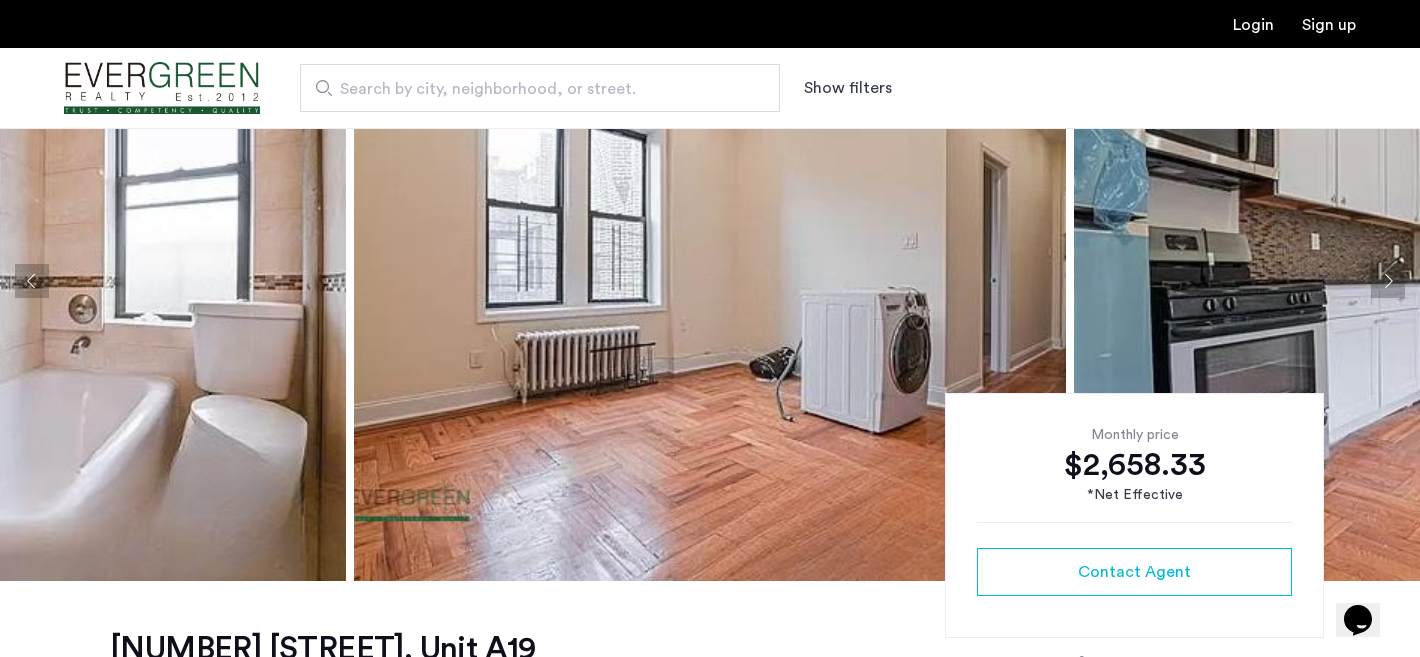 click 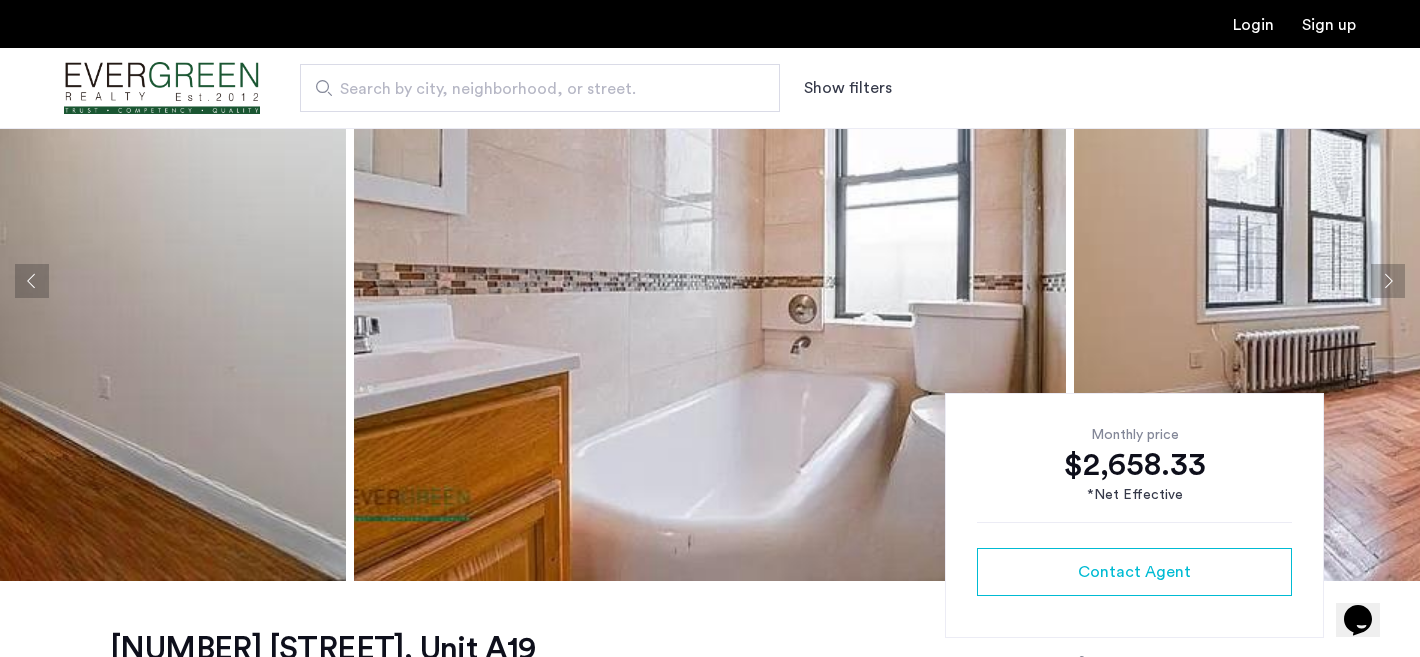 click 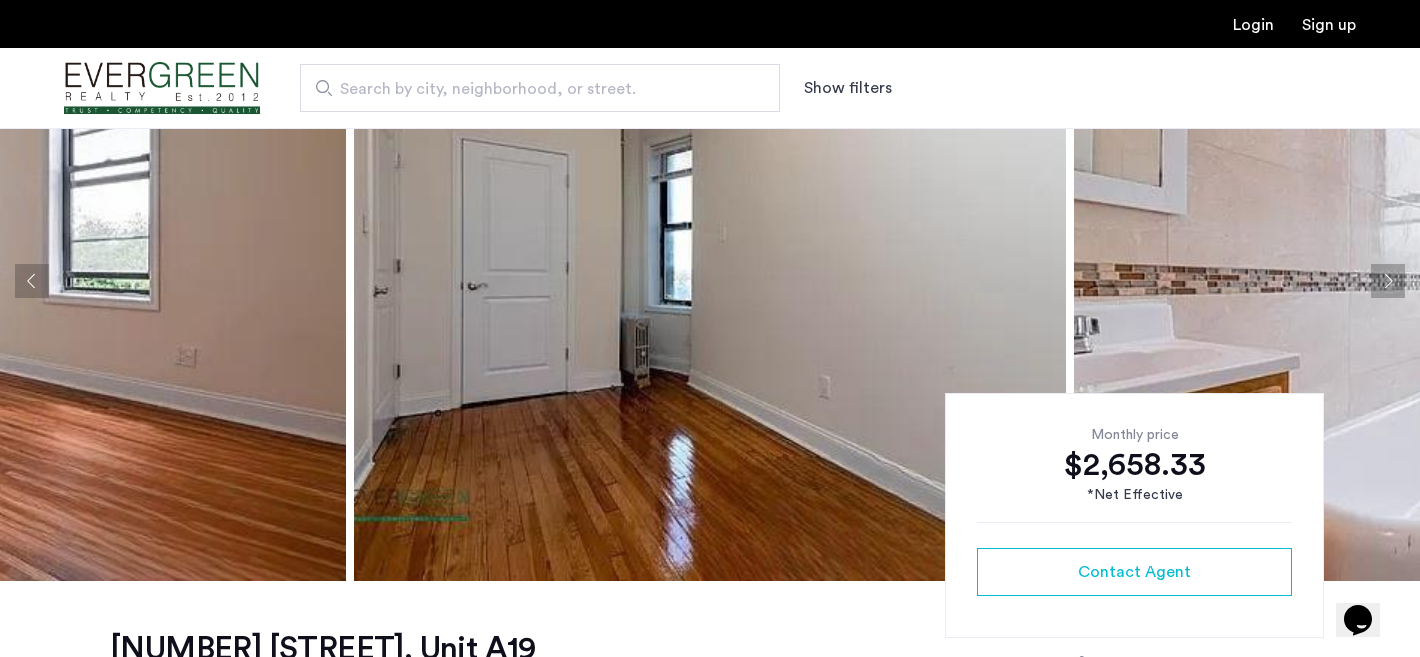 click 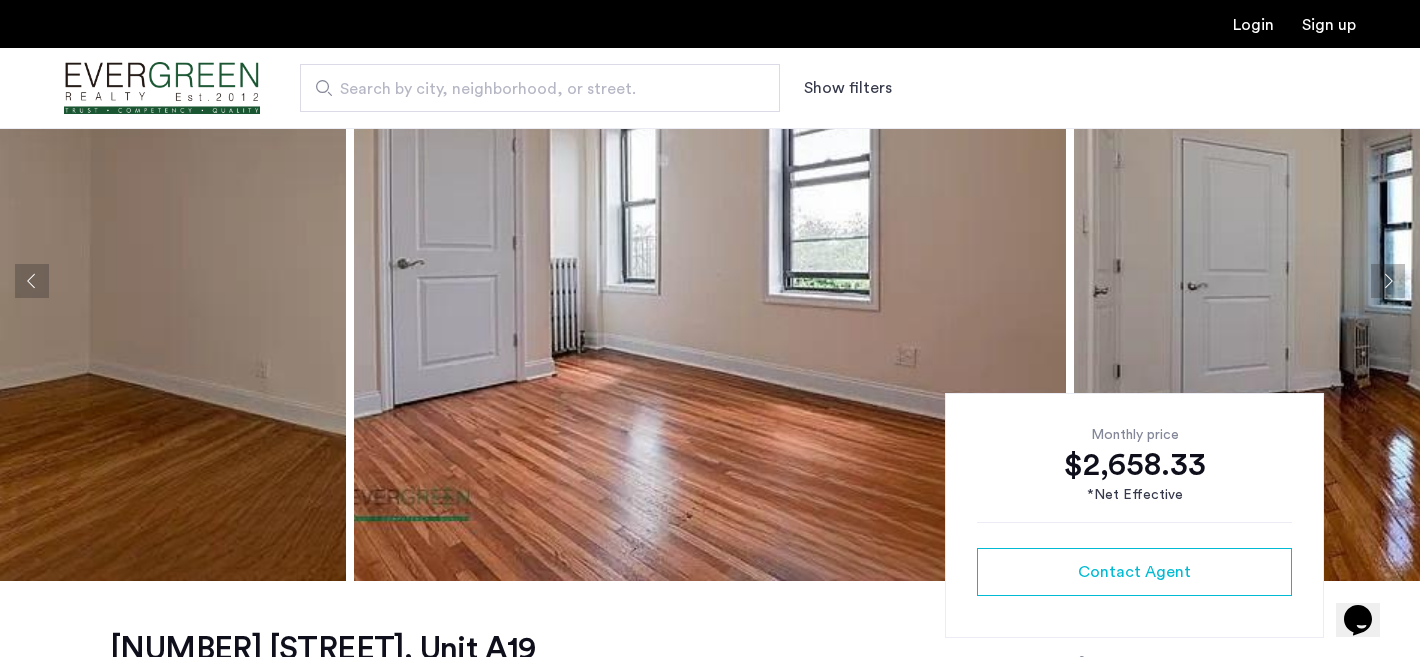 click 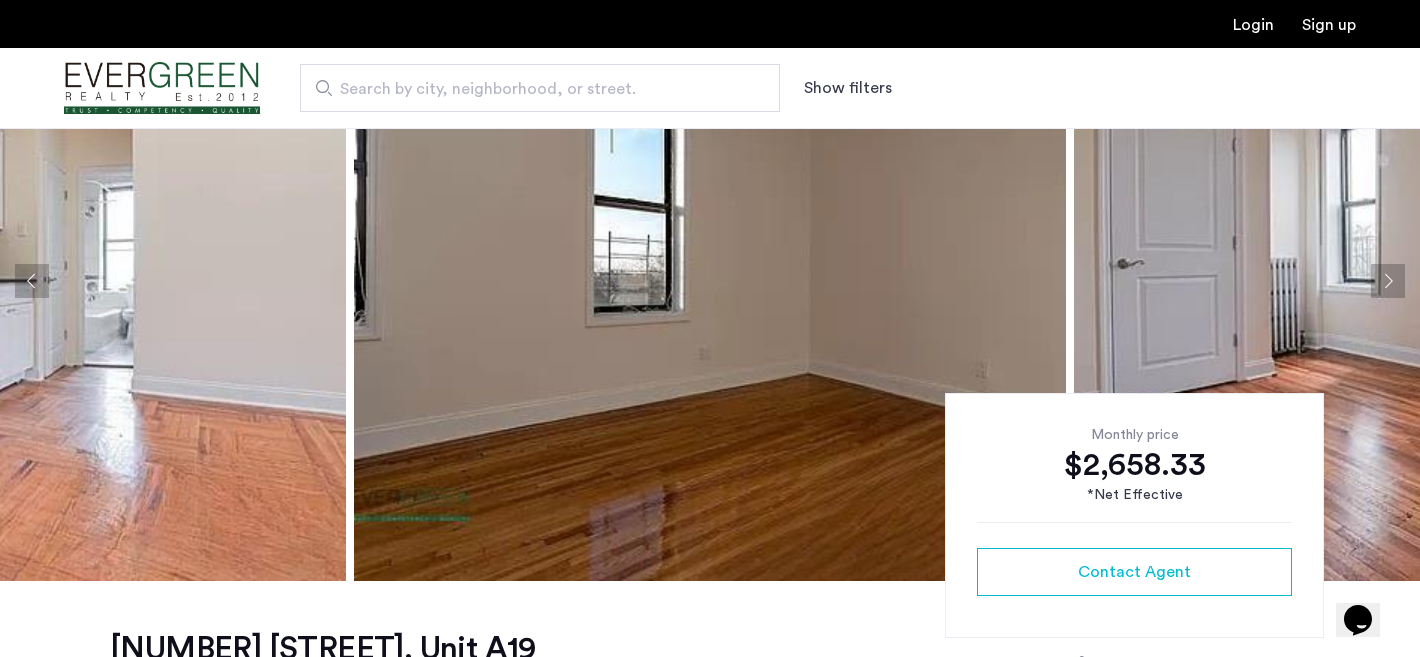 click 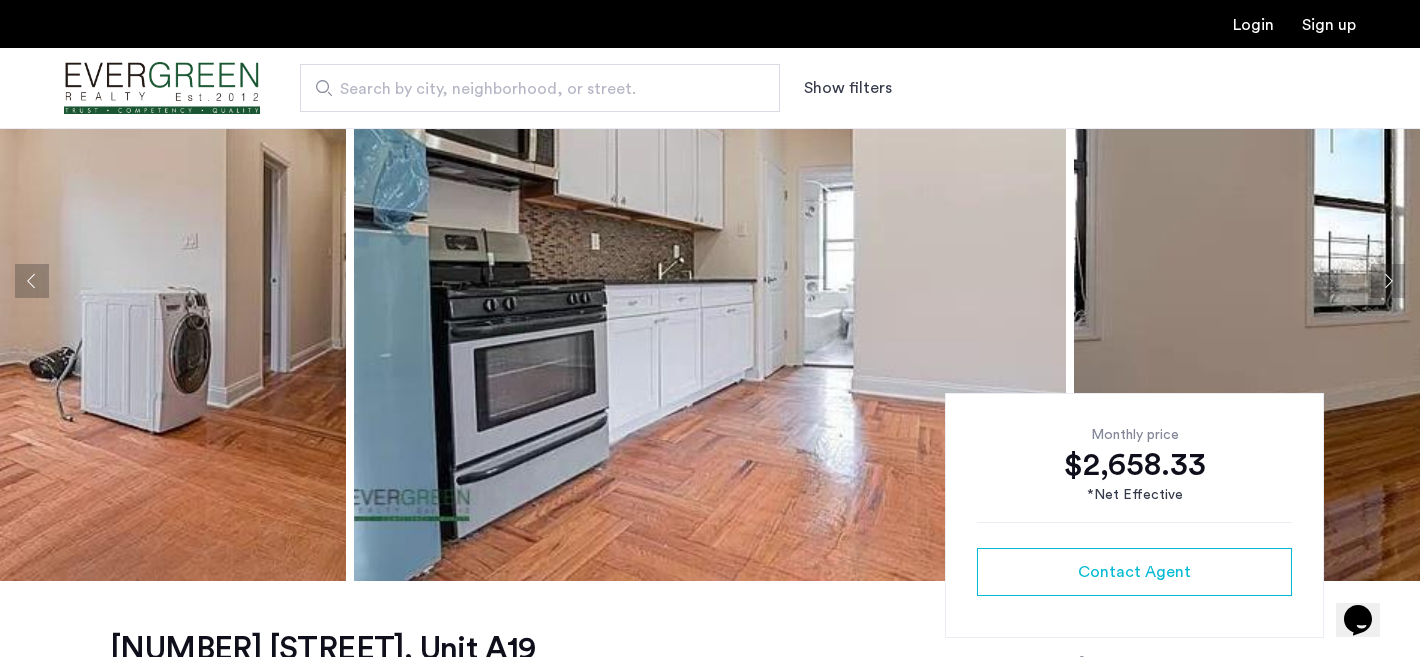 click 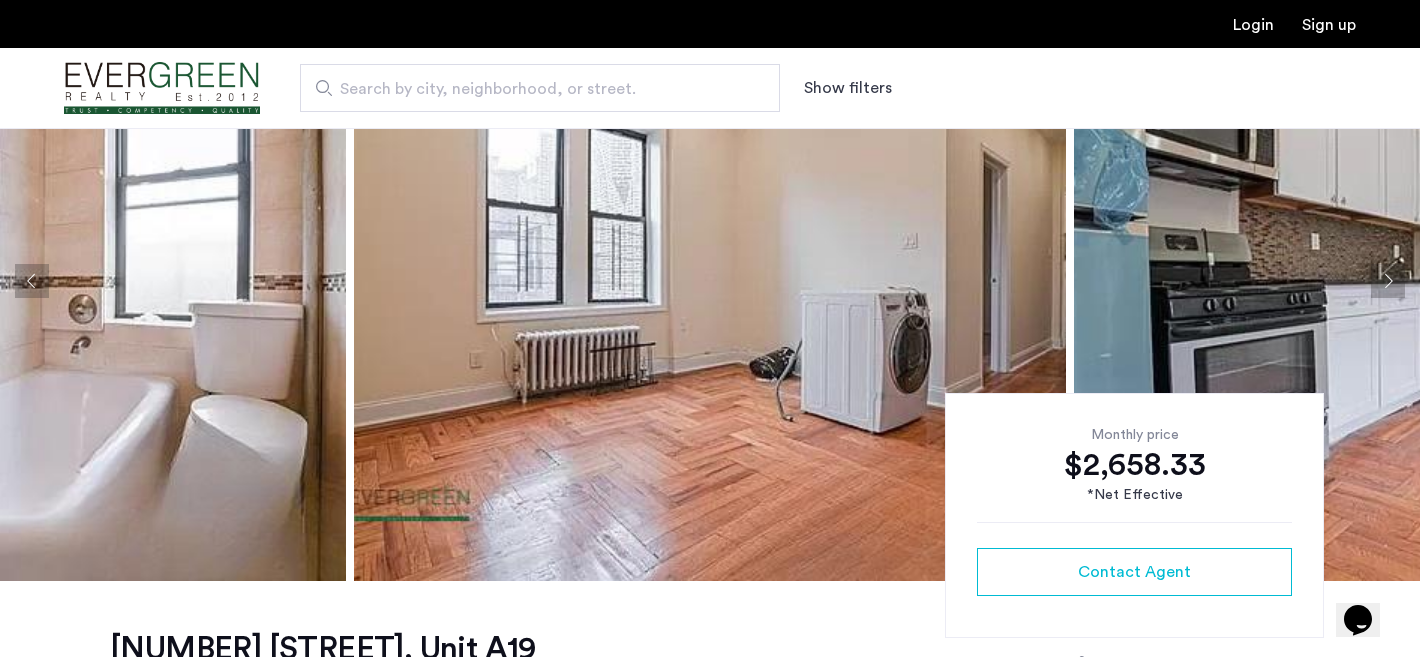 click 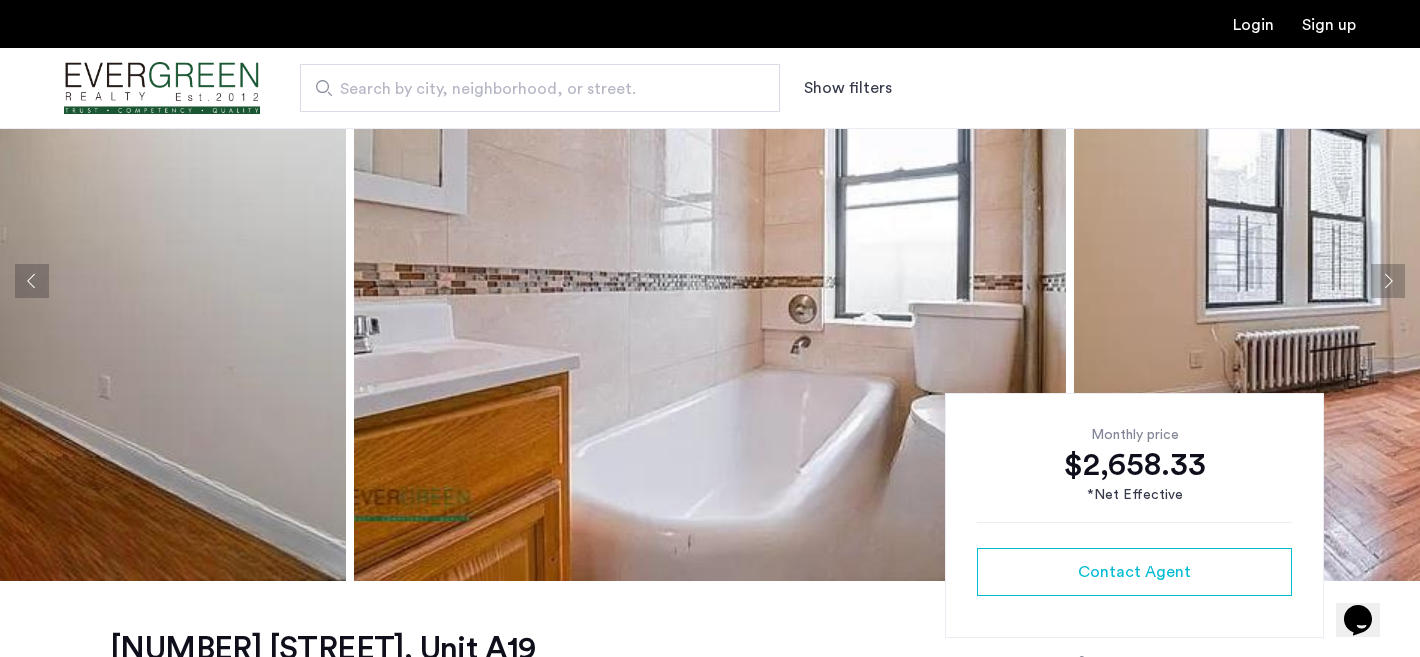 click 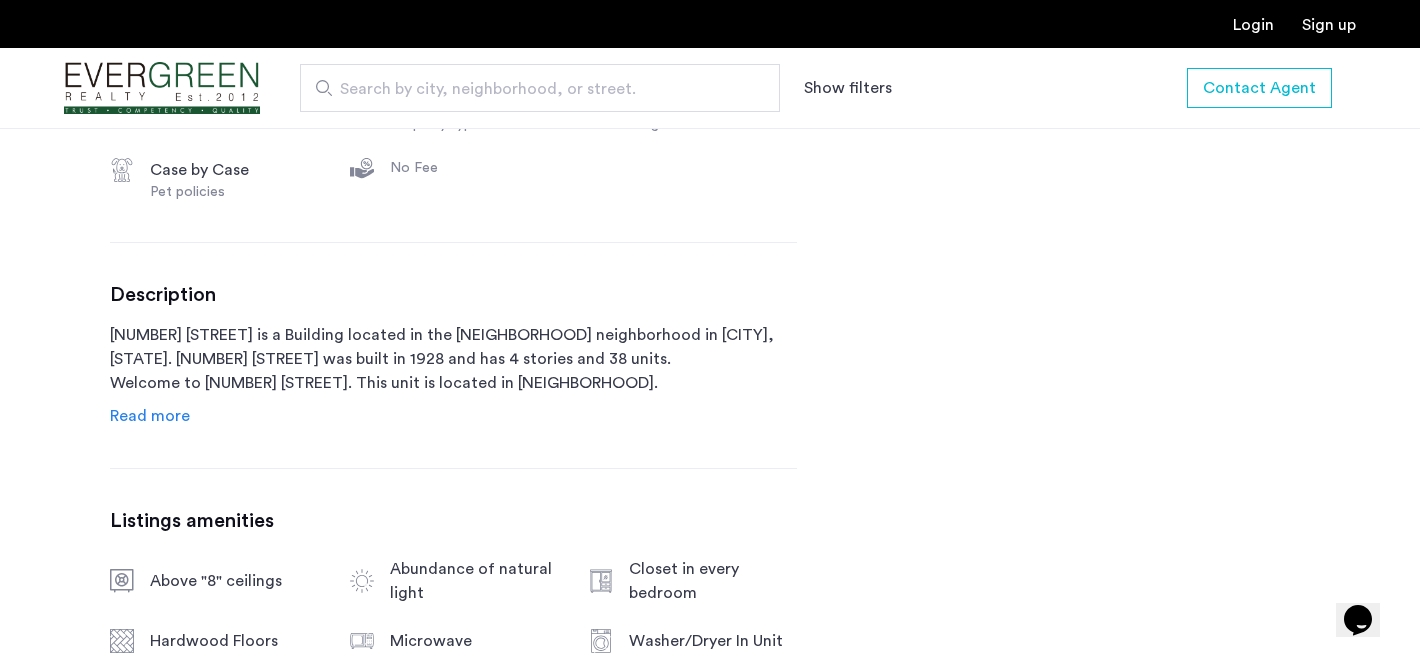 scroll, scrollTop: 756, scrollLeft: 0, axis: vertical 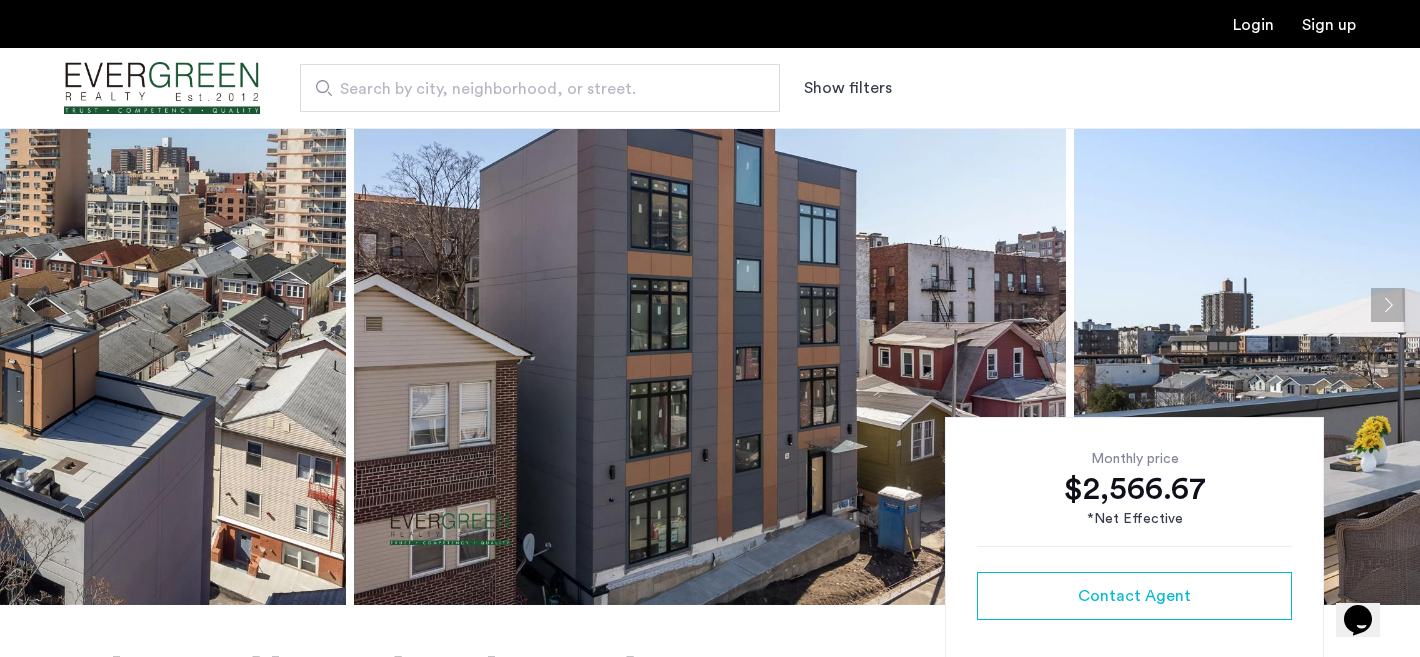 click 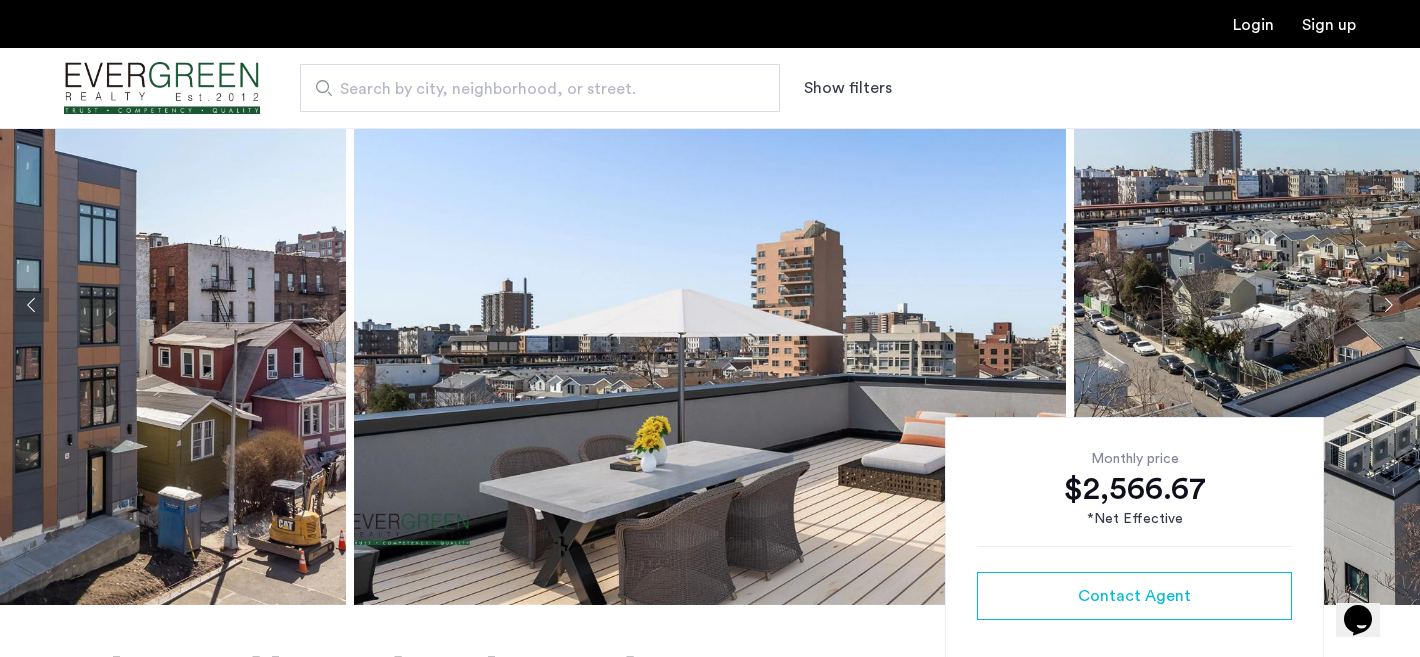 click 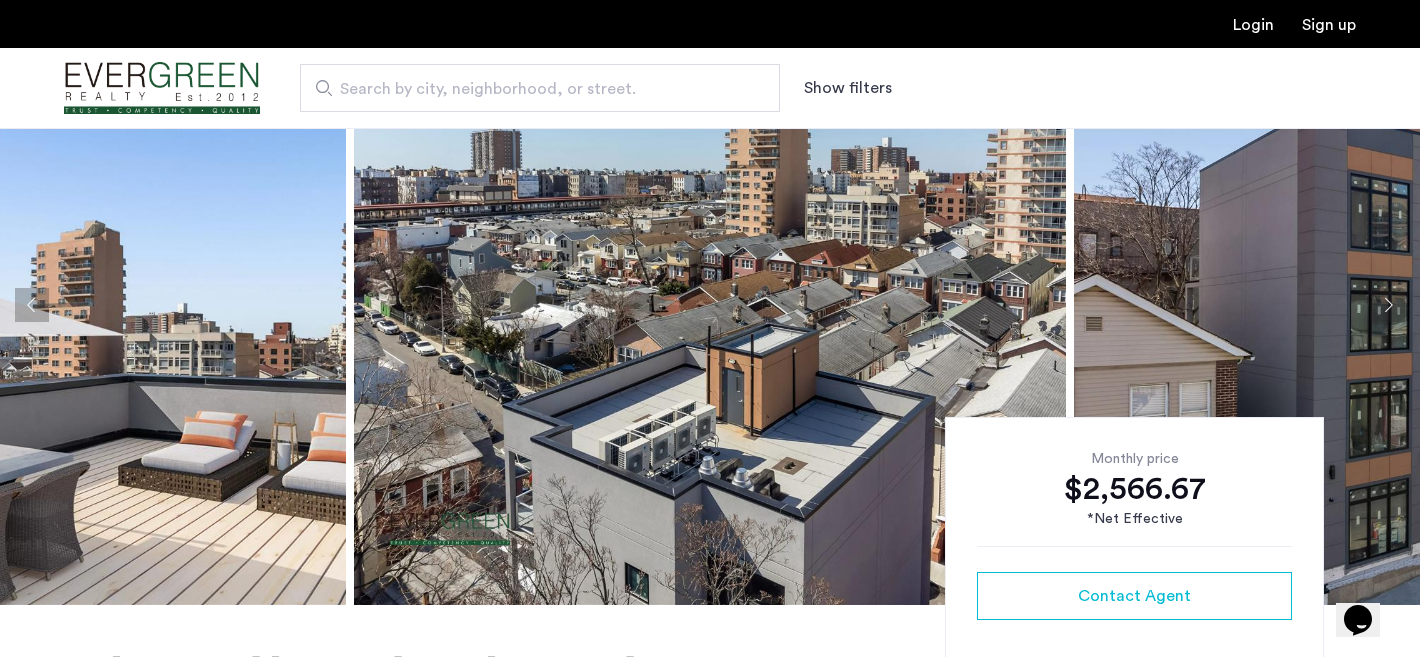 click 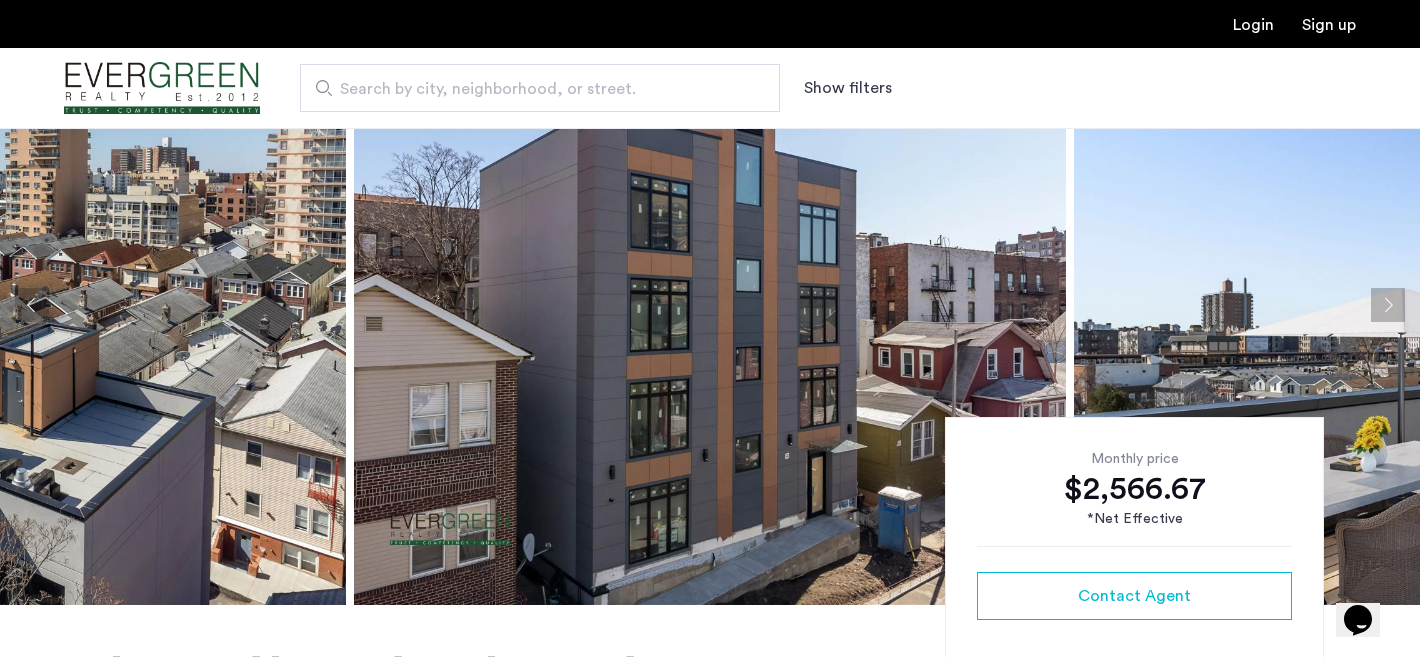 click 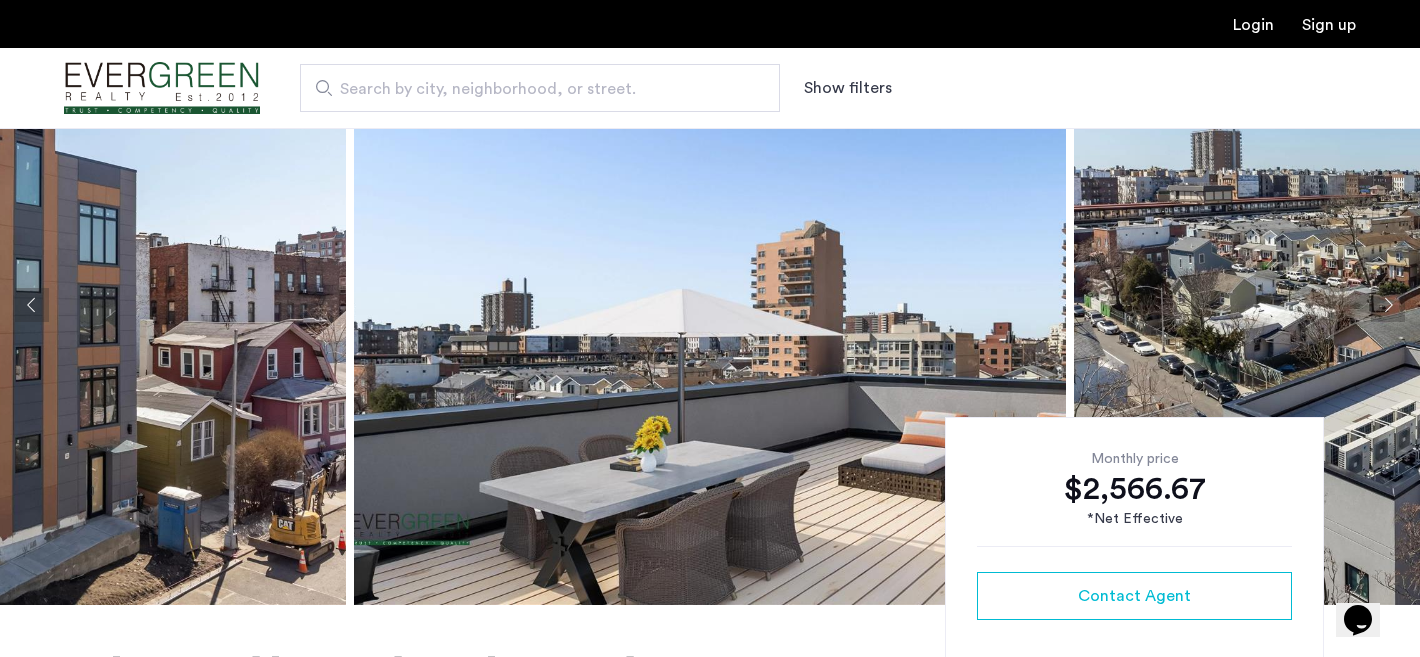 click 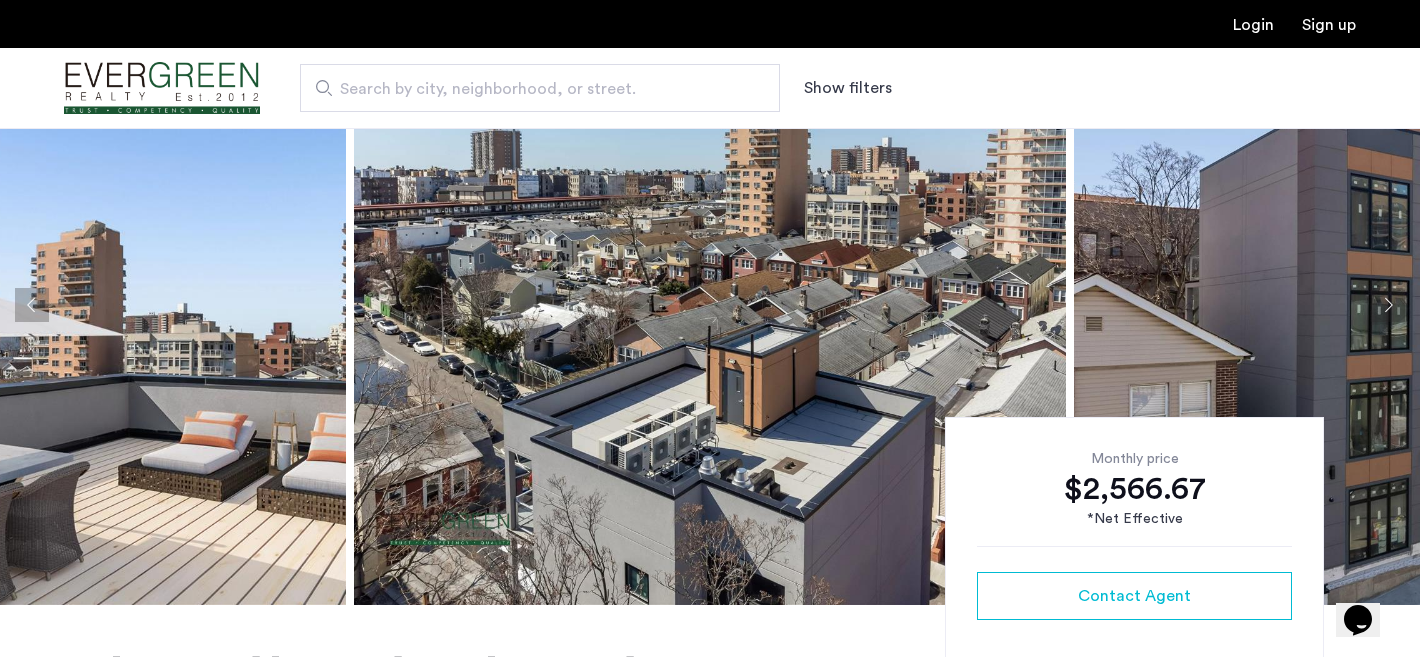 click 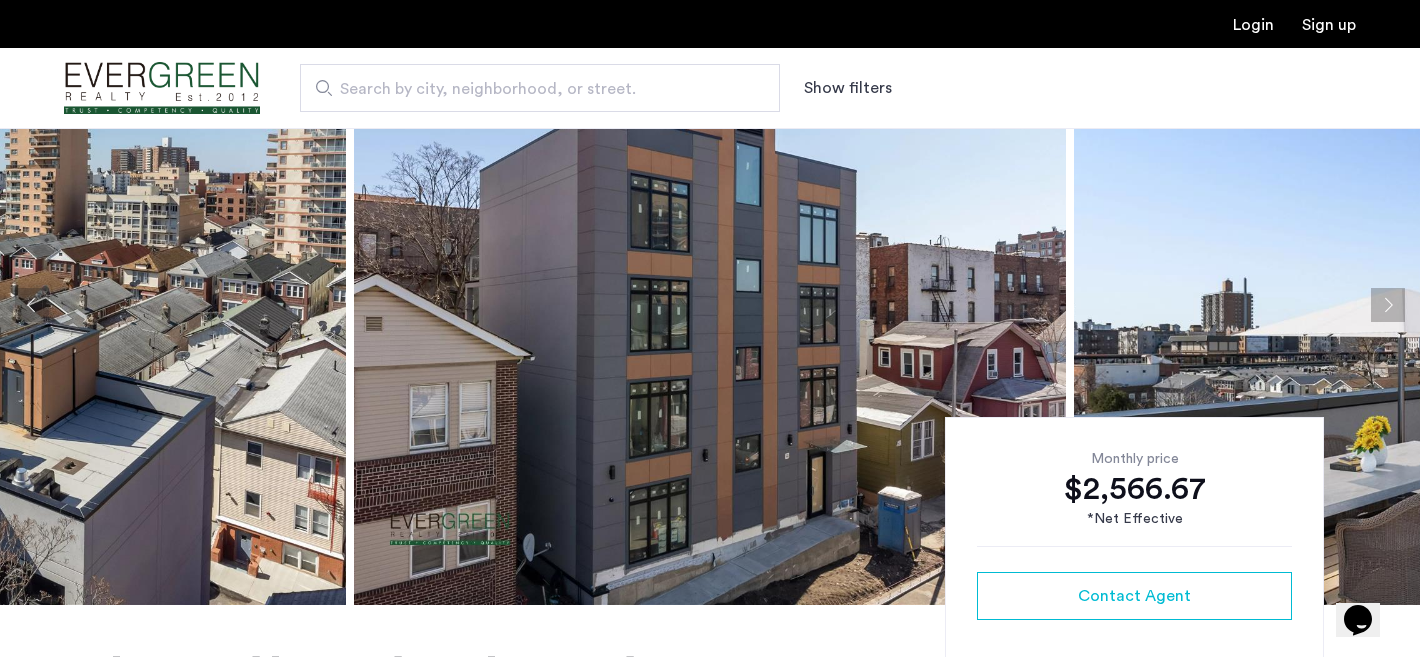 click 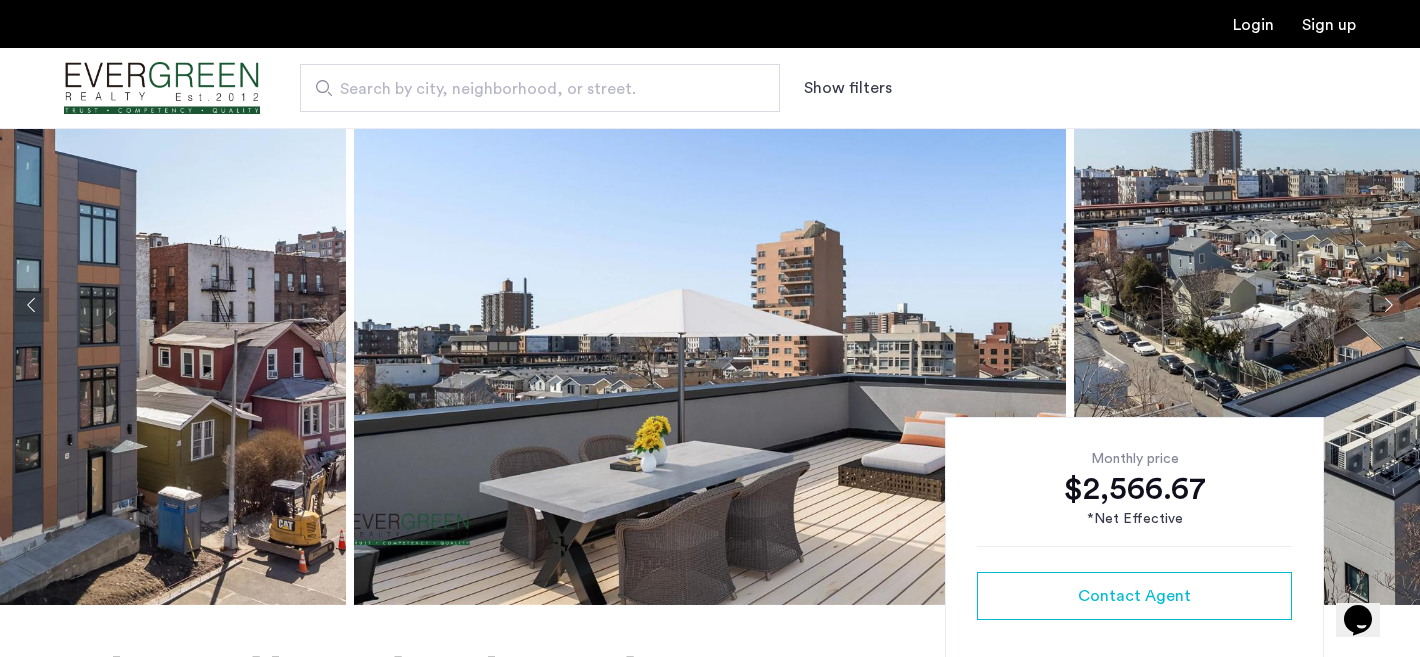 click 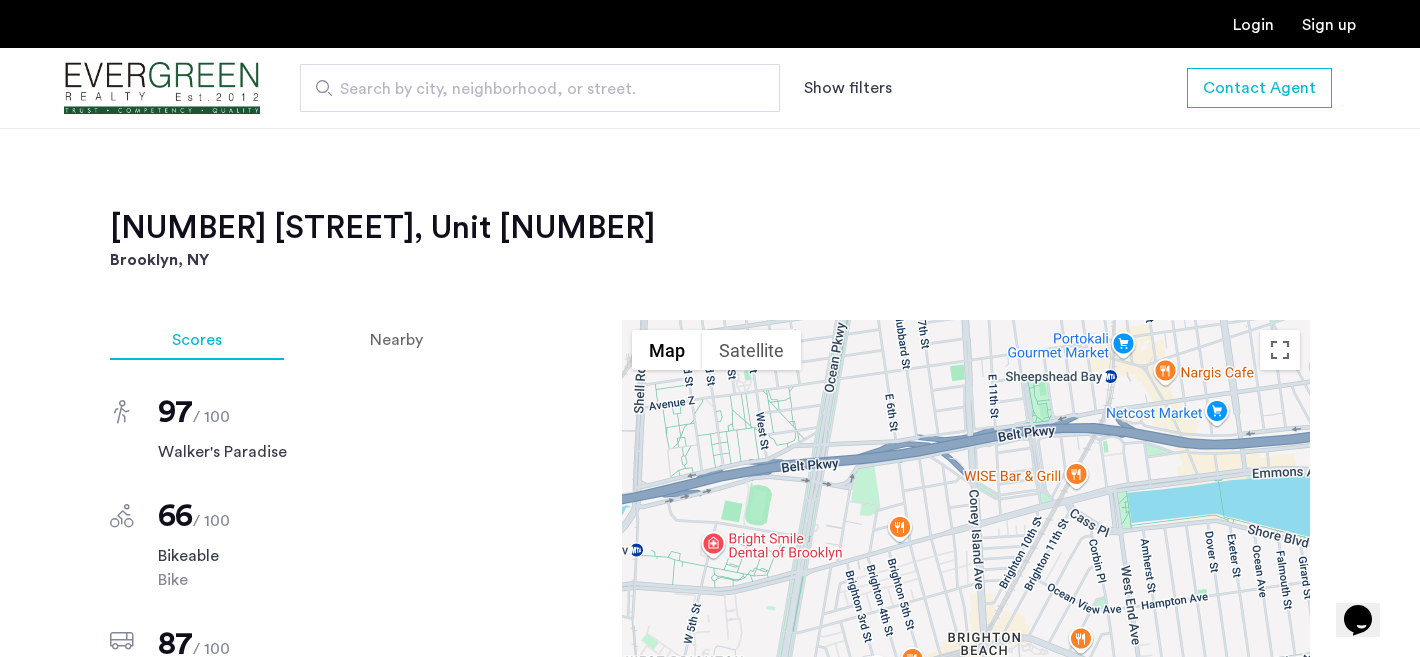 scroll, scrollTop: 1408, scrollLeft: 0, axis: vertical 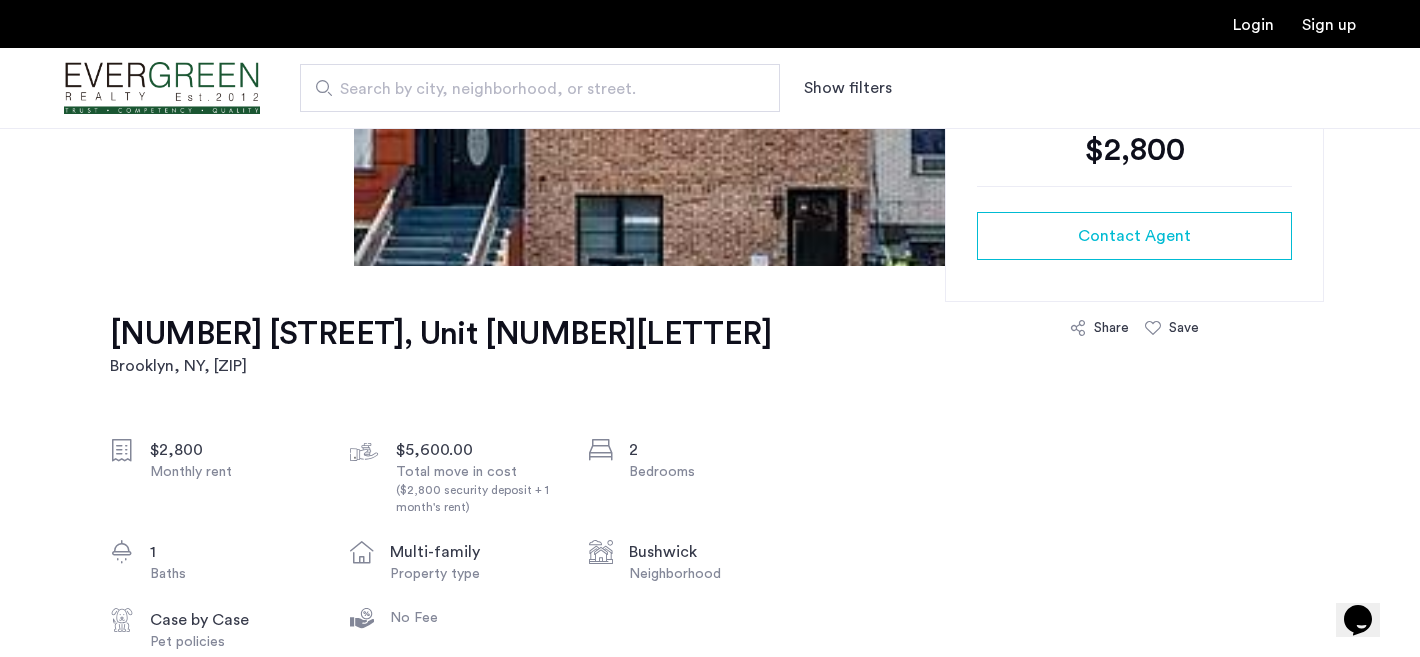click 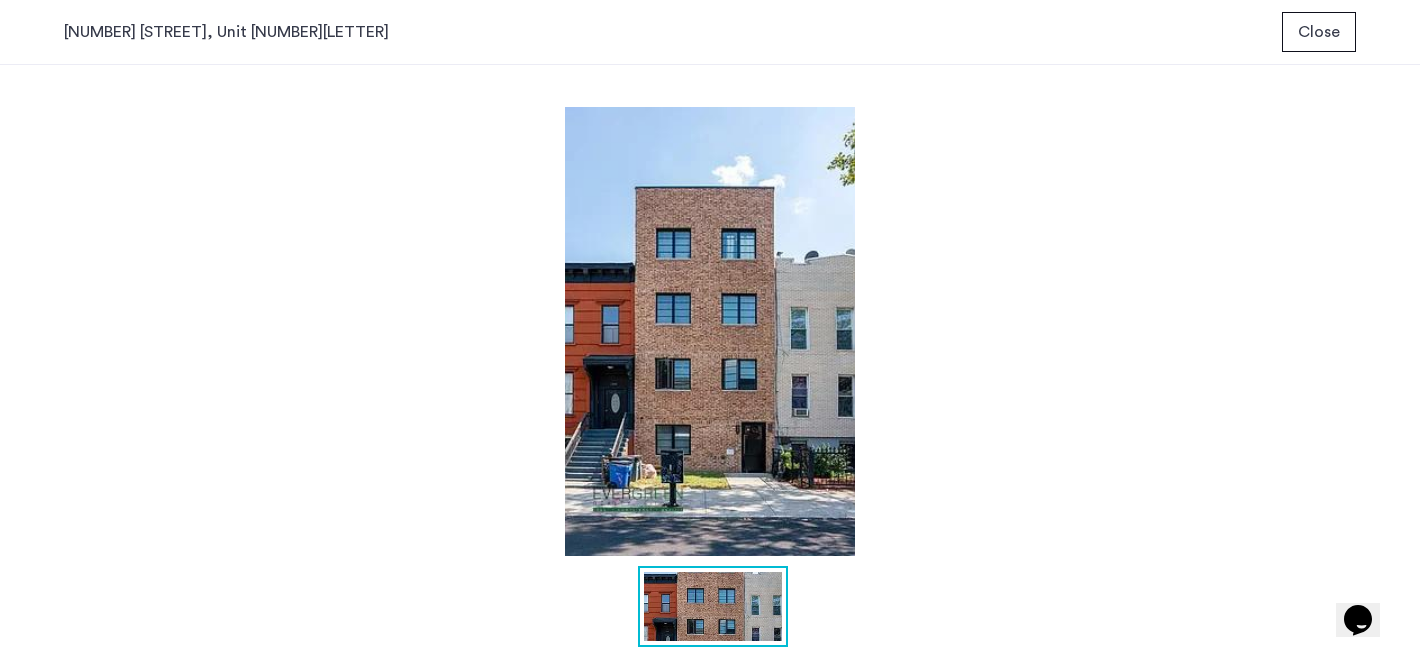 scroll, scrollTop: 0, scrollLeft: 0, axis: both 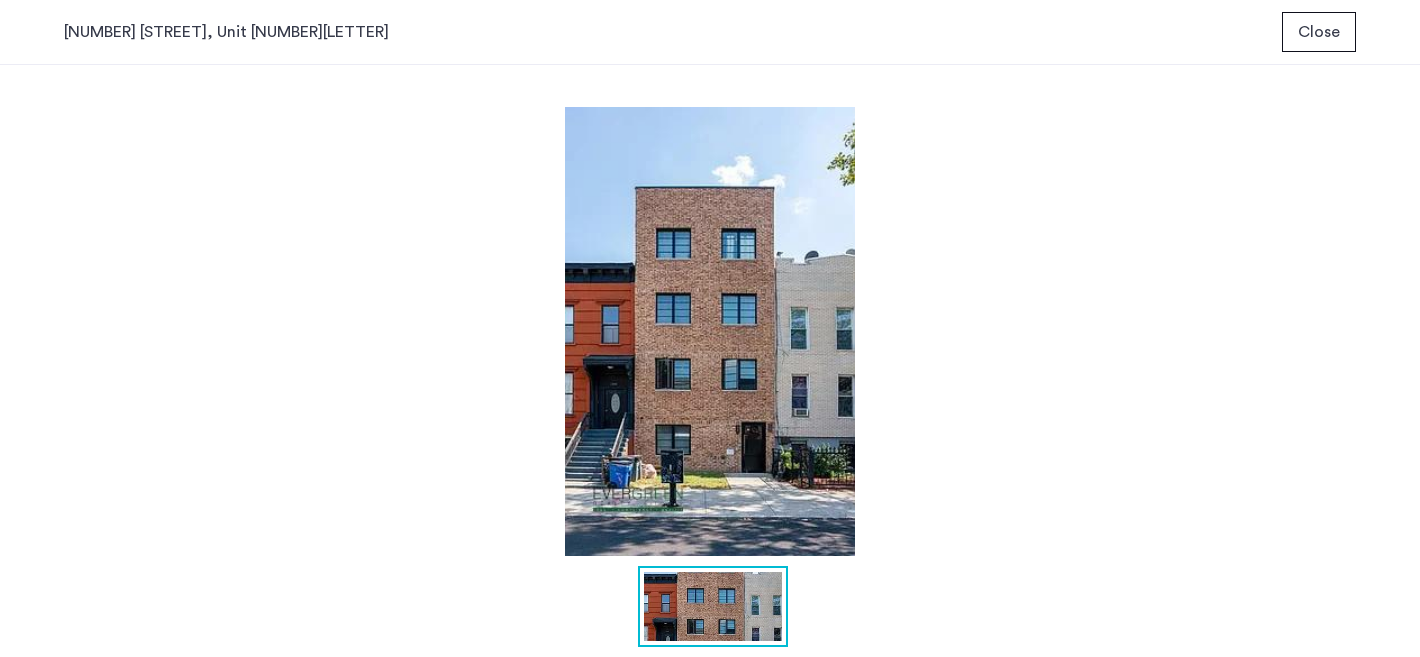 click at bounding box center [713, 606] 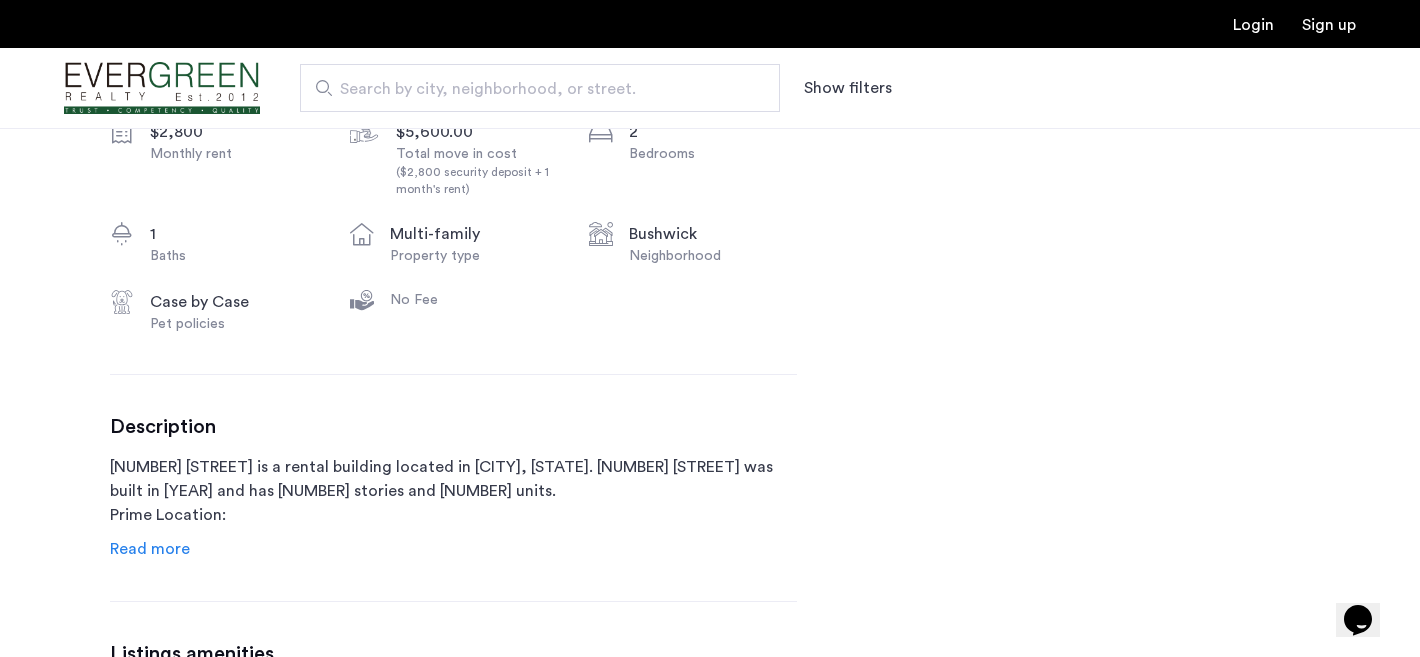 scroll, scrollTop: 454, scrollLeft: 0, axis: vertical 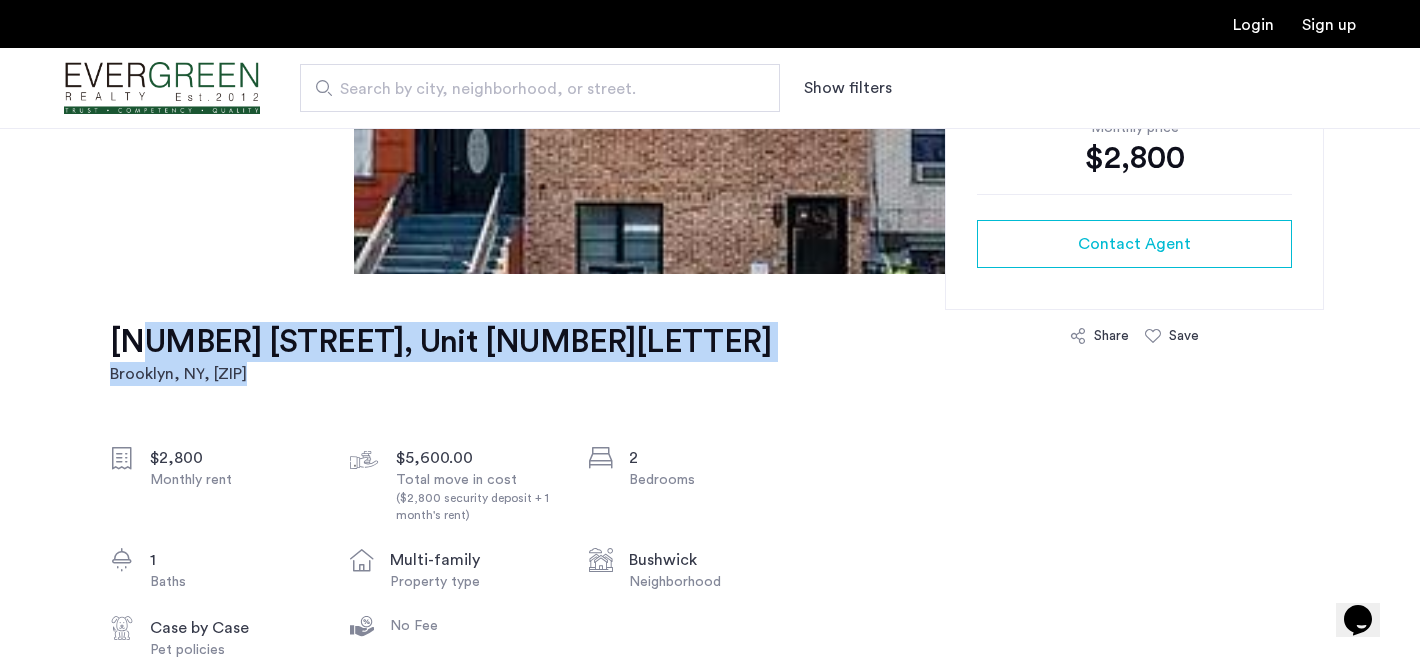 drag, startPoint x: 563, startPoint y: 358, endPoint x: 116, endPoint y: 347, distance: 447.1353 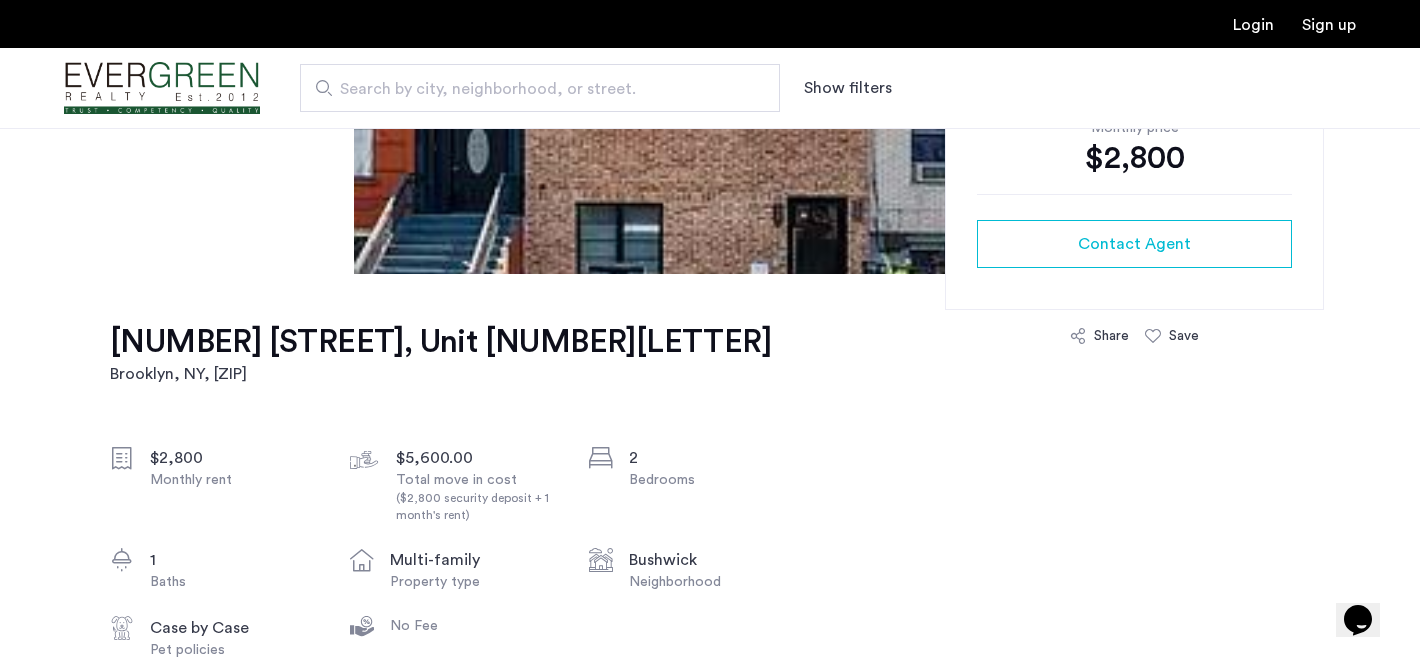 click on "[NUMBER] [STREET], Unit [NUMBER][LETTER]  [CITY], [STATE] $[PRICE] Monthly rent $[PRICE] Total move in cost  ($[PRICE] security deposit + [PRICE] month's rent) [NUMBER] Bedrooms [NUMBER] Baths multi-family Property type [NEIGHBORHOOD] Neighborhood Case by Case Pet policies No Fee Description [NUMBER] [STREET] is a rental building located in [CITY], [STATE]. [NUMBER] [STREET] was built in [YEAR] and has [NUMBER] stories and [NUMBER] units.
Prime Location:
- Just steps from [PARK NAME] Park, perfect for leisurely strolls.
- A mere [NUMBER]-minute walk to the [STREET NAME] stop on the [TRAIN LINE] train, providing a quick [NUMBER]-minute commute to [DESTINATION]. Read more Listings amenities Dishwasher Hardwood Floors Central A/C City Views Garden Views Park Views Roof Access Building amenities Live In Super Virtual Doorman Monthly price $[PRICE] Contact Agent Share Save [NUMBER] [STREET], Unit [NUMBER][LETTER] [CITY], [STATE] Scores Nearby  [SCORE]   / [MAX_SCORE] Very Walkable  [SCORE]   / [MAX_SCORE] Very Bikeable Bike  [SCORE]   / [MAX_SCORE] Rider's Paradise [NUMBER] nearby routes: [NUMBER] bus, [NUMBER] rail, [NUMBER] other ← Move left → Move right ↑ ↓ +" 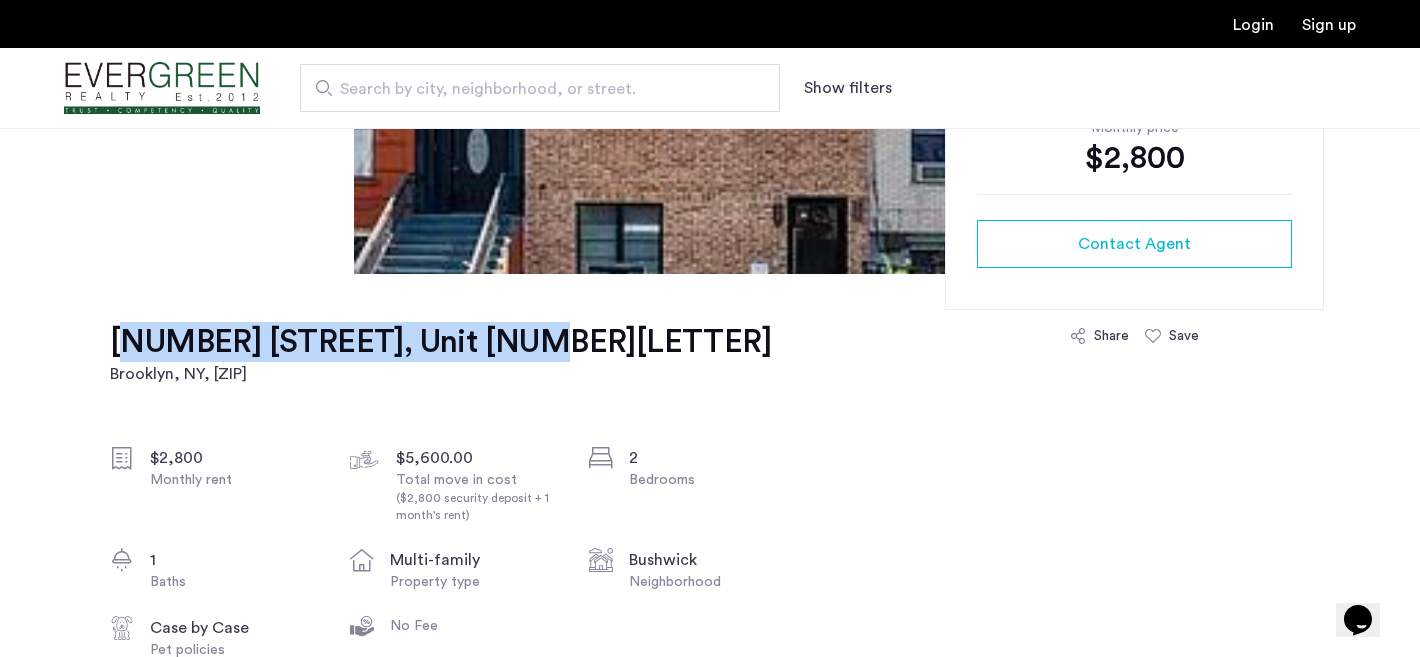drag, startPoint x: 75, startPoint y: 342, endPoint x: 483, endPoint y: 335, distance: 408.06006 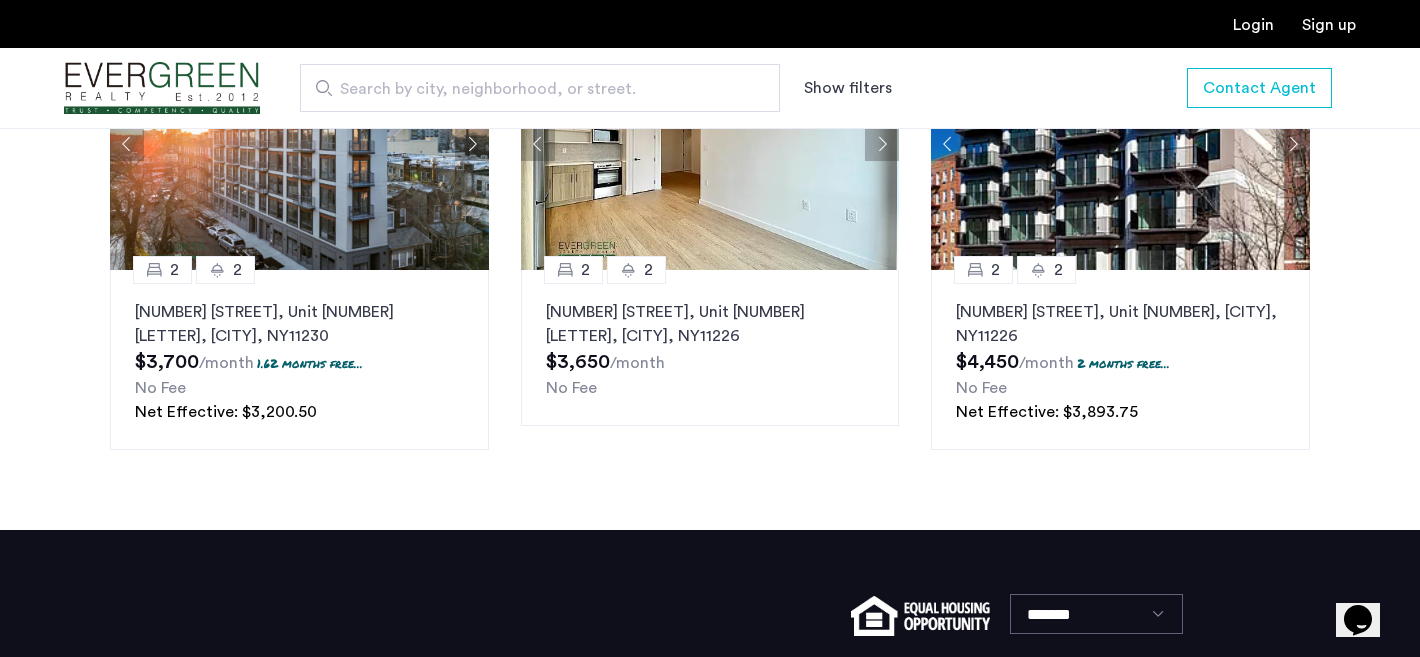 scroll, scrollTop: 2871, scrollLeft: 0, axis: vertical 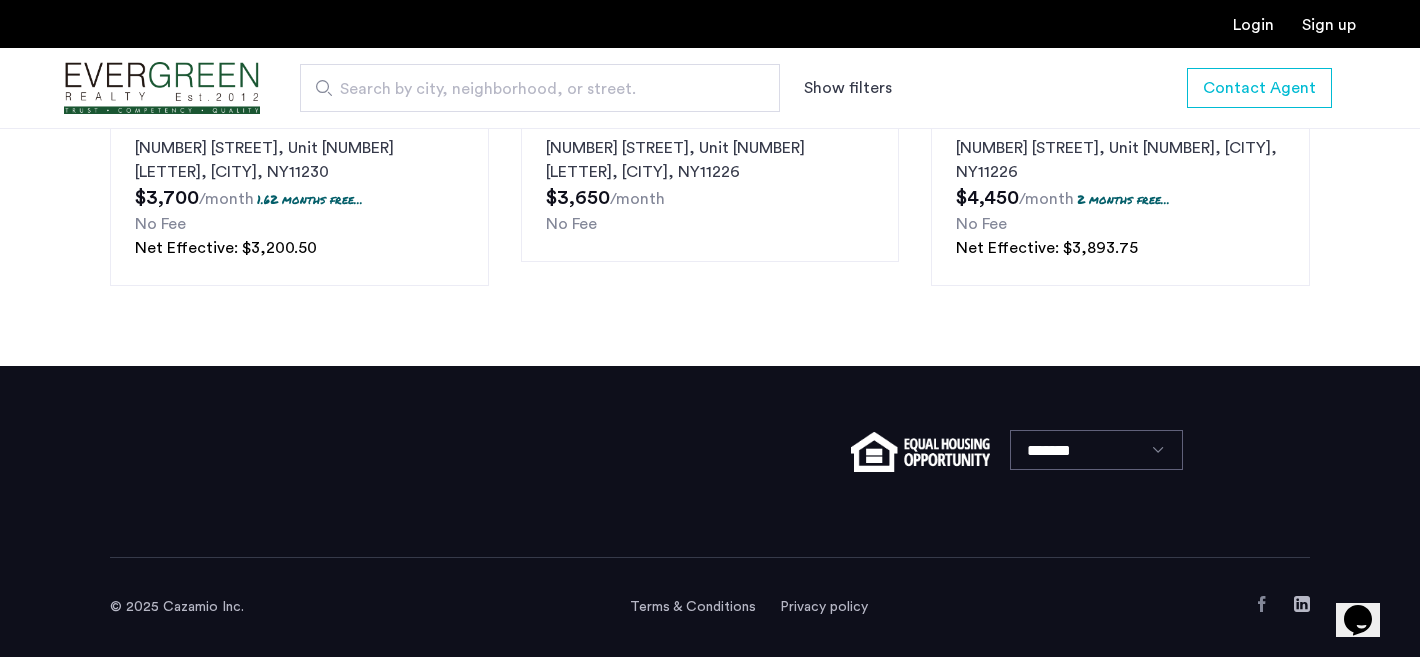 click 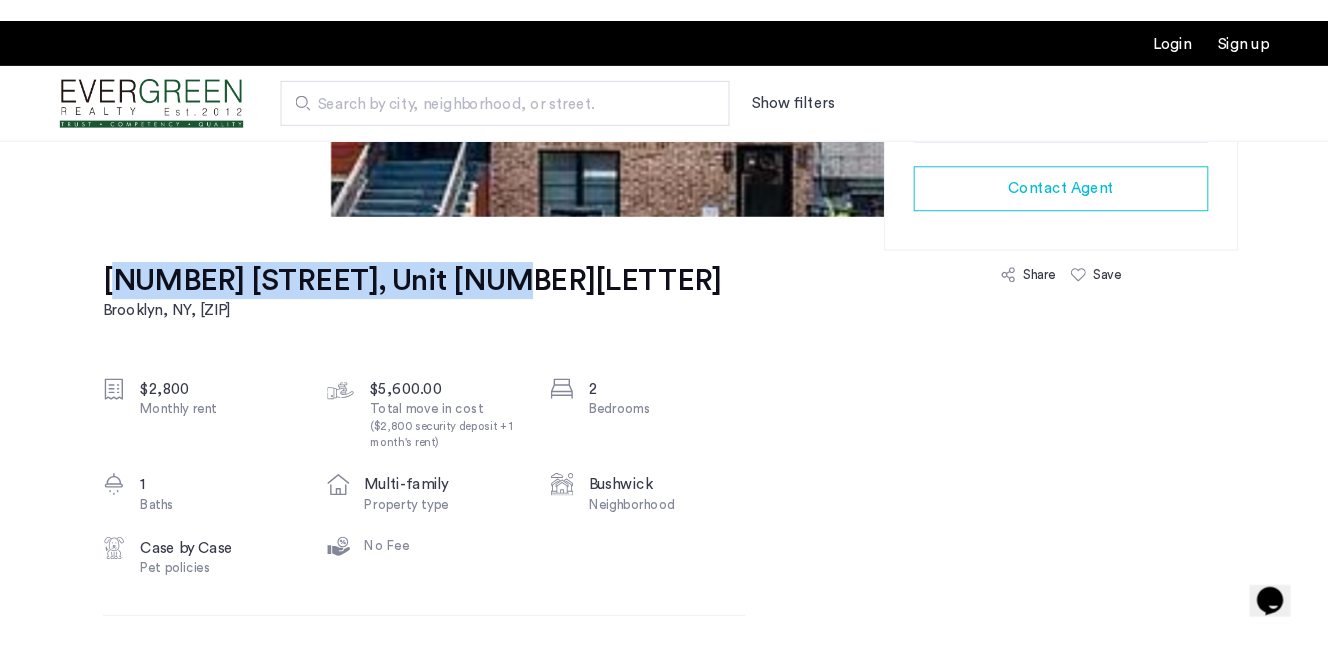 scroll, scrollTop: 553, scrollLeft: 0, axis: vertical 